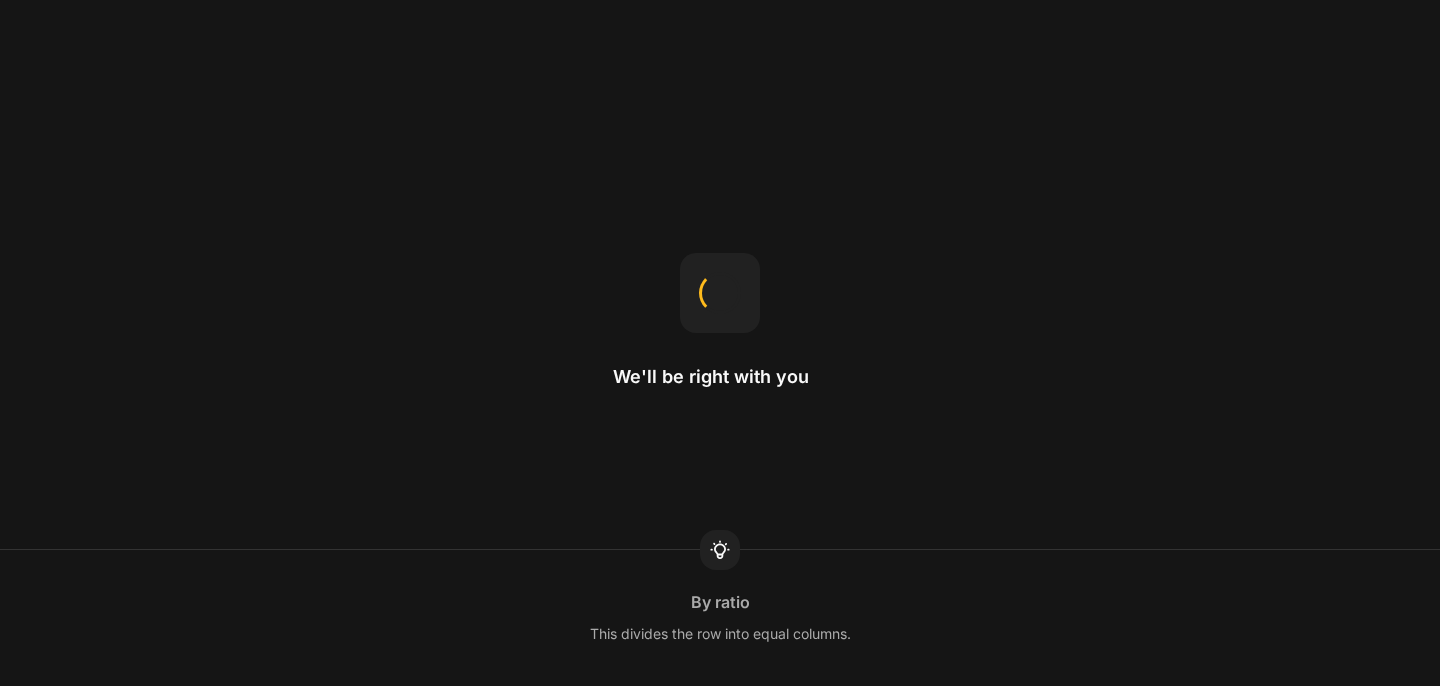 scroll, scrollTop: 0, scrollLeft: 0, axis: both 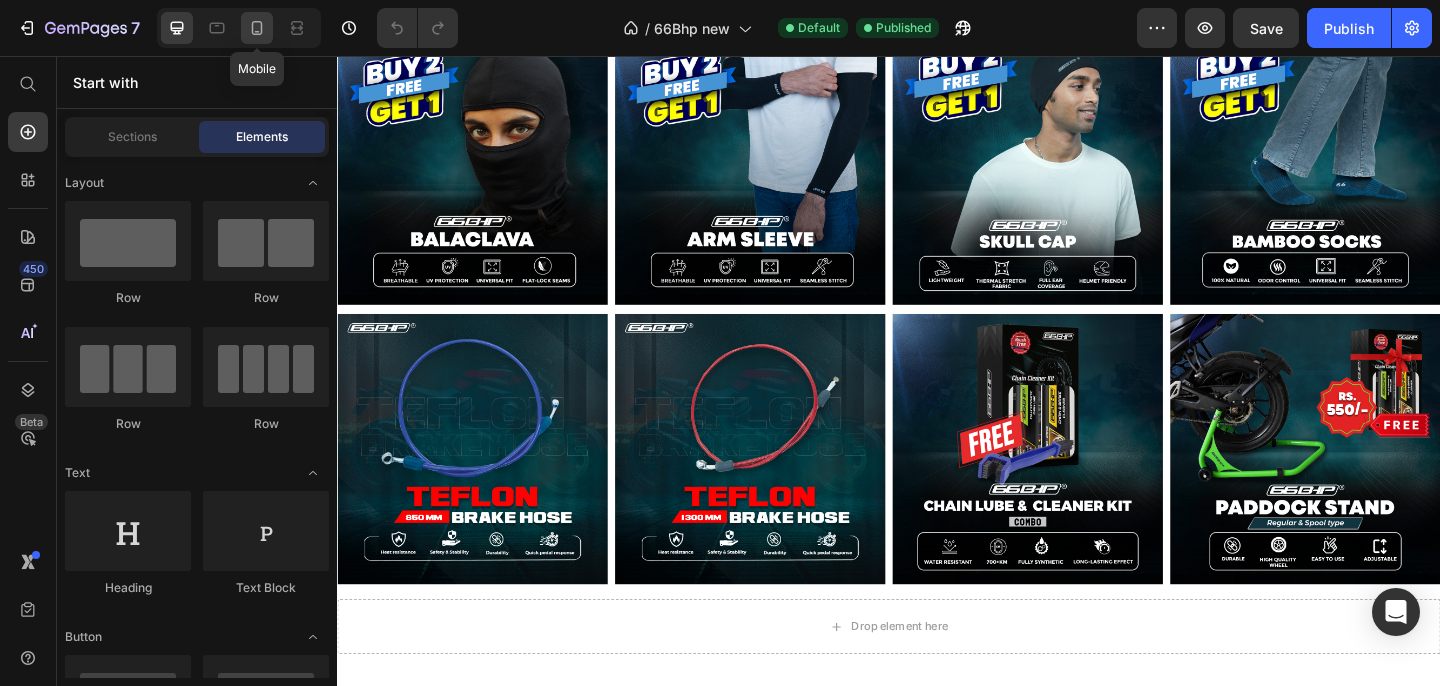 click 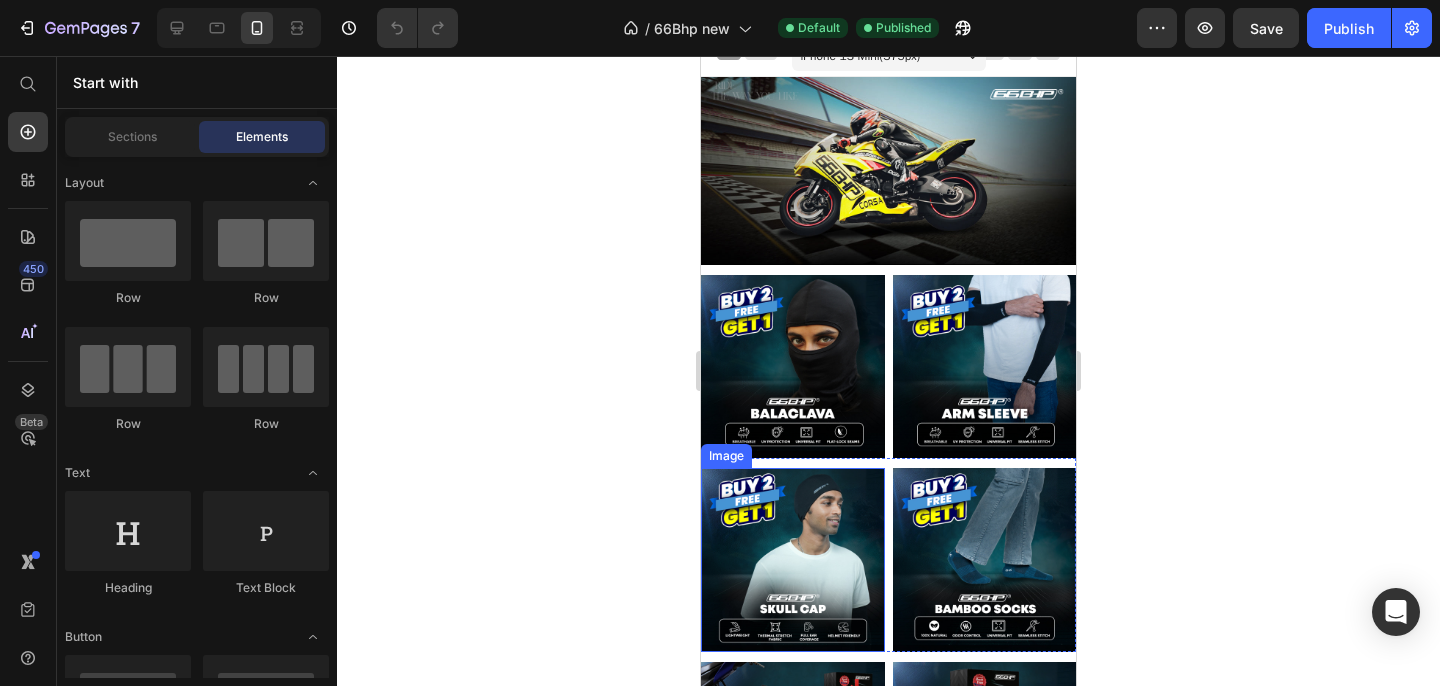 scroll, scrollTop: 21, scrollLeft: 0, axis: vertical 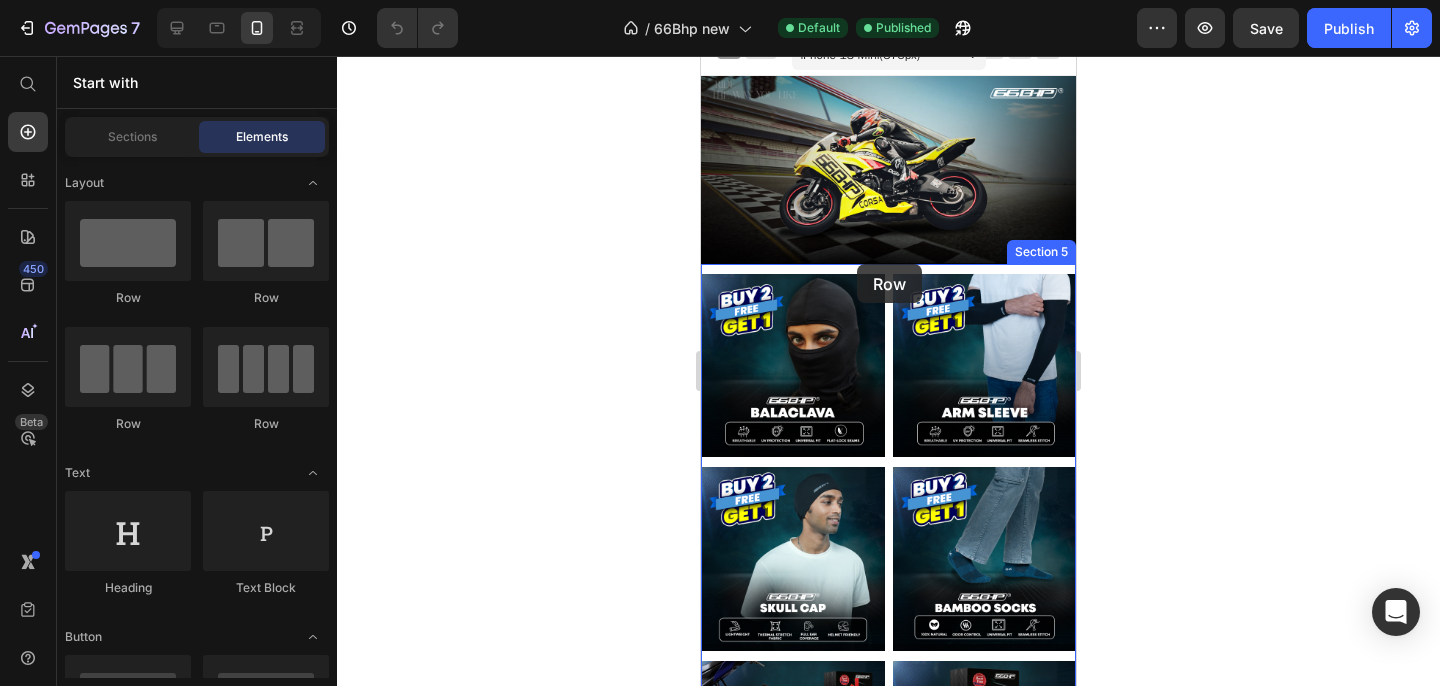 drag, startPoint x: 834, startPoint y: 313, endPoint x: 857, endPoint y: 264, distance: 54.129475 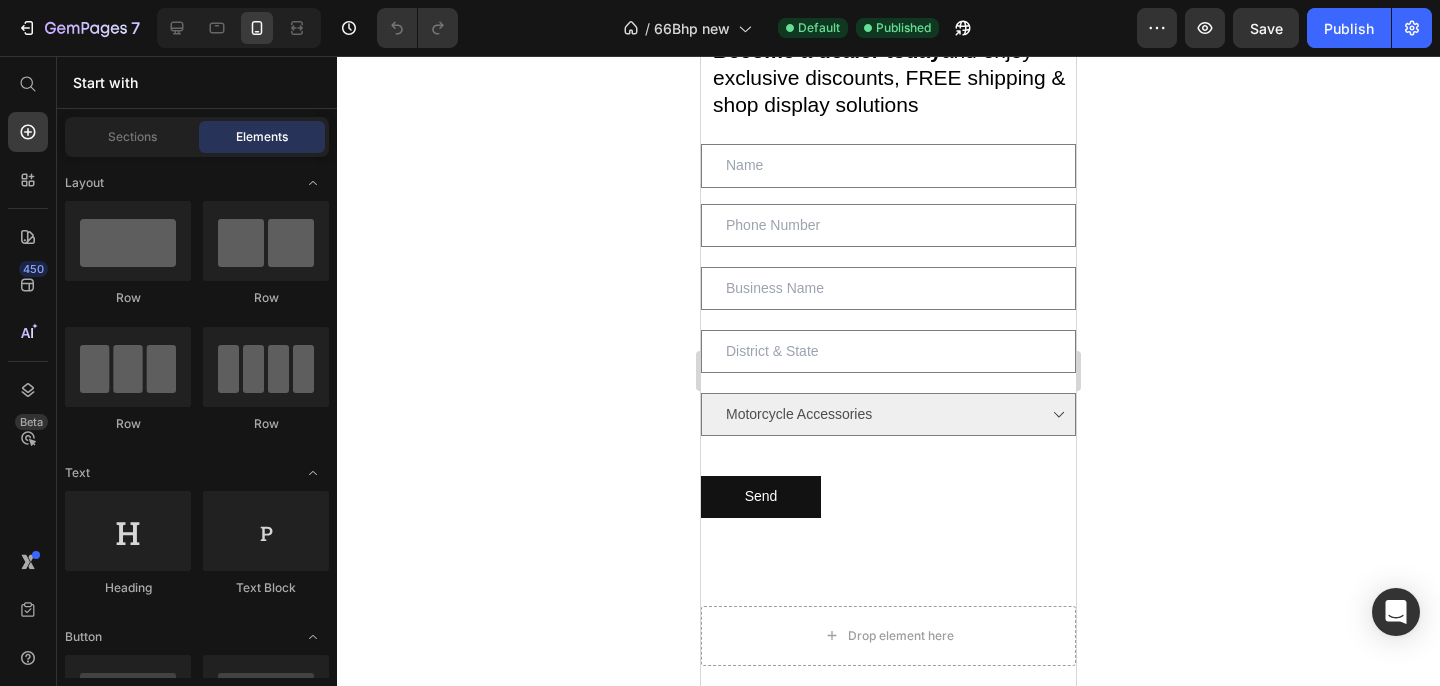 scroll, scrollTop: 1507, scrollLeft: 0, axis: vertical 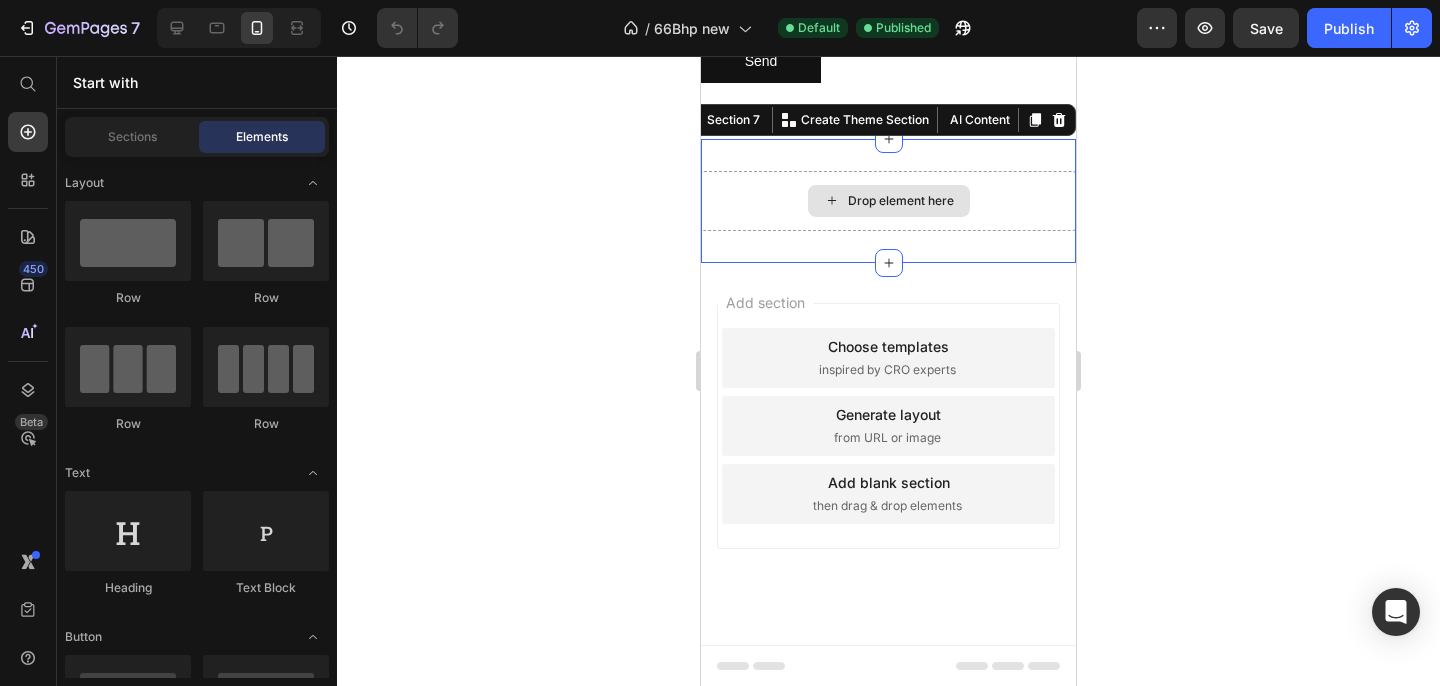 click on "Drop element here" at bounding box center (888, 201) 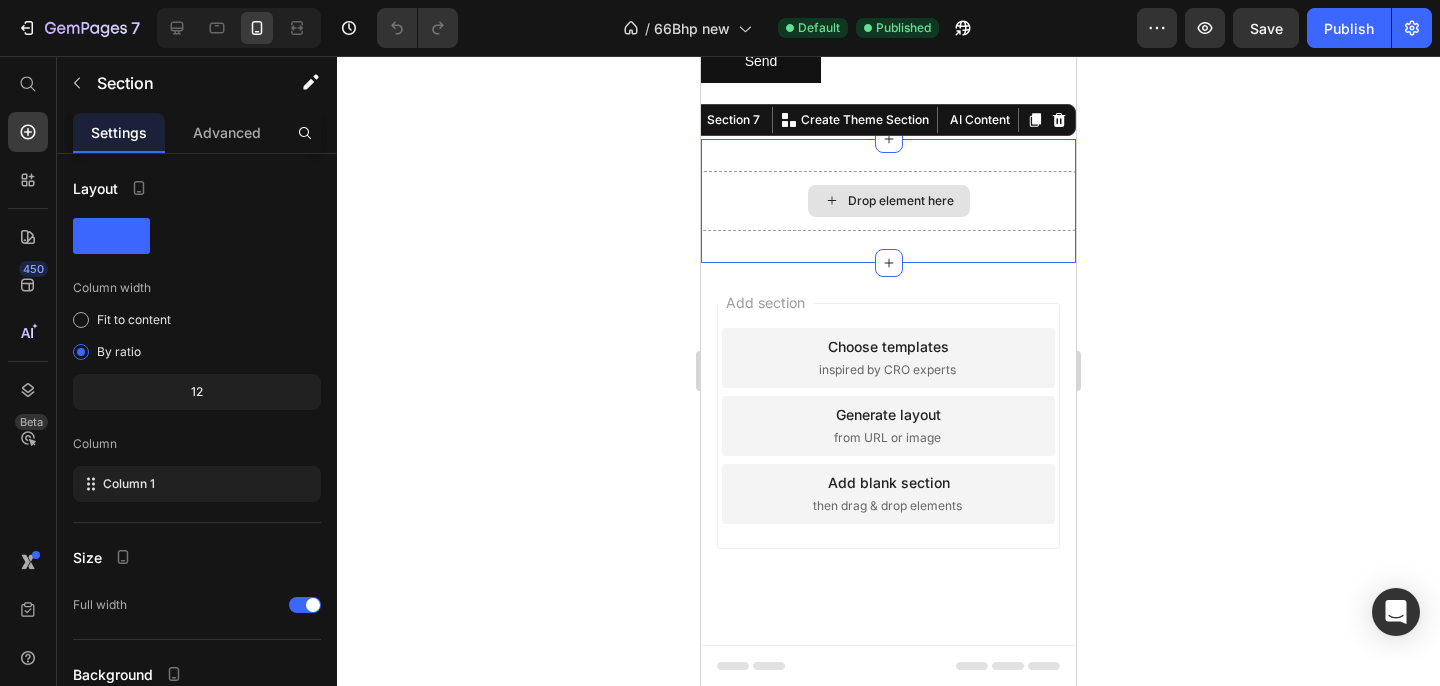click on "Drop element here" at bounding box center [888, 201] 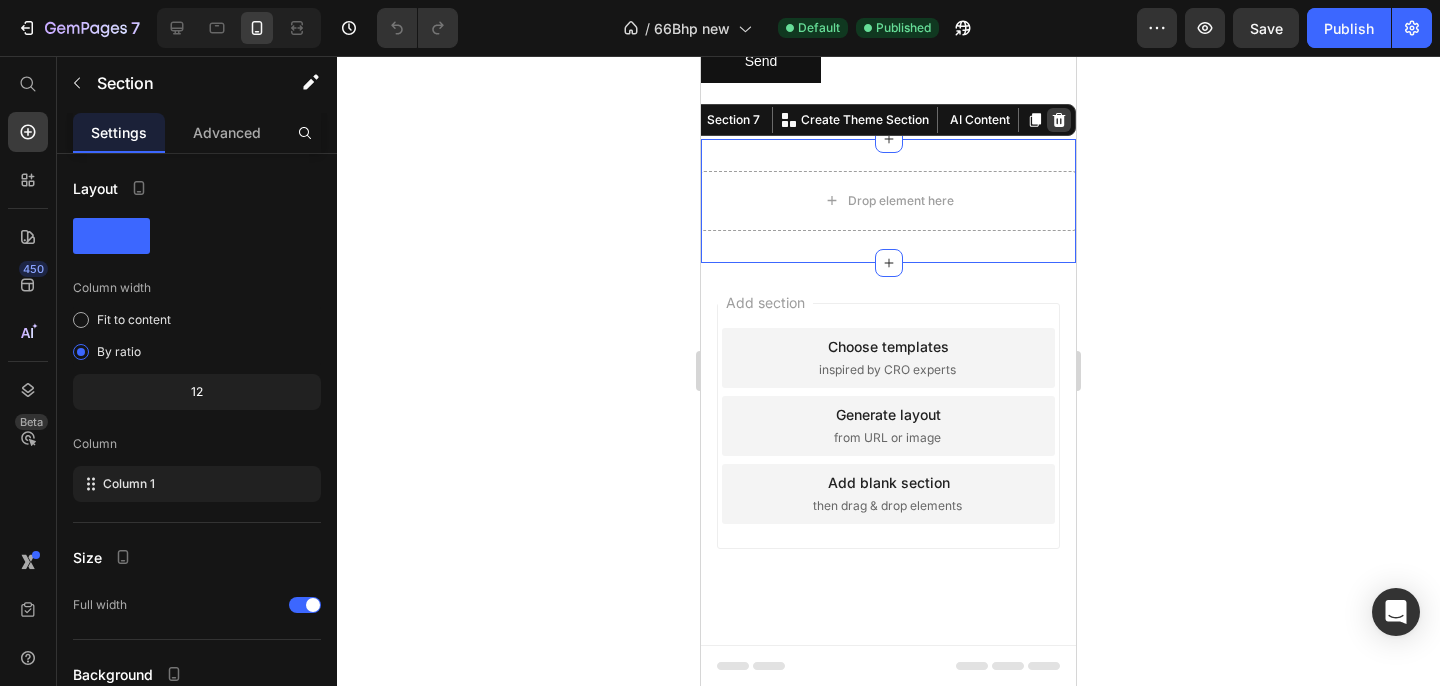 click 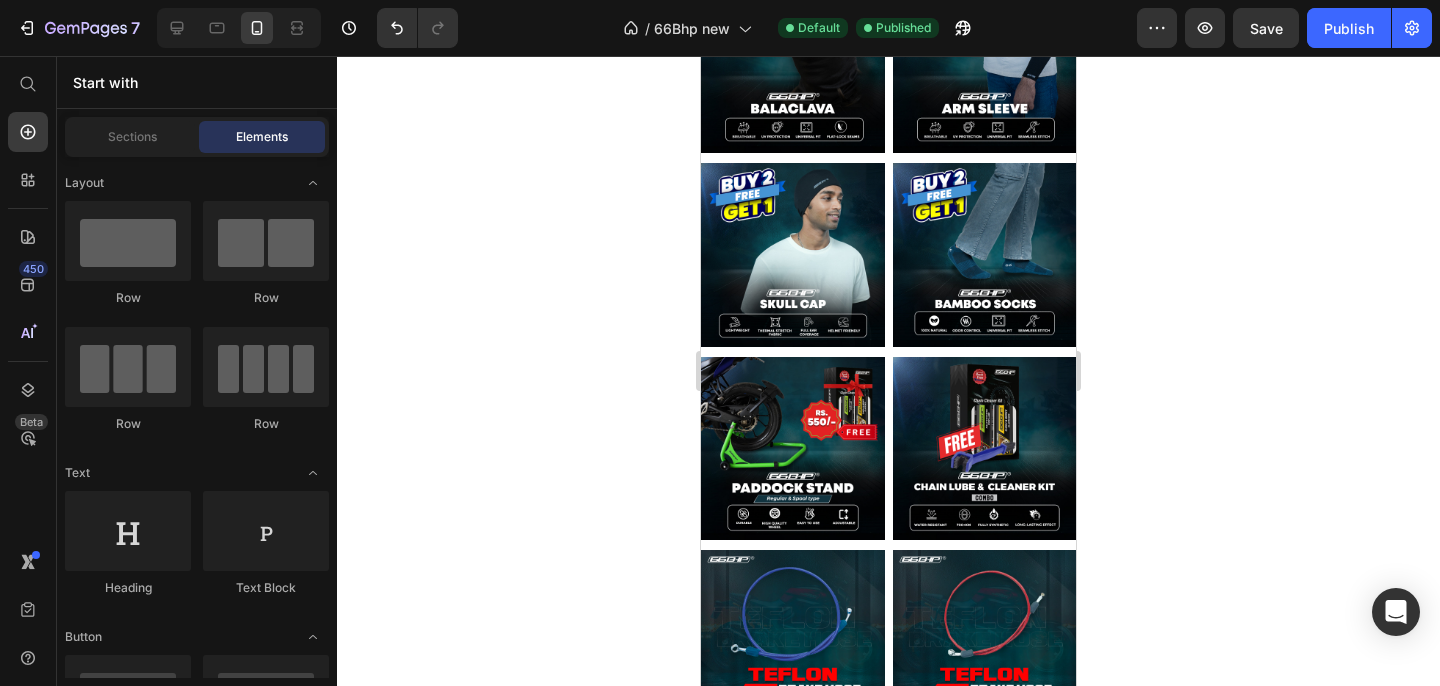 scroll, scrollTop: 0, scrollLeft: 0, axis: both 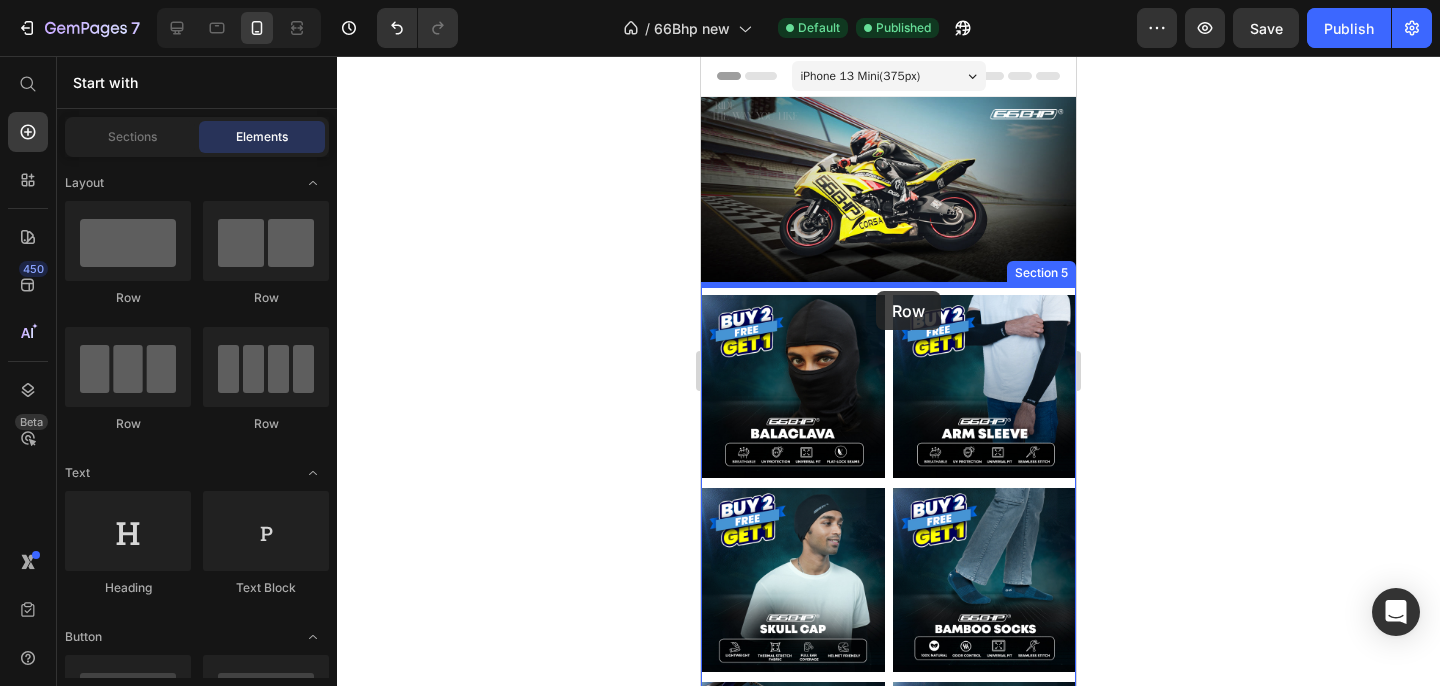 drag, startPoint x: 851, startPoint y: 300, endPoint x: 876, endPoint y: 291, distance: 26.57066 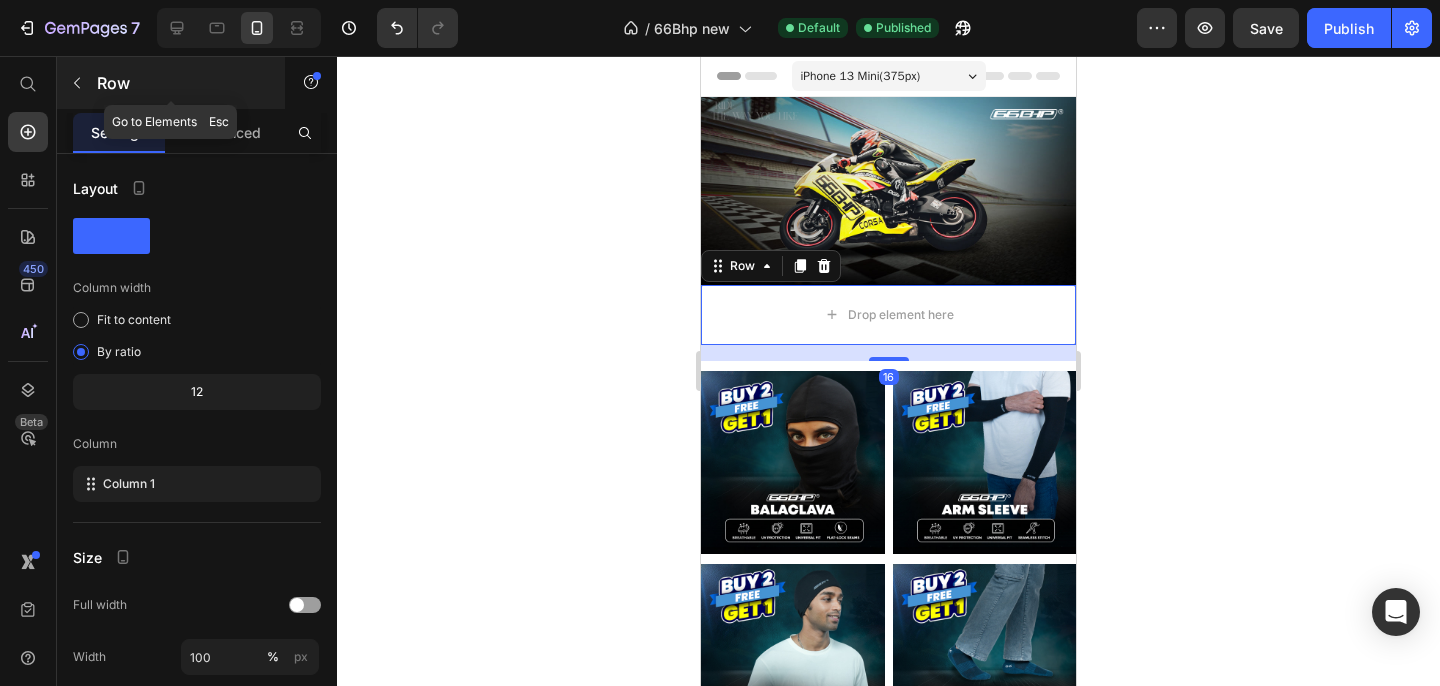 click 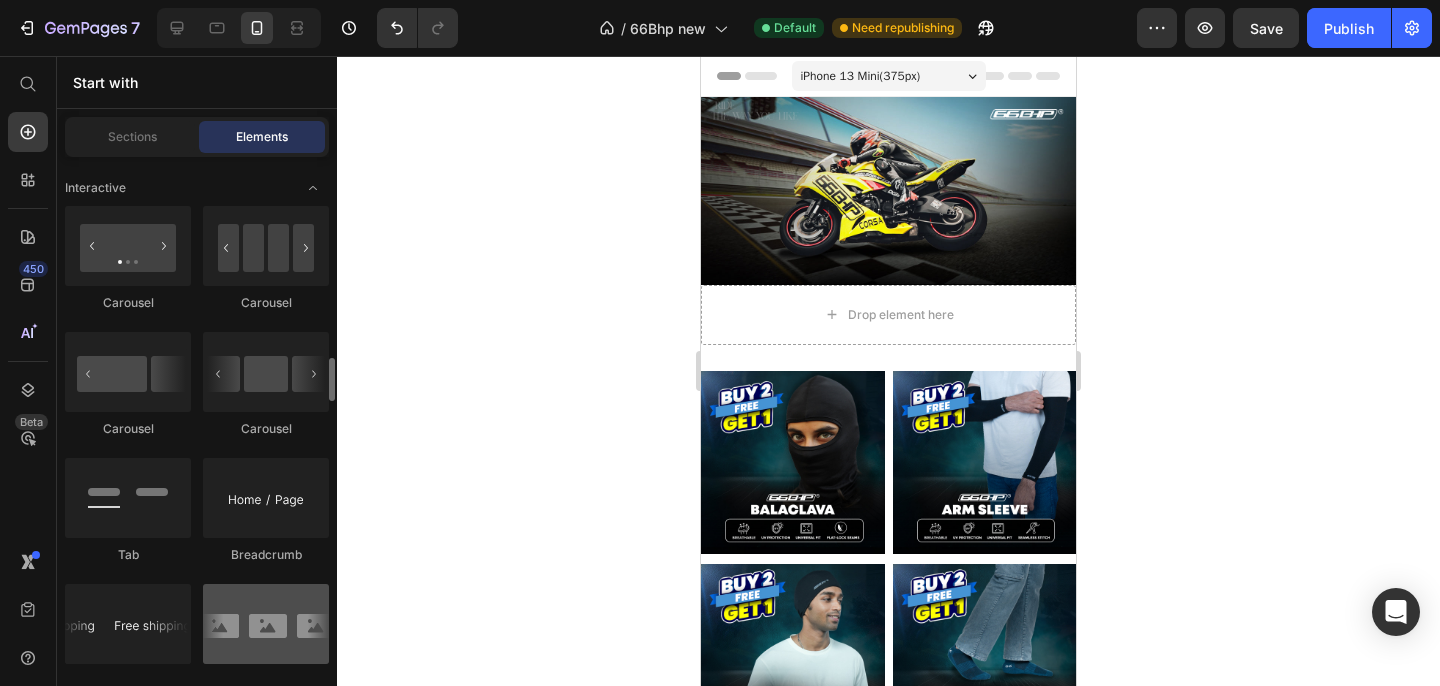 scroll, scrollTop: 2118, scrollLeft: 0, axis: vertical 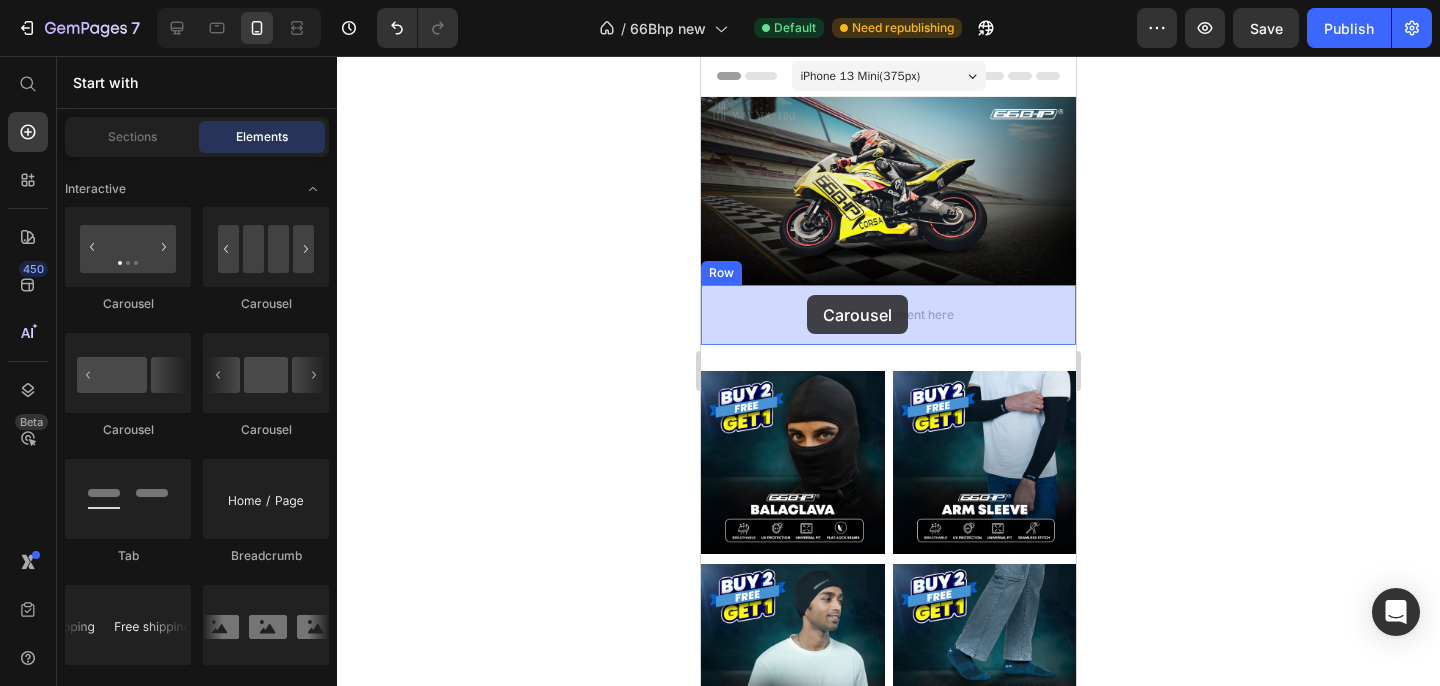 drag, startPoint x: 973, startPoint y: 441, endPoint x: 807, endPoint y: 295, distance: 221.07013 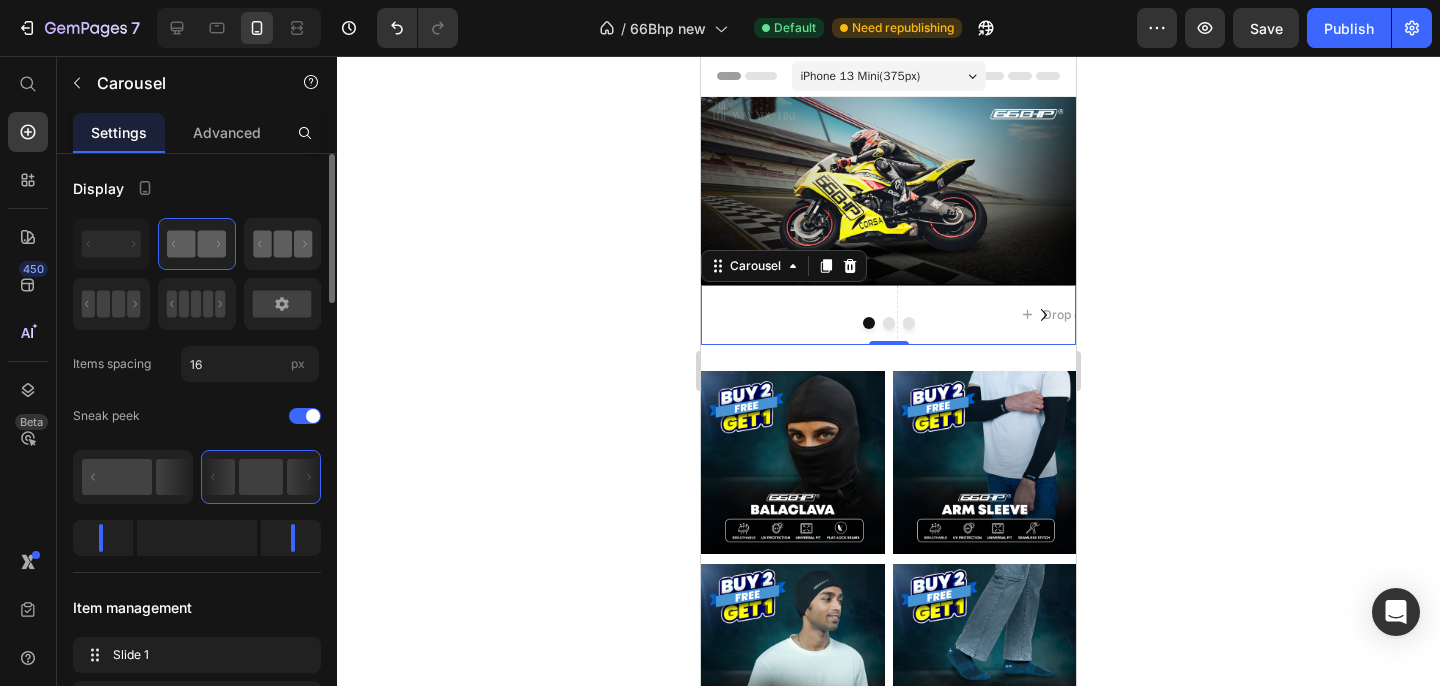 click 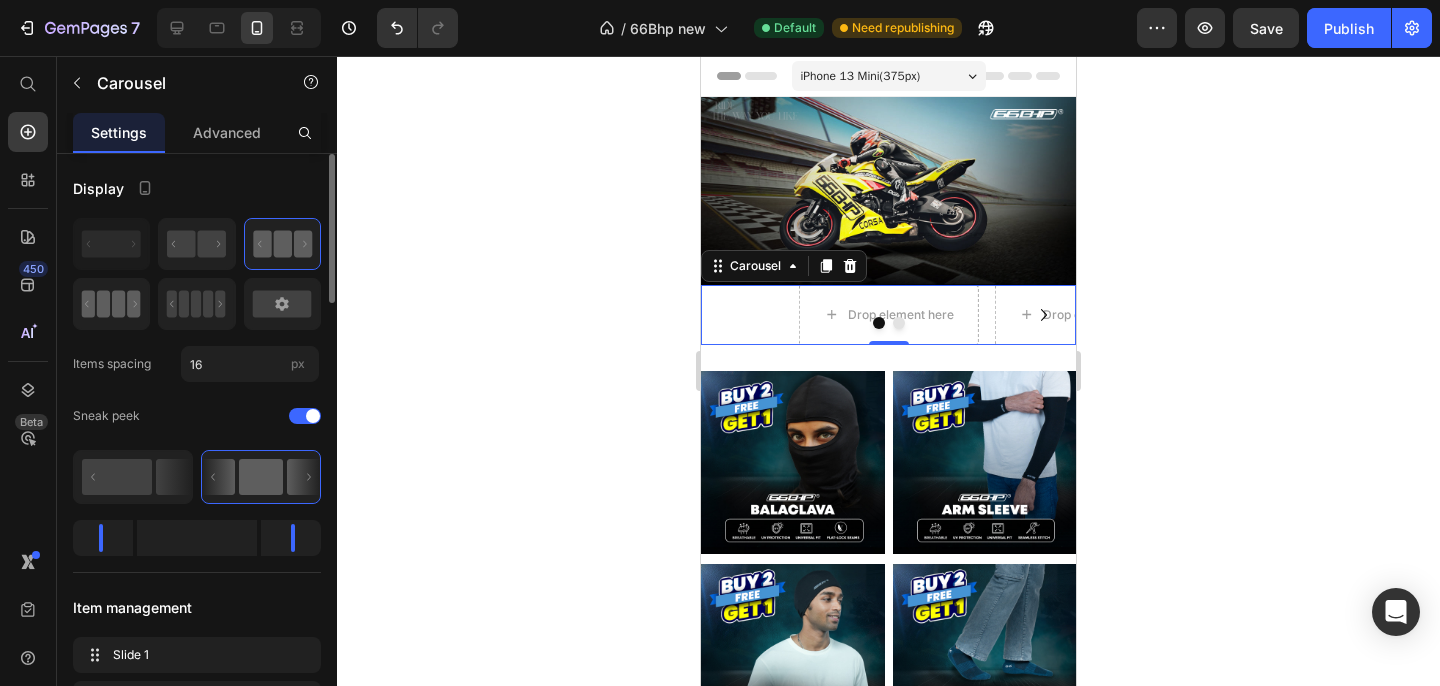 click 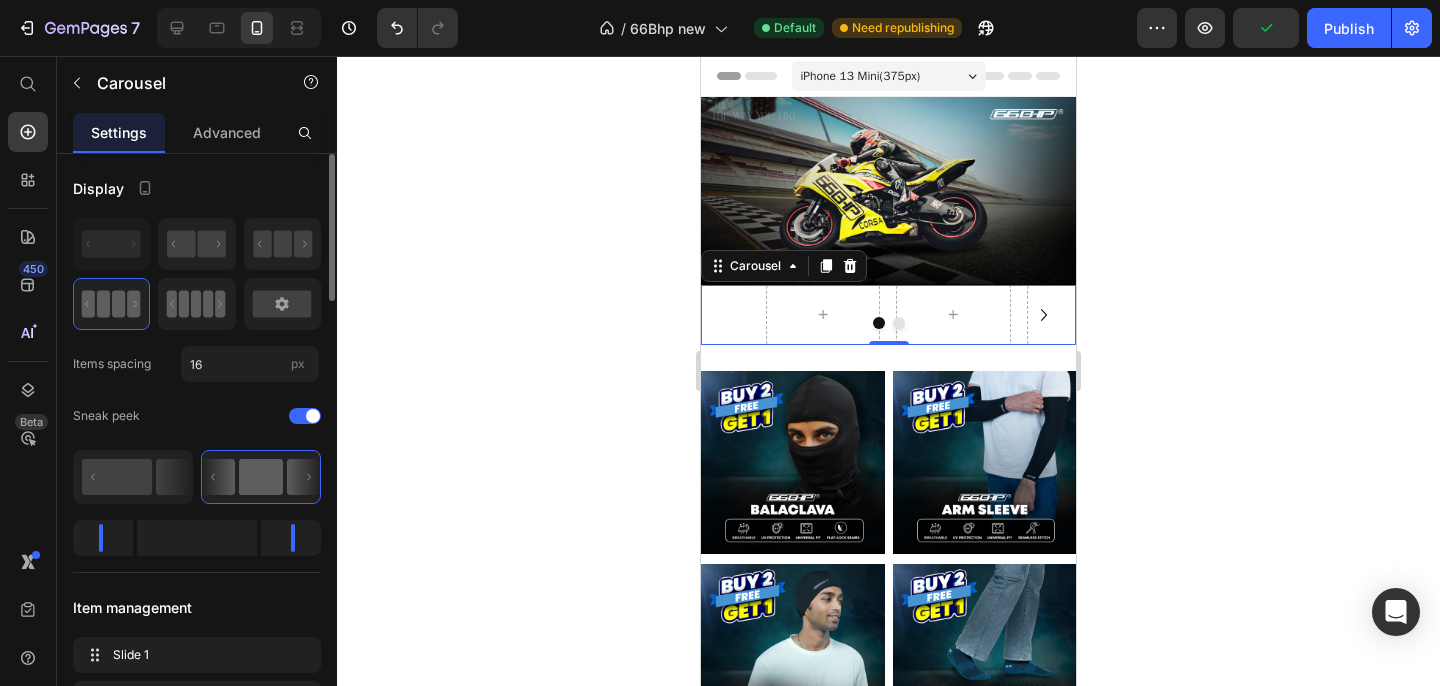 click 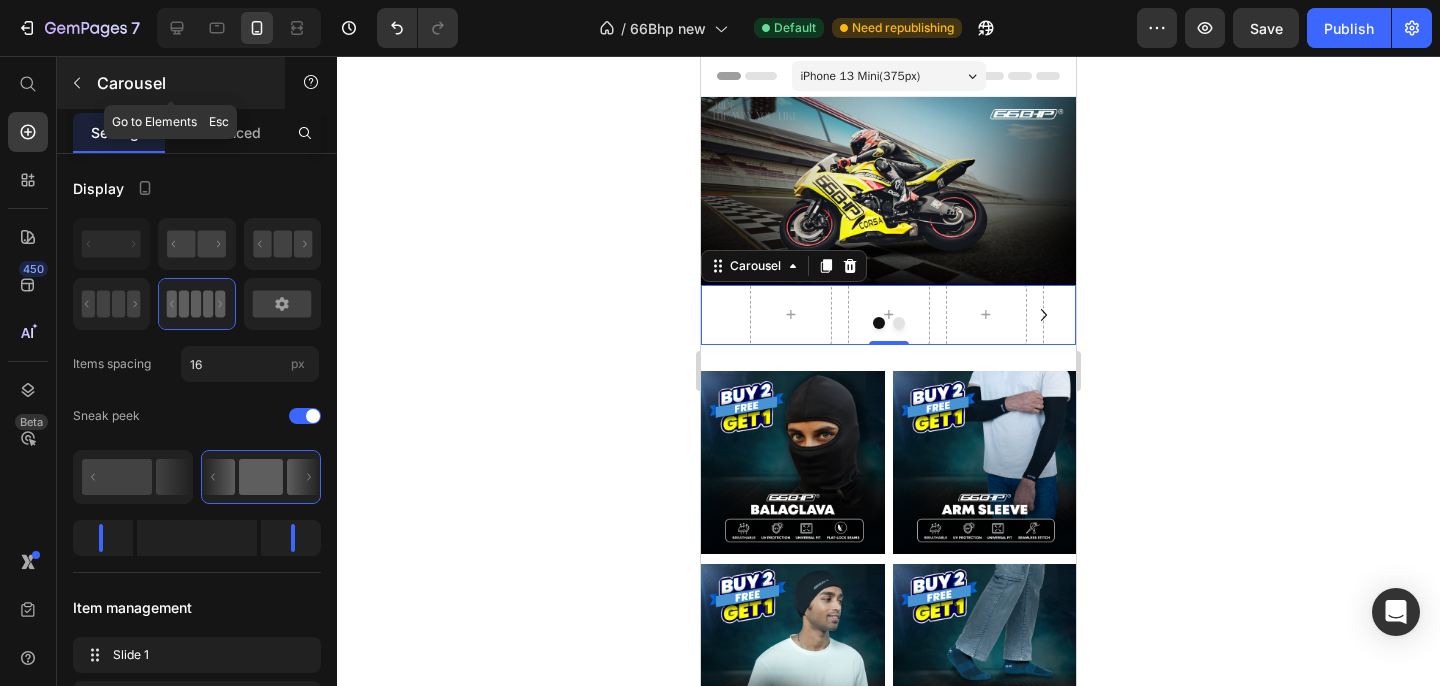 click 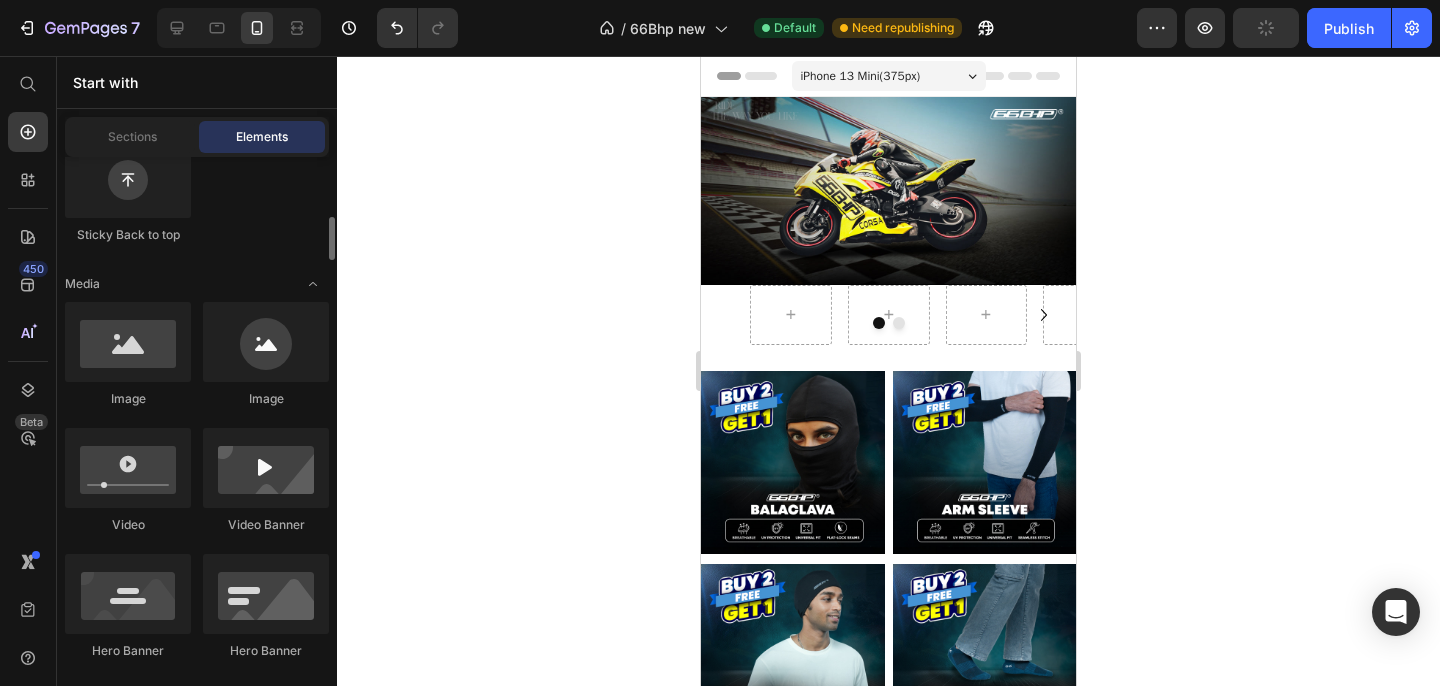 scroll, scrollTop: 649, scrollLeft: 0, axis: vertical 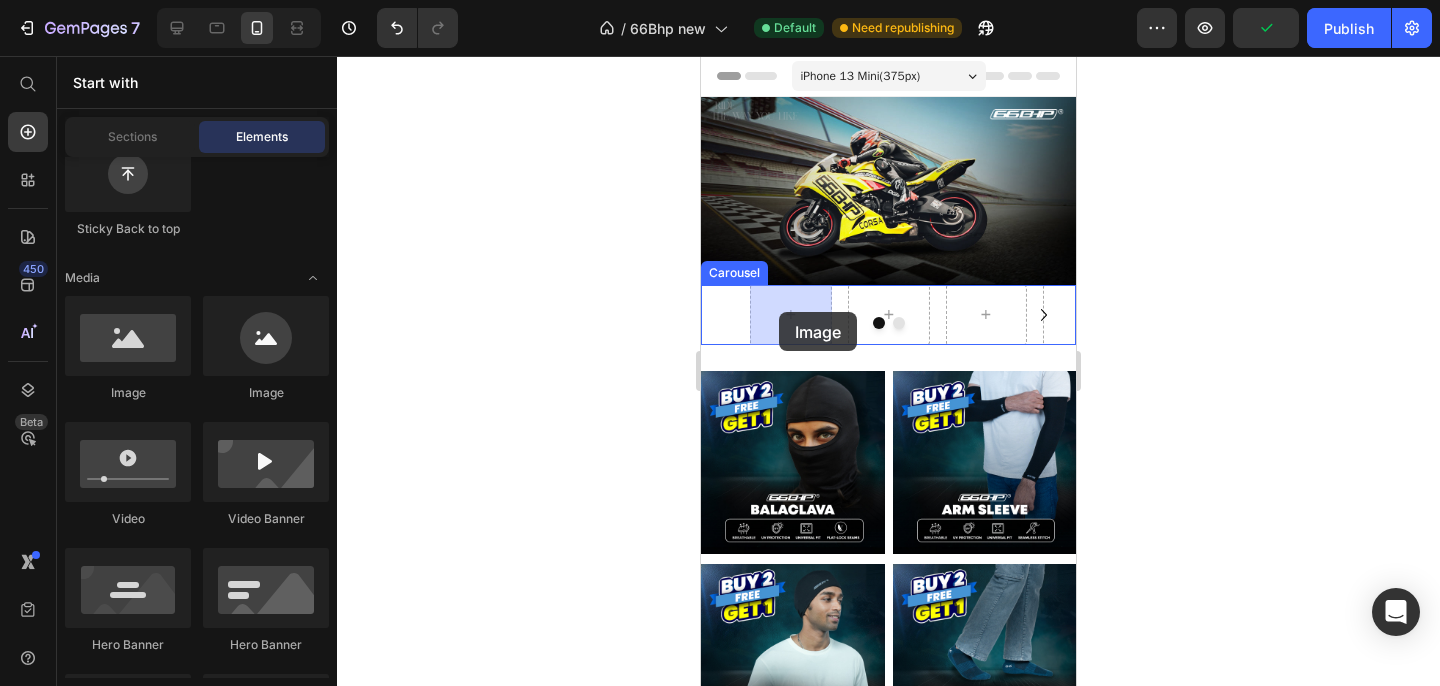 drag, startPoint x: 855, startPoint y: 412, endPoint x: 779, endPoint y: 312, distance: 125.60255 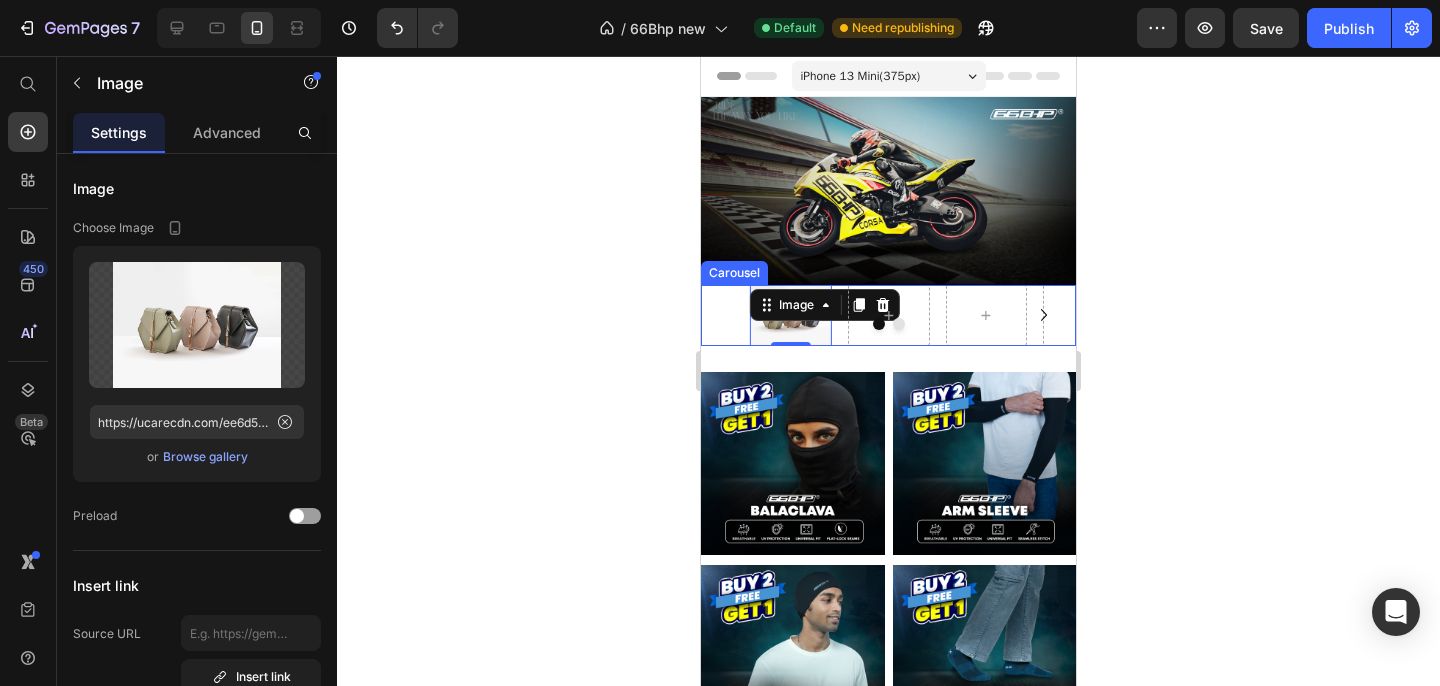 click at bounding box center [888, 324] 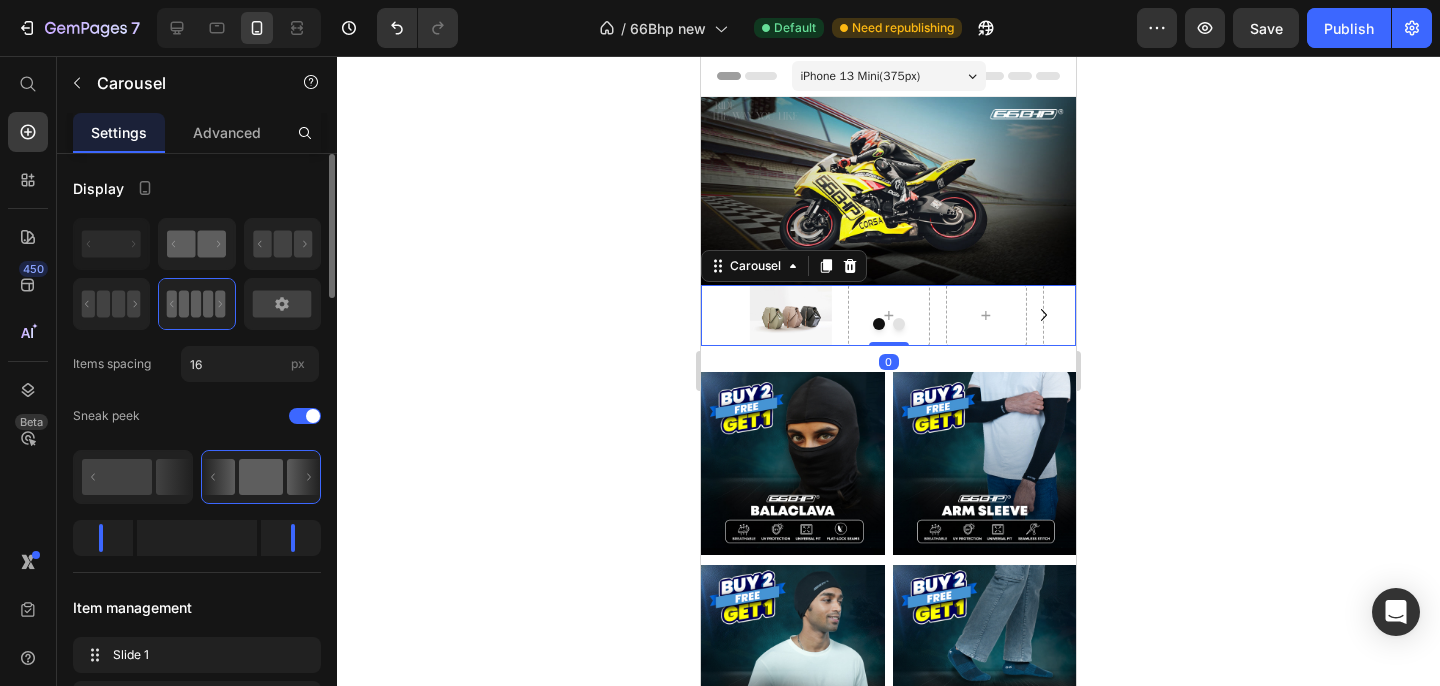 click 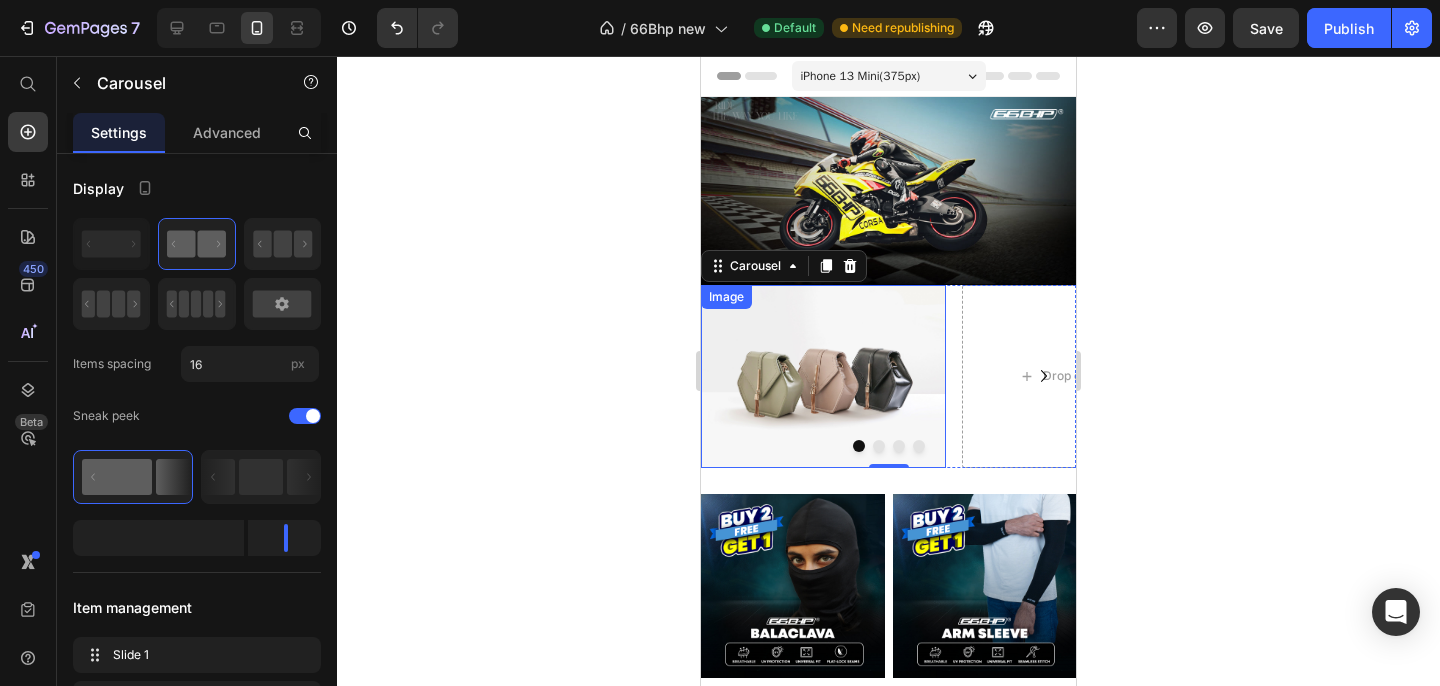 click at bounding box center [823, 377] 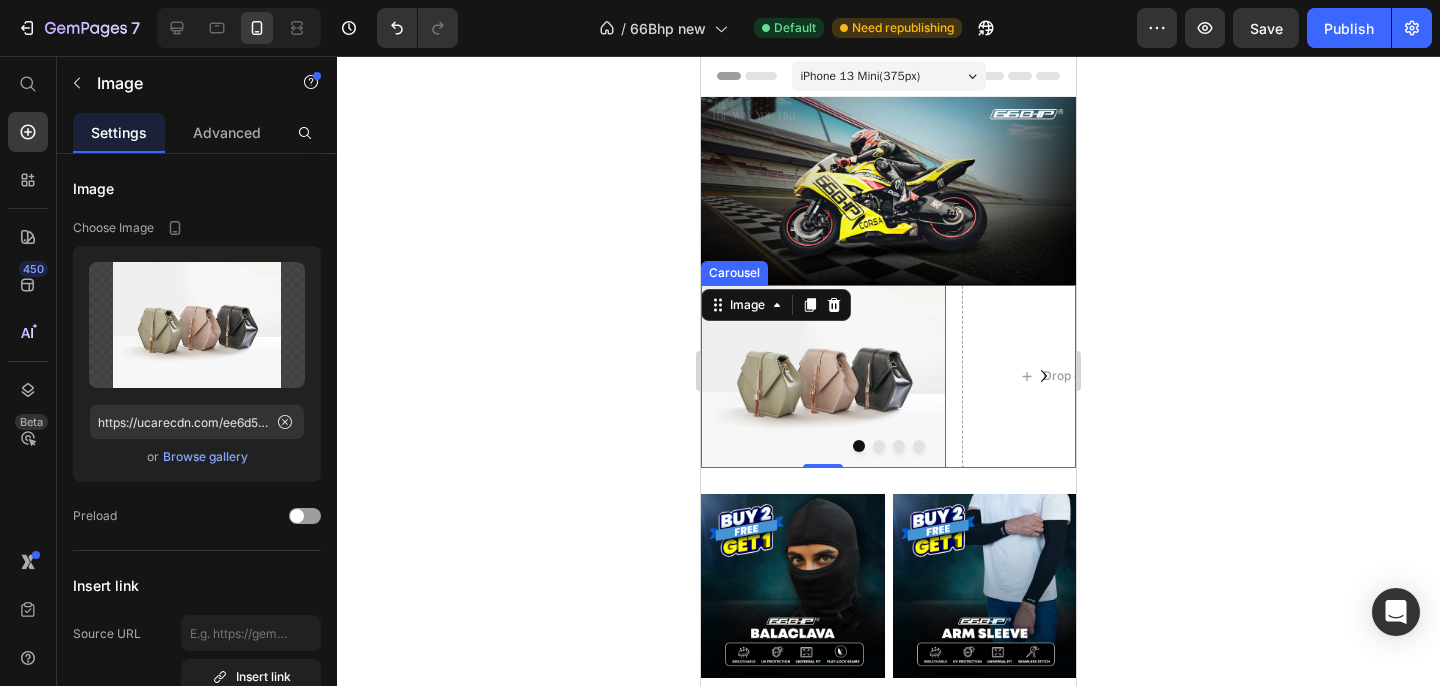 click on "Image   0
Drop element here
Drop element here
Drop element here
Drop element here" at bounding box center [888, 377] 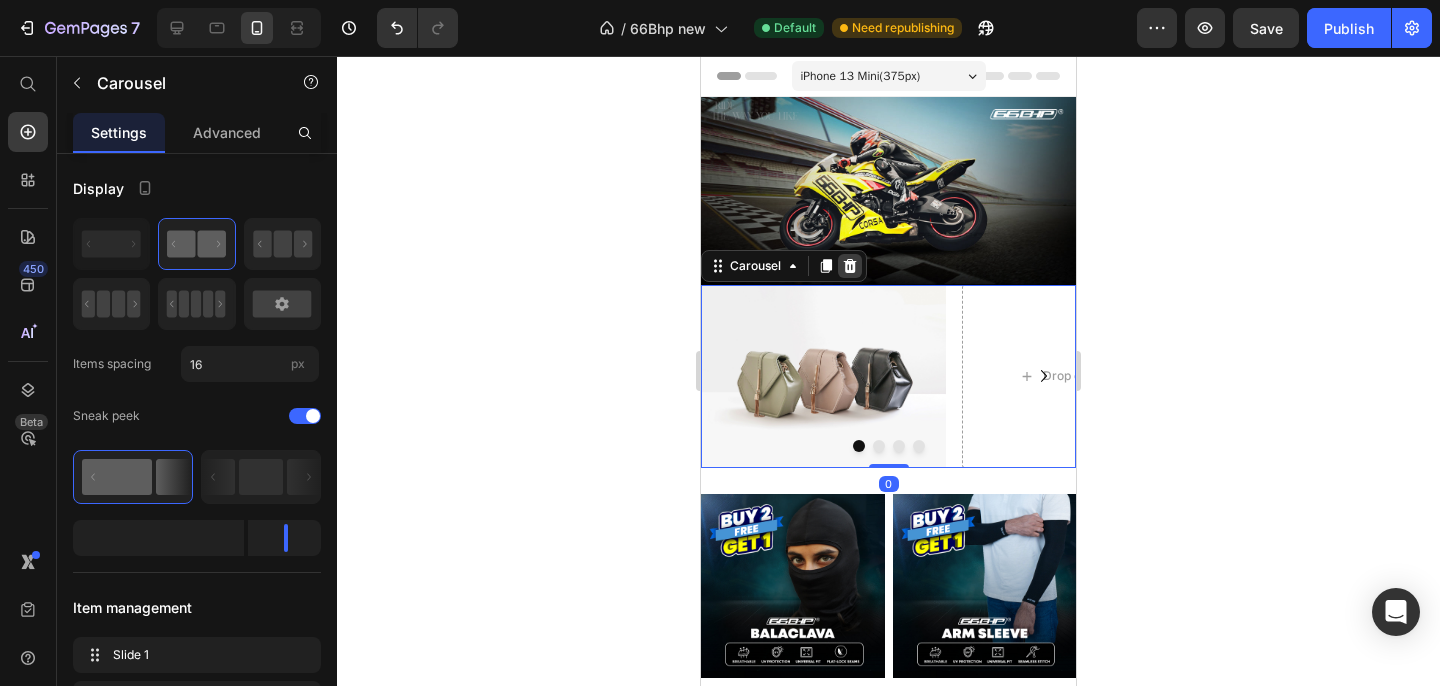 click at bounding box center [850, 266] 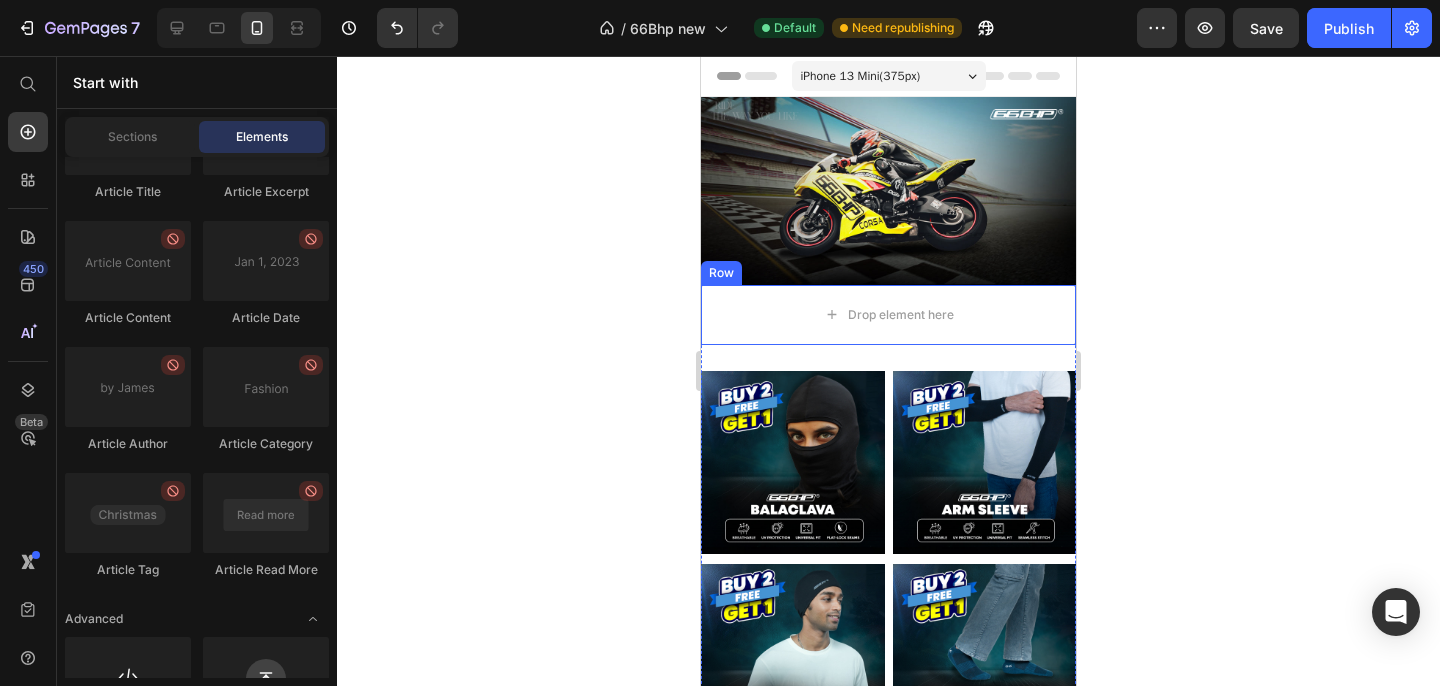 scroll, scrollTop: 5658, scrollLeft: 0, axis: vertical 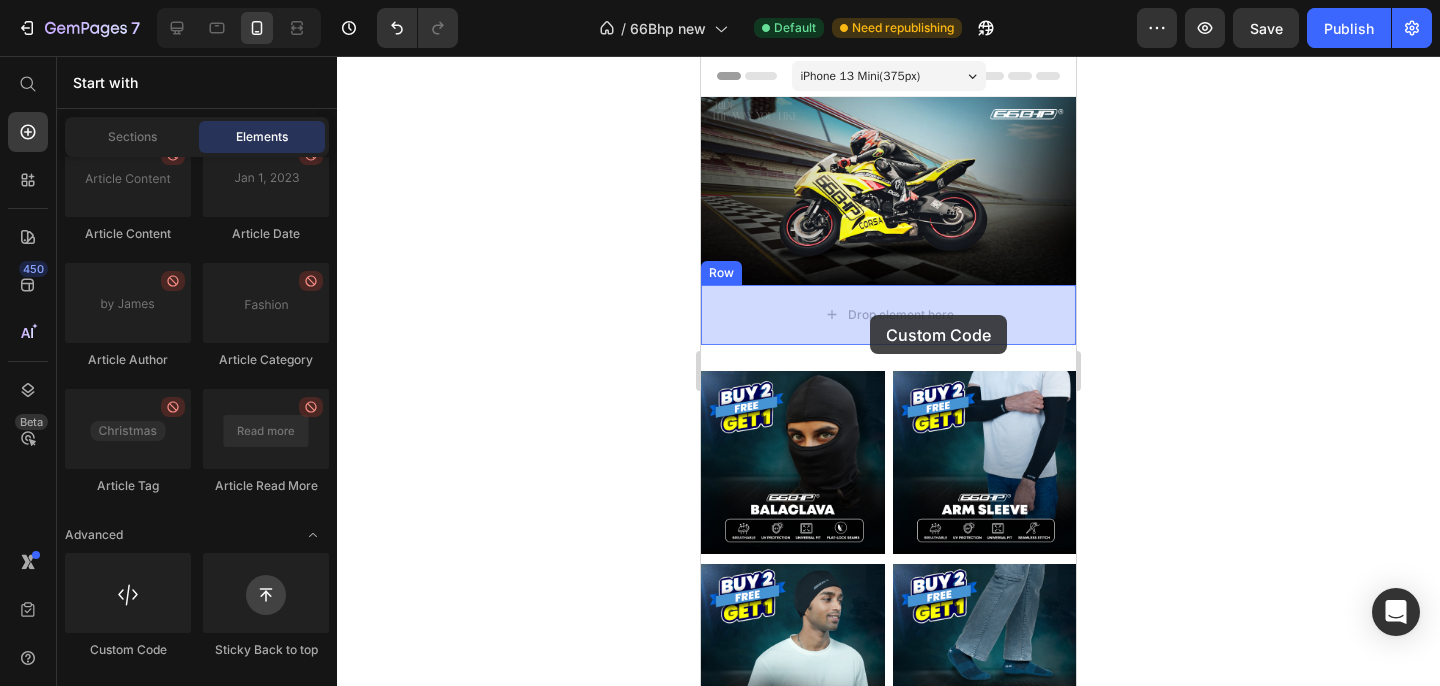 drag, startPoint x: 818, startPoint y: 647, endPoint x: 870, endPoint y: 315, distance: 336.0476 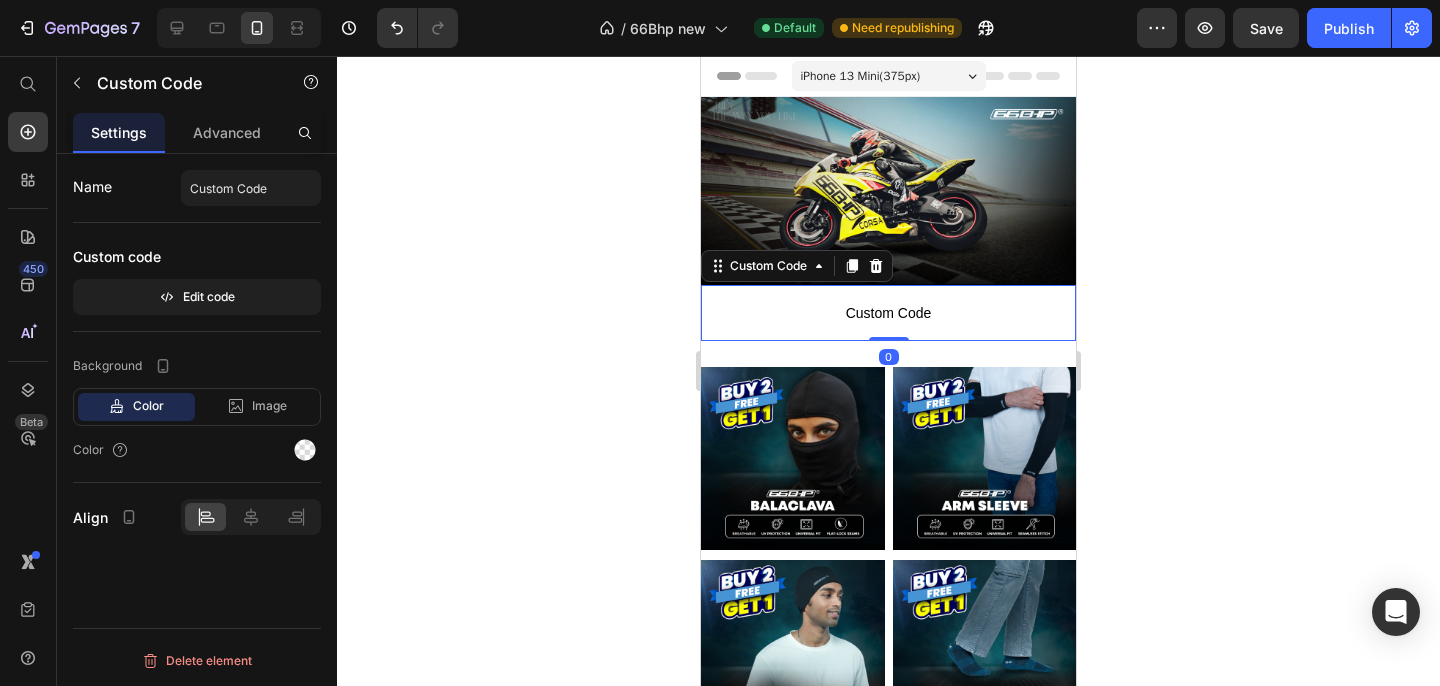 click on "Custom Code" at bounding box center (888, 313) 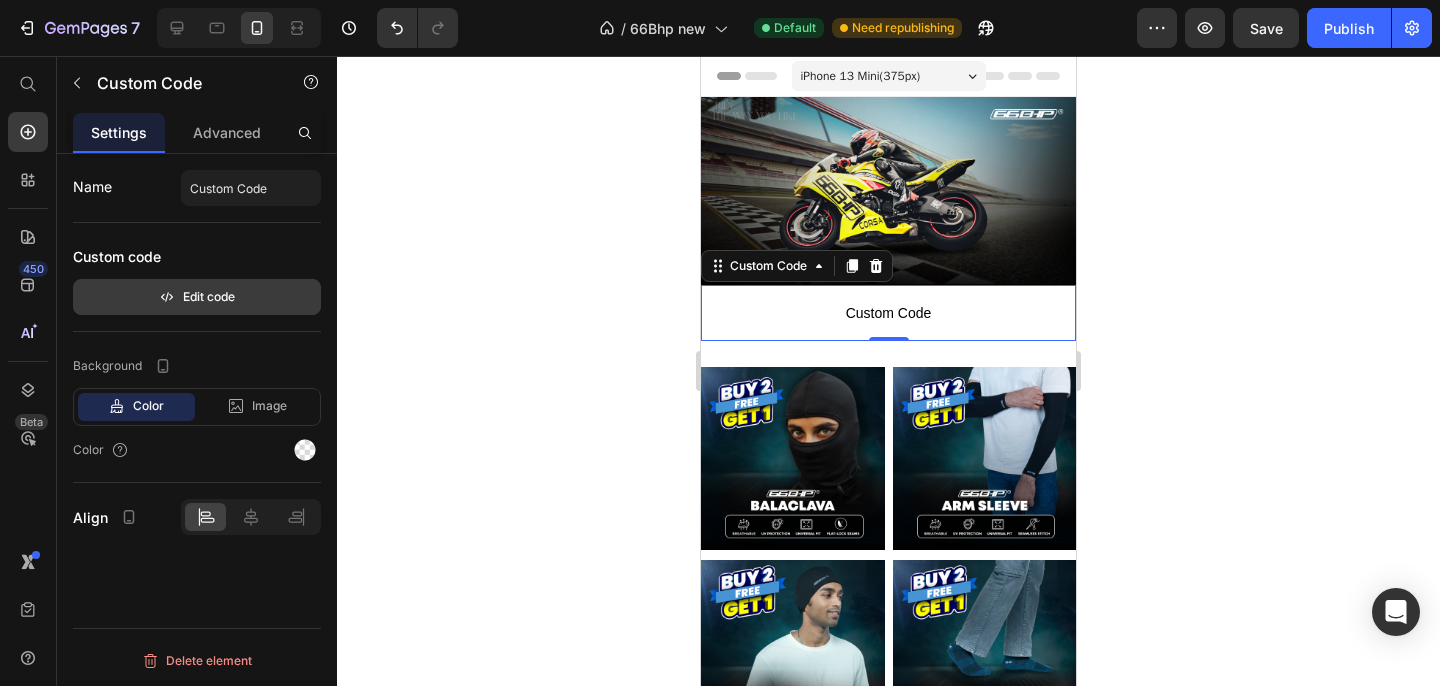 click 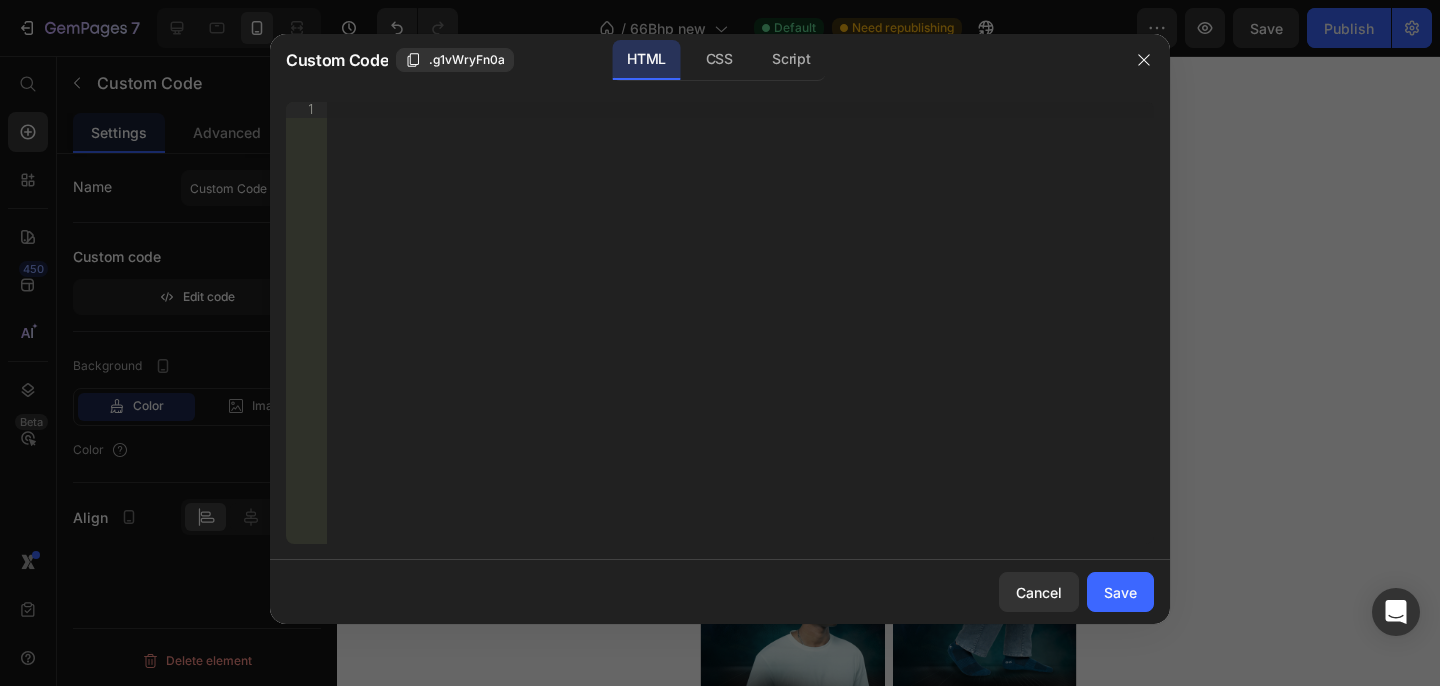 type 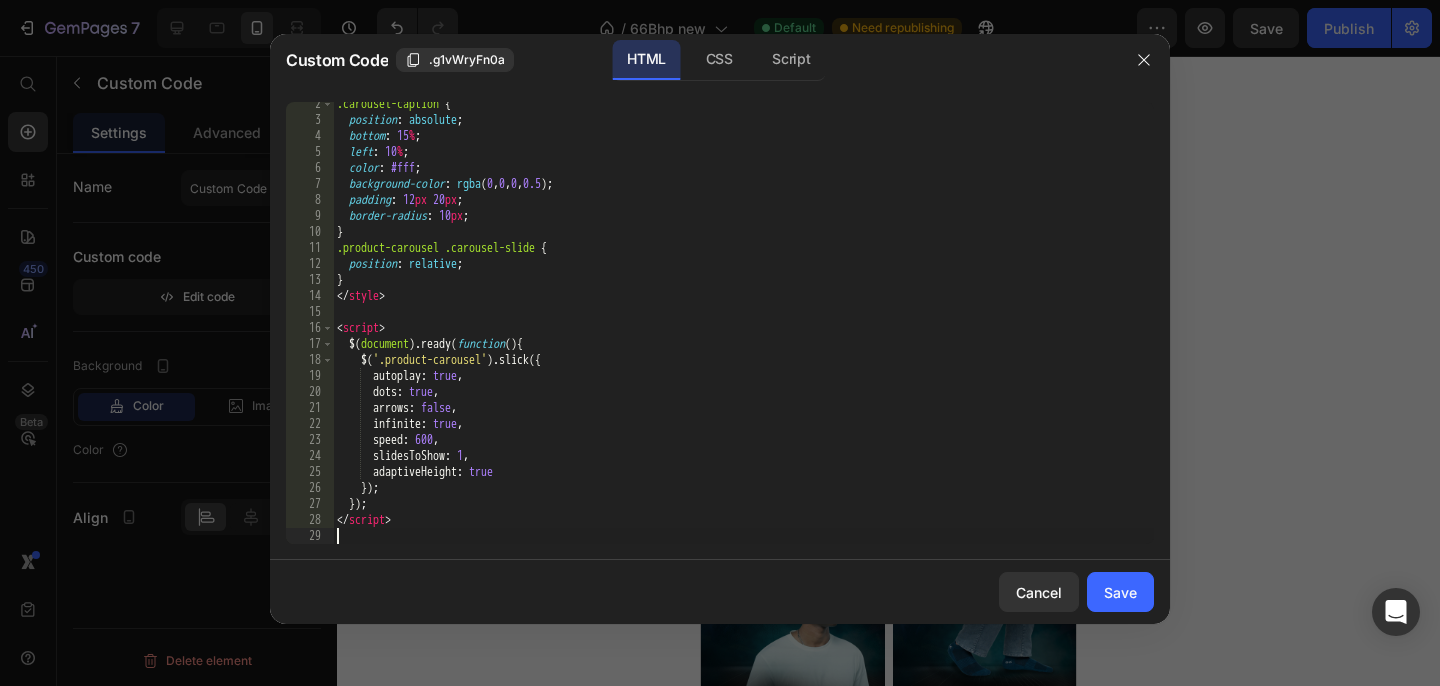 scroll, scrollTop: 22, scrollLeft: 0, axis: vertical 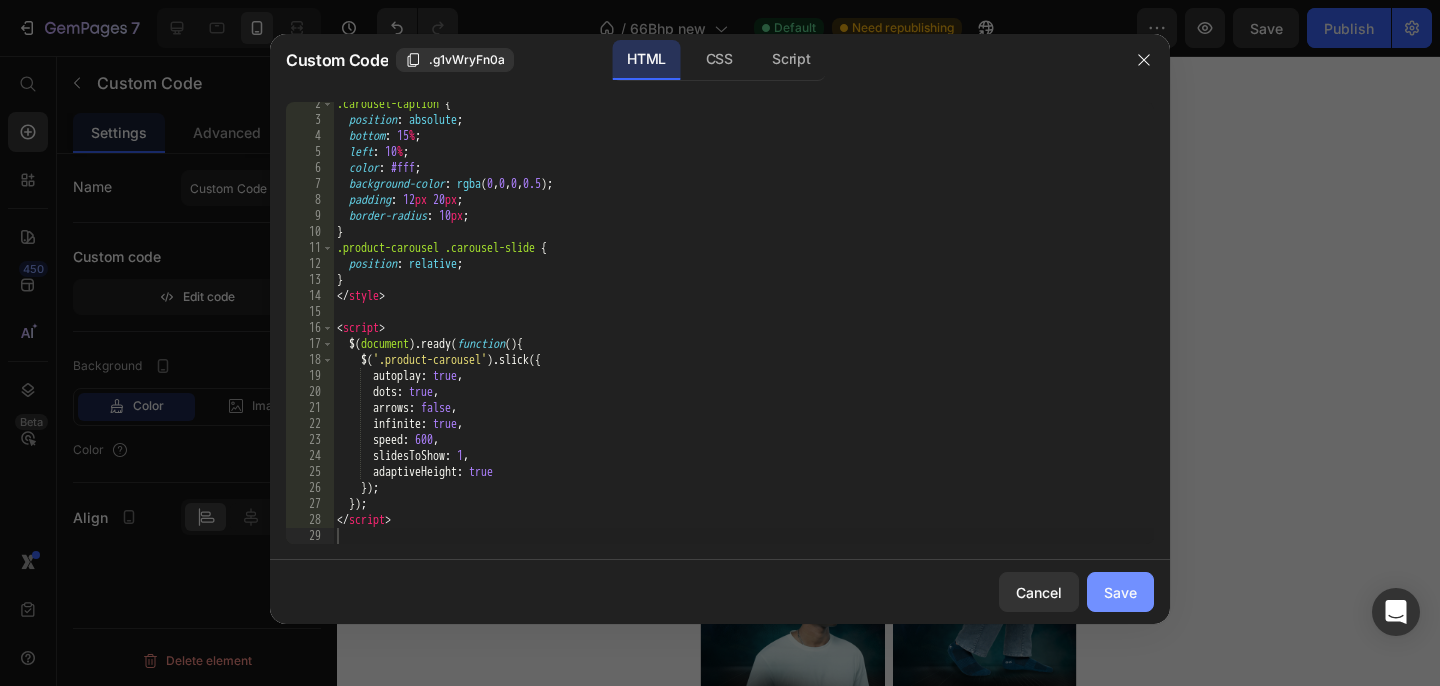 click on "Save" at bounding box center [1120, 592] 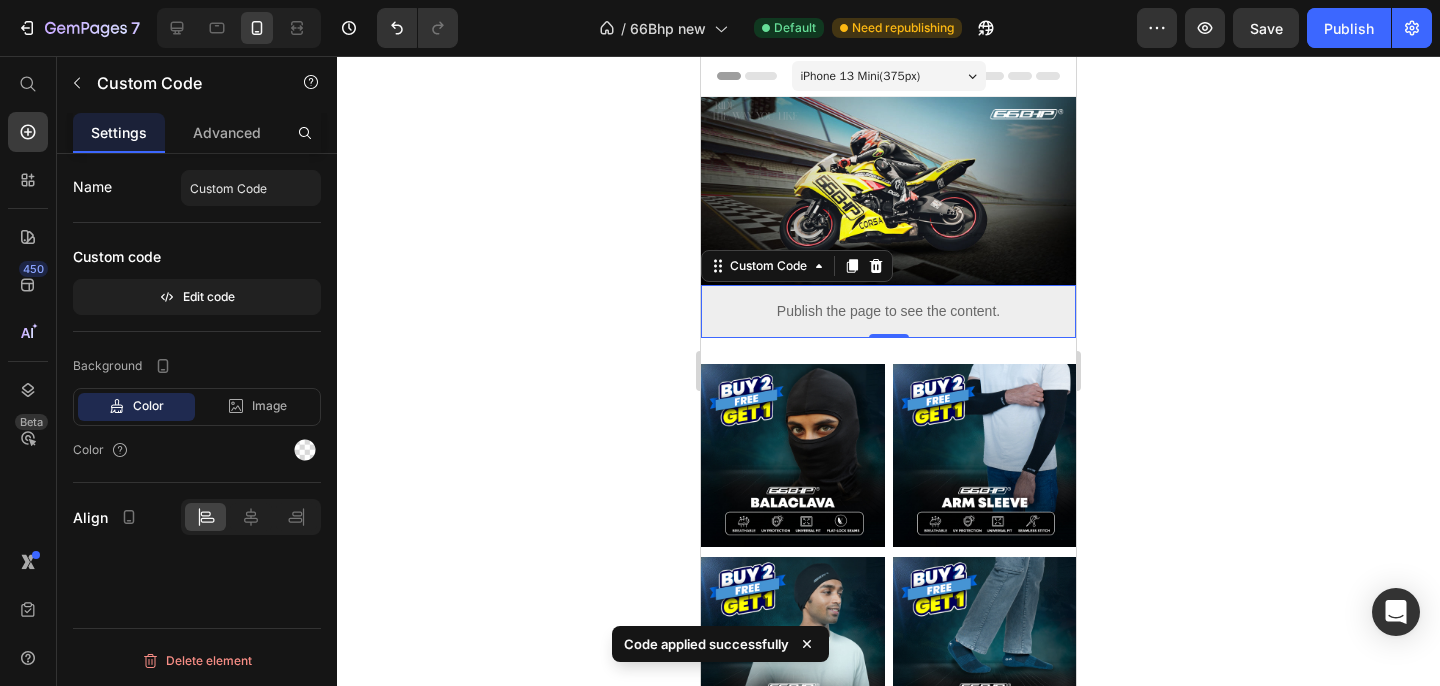 click on "Publish the page to see the content." at bounding box center [888, 311] 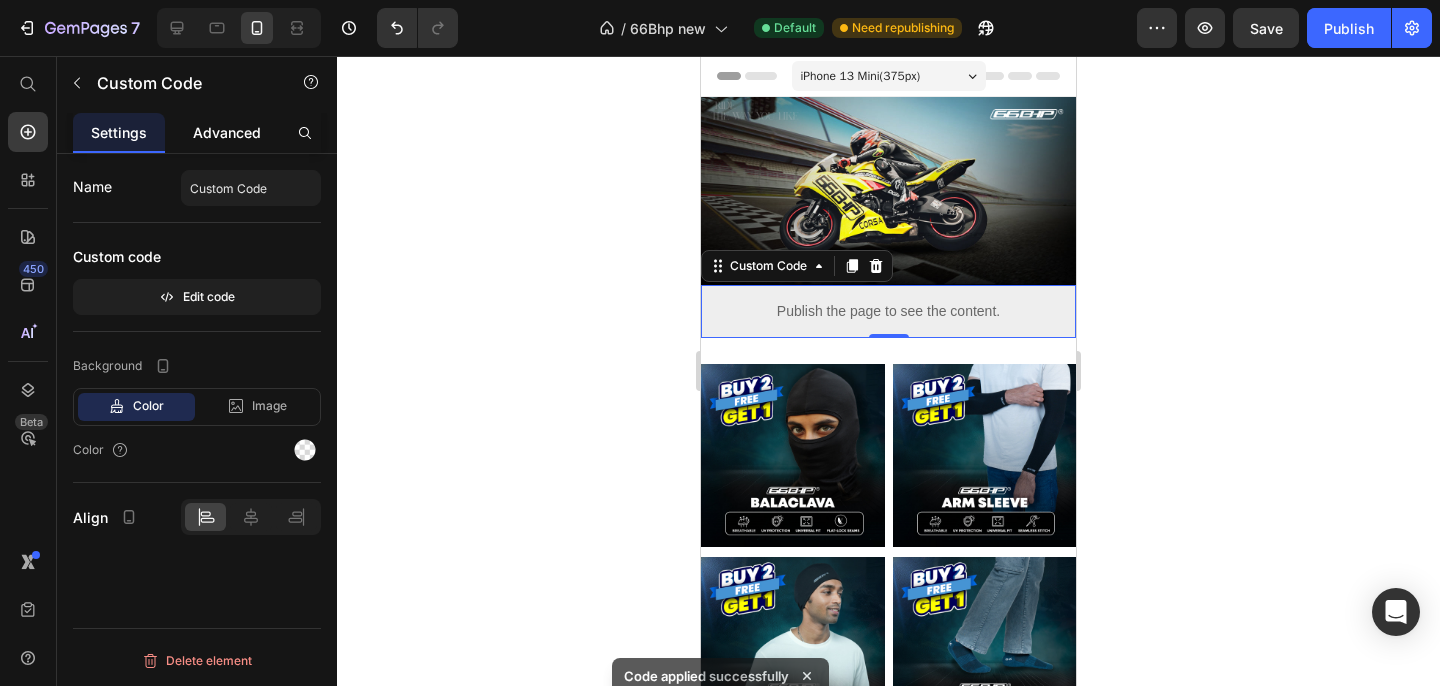 click on "Advanced" at bounding box center [227, 132] 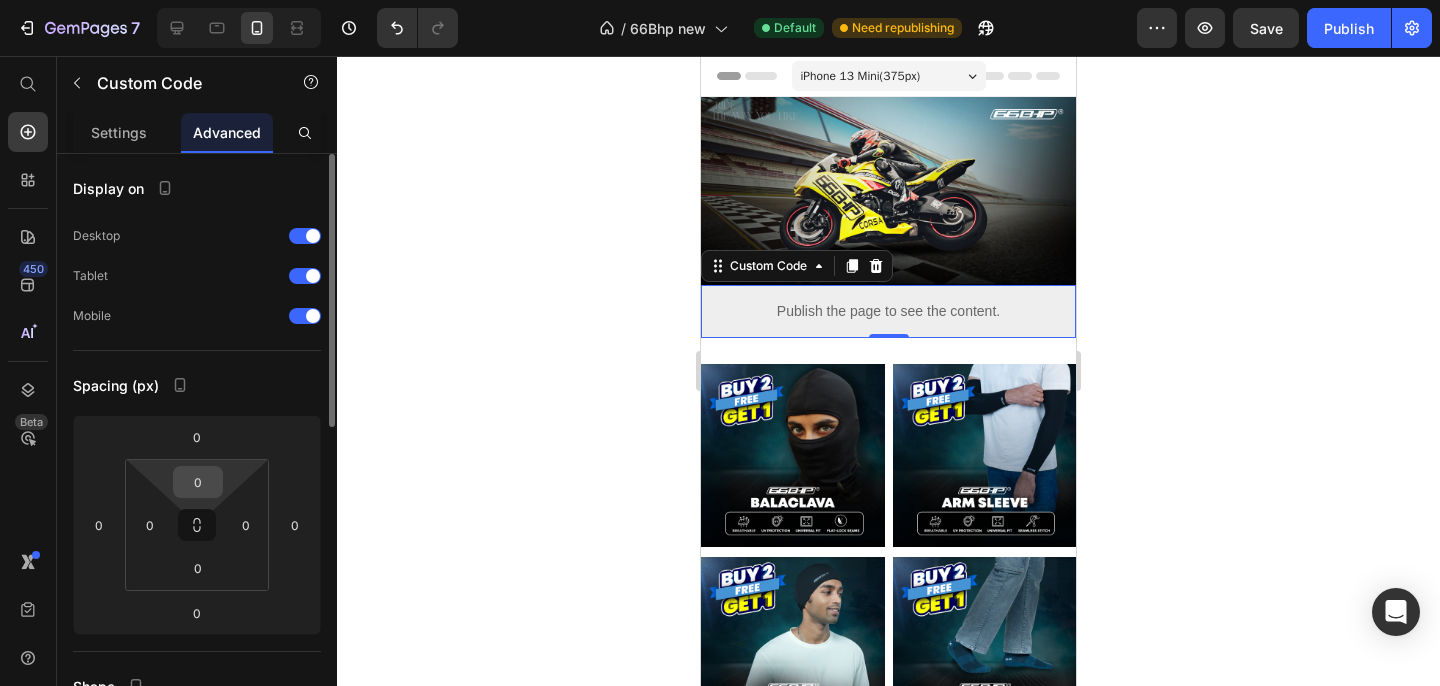 click on "0" at bounding box center (198, 482) 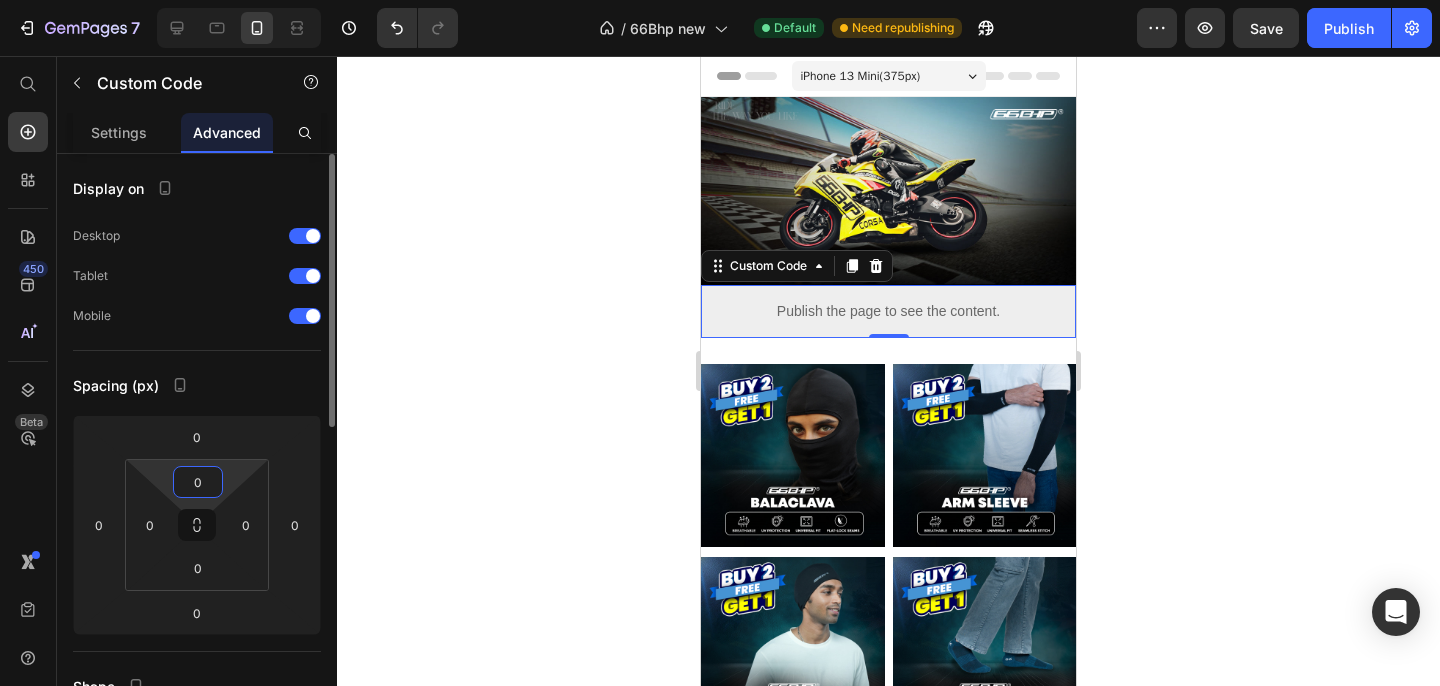 click on "0" at bounding box center (198, 482) 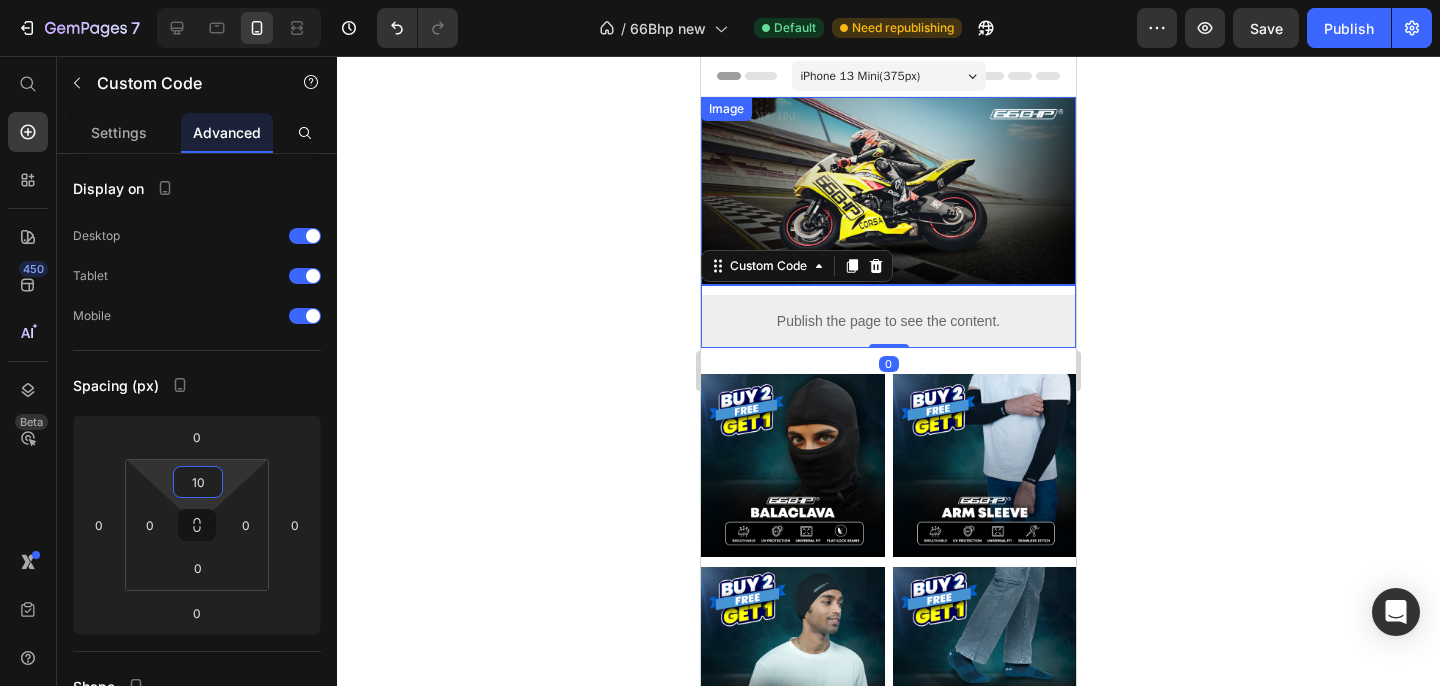 type on "10" 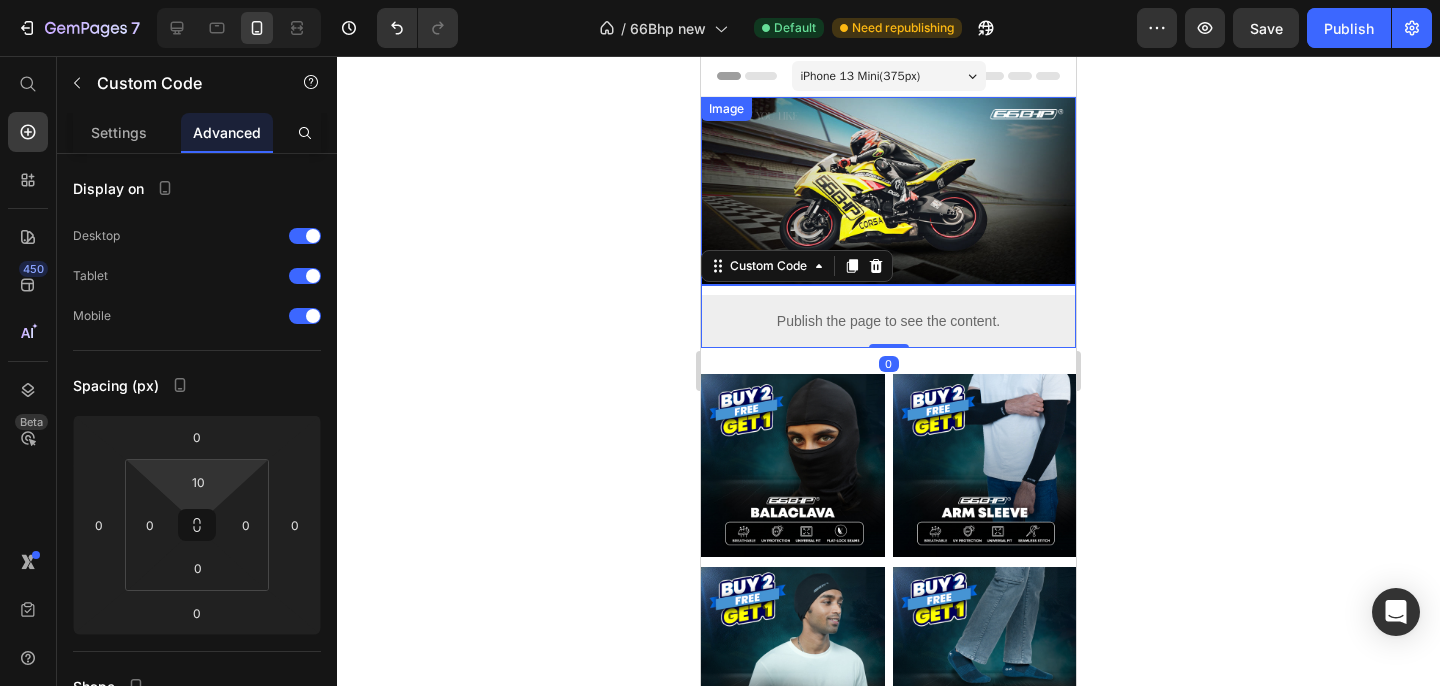 click 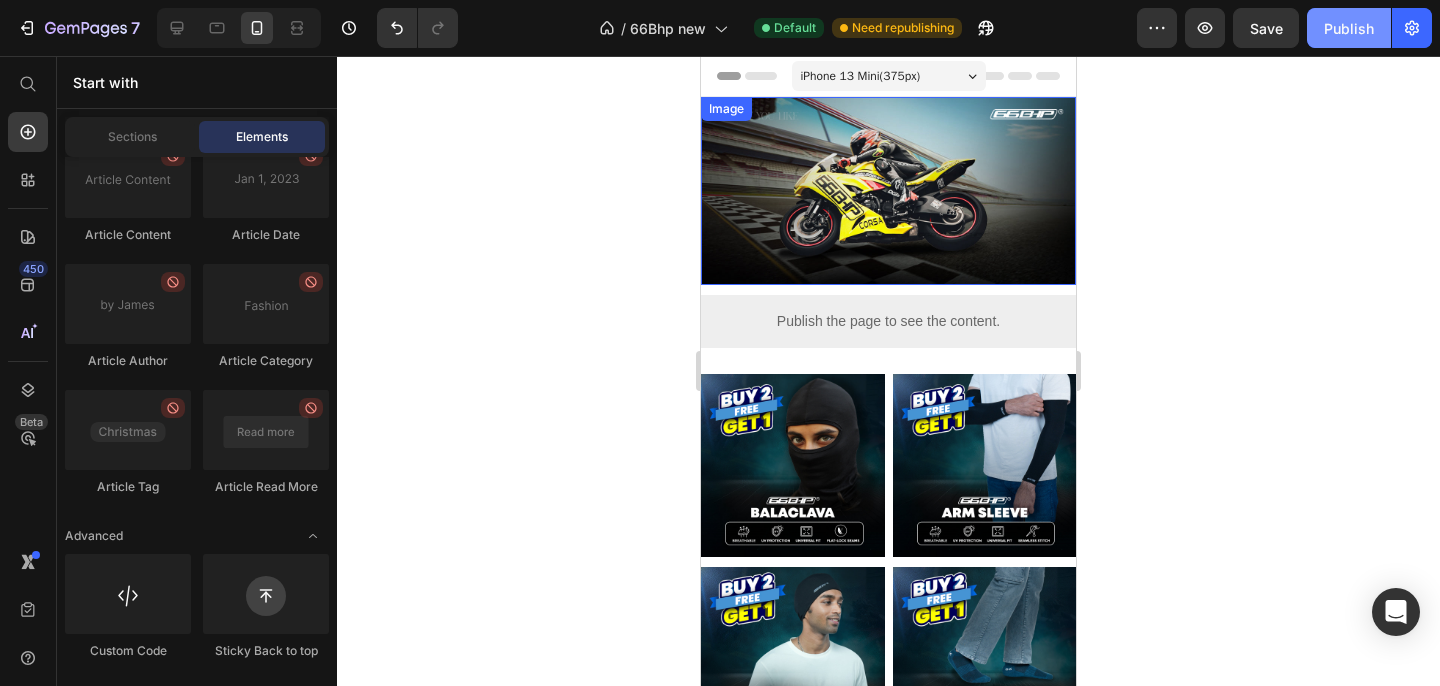 click on "Publish" at bounding box center [1349, 28] 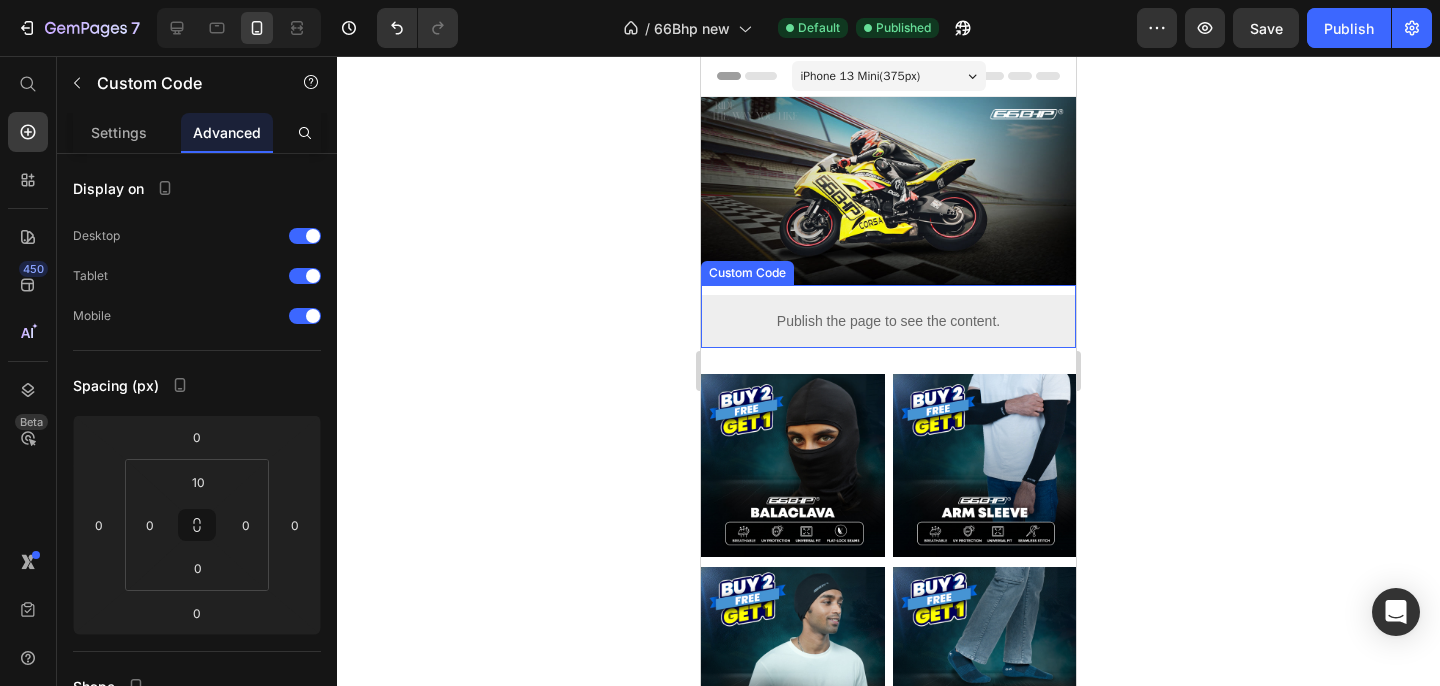 click on "Publish the page to see the content." at bounding box center [888, 321] 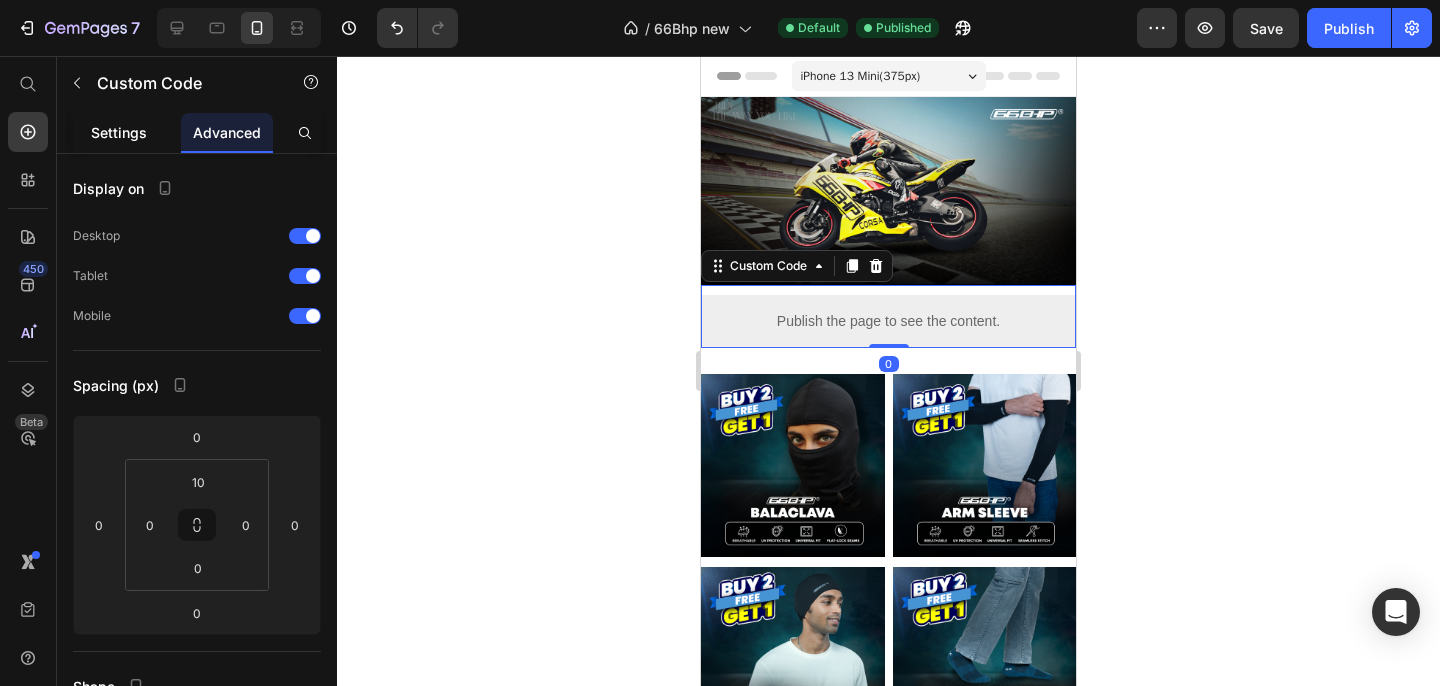 click on "Settings" at bounding box center [119, 132] 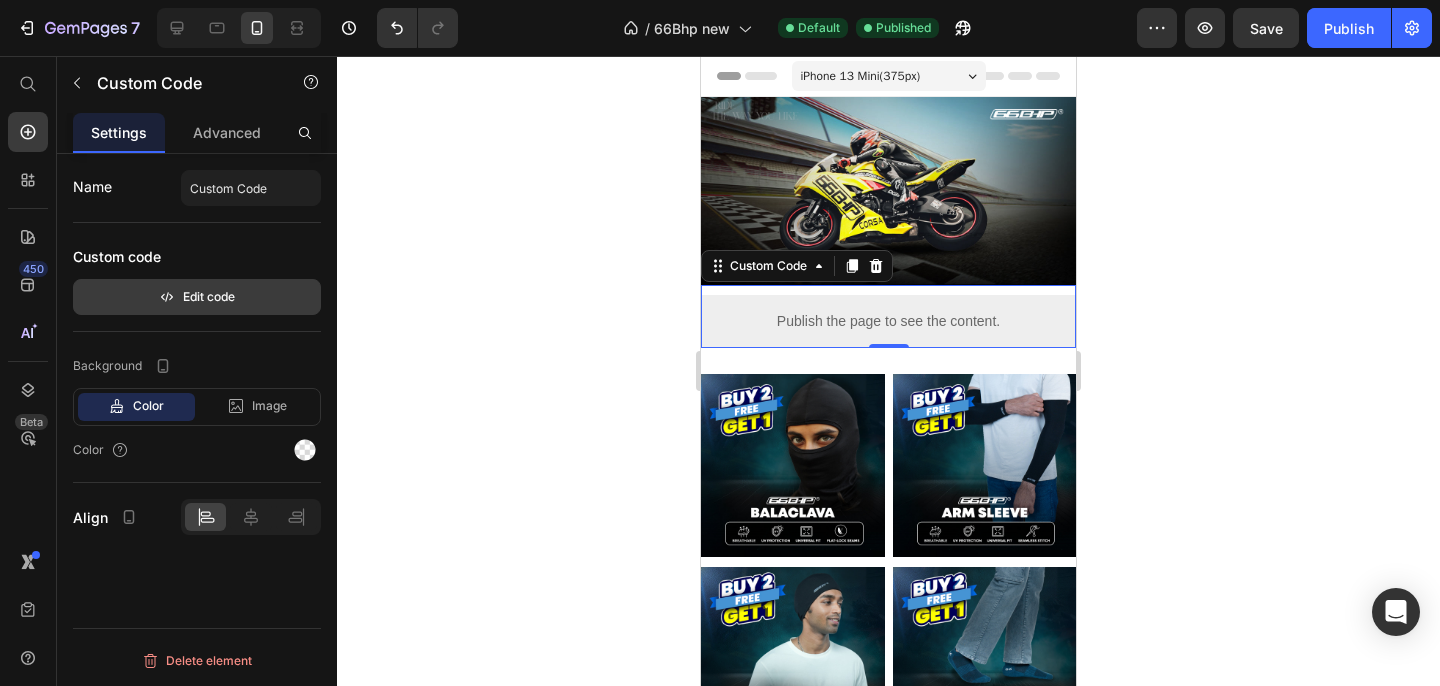 click on "Edit code" at bounding box center (197, 297) 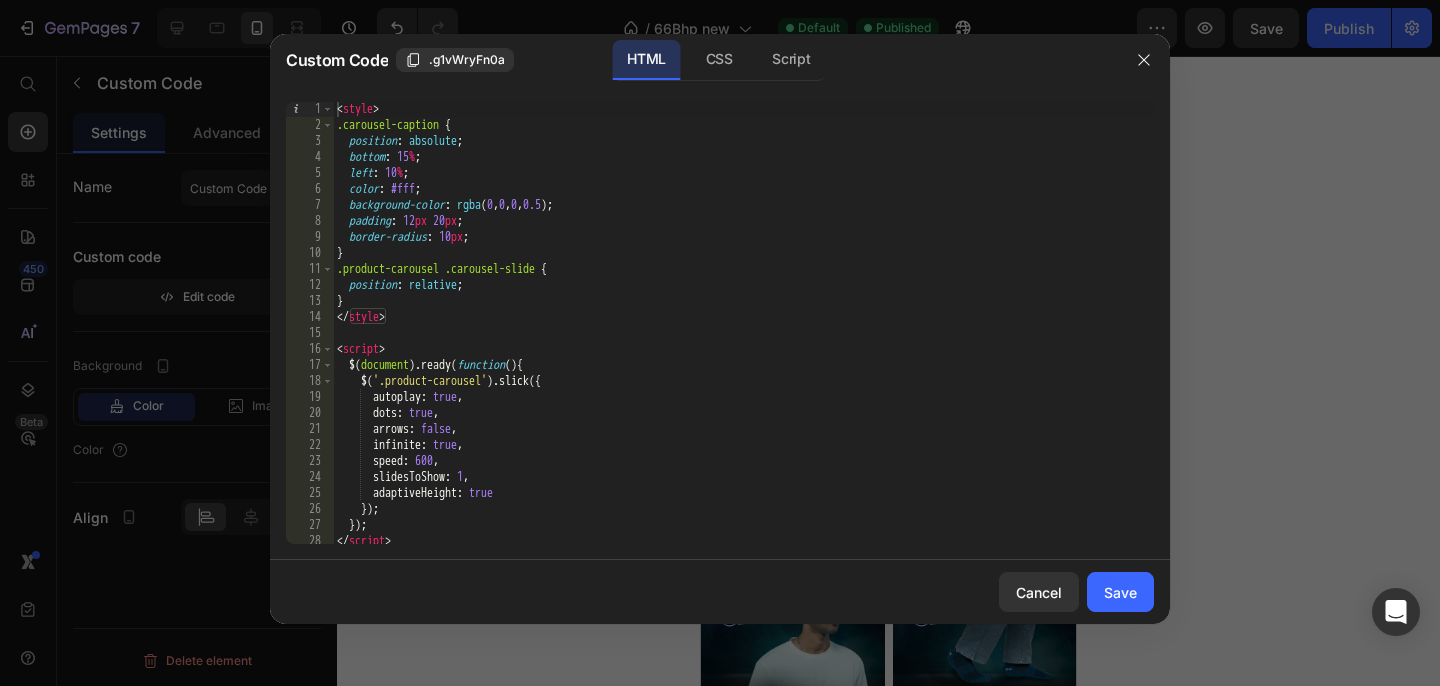 scroll, scrollTop: 22, scrollLeft: 0, axis: vertical 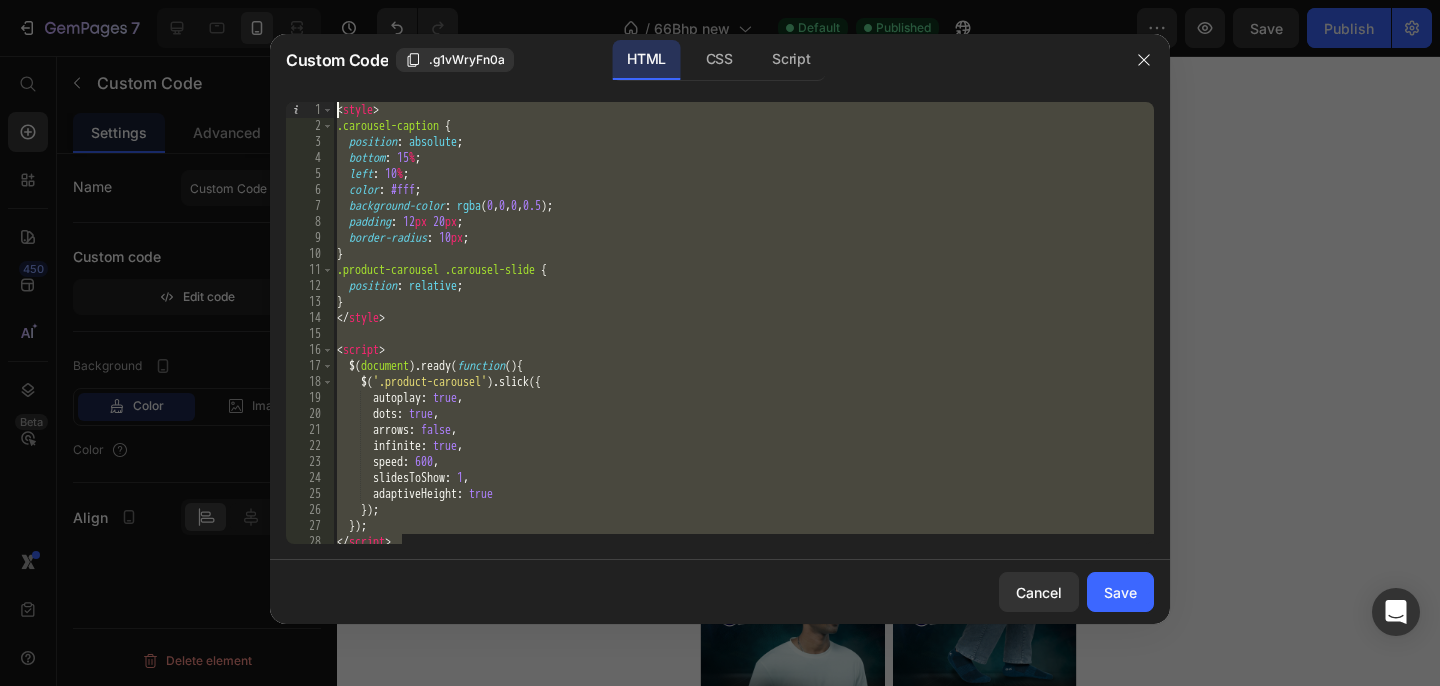 drag, startPoint x: 422, startPoint y: 526, endPoint x: 354, endPoint y: 6, distance: 524.4273 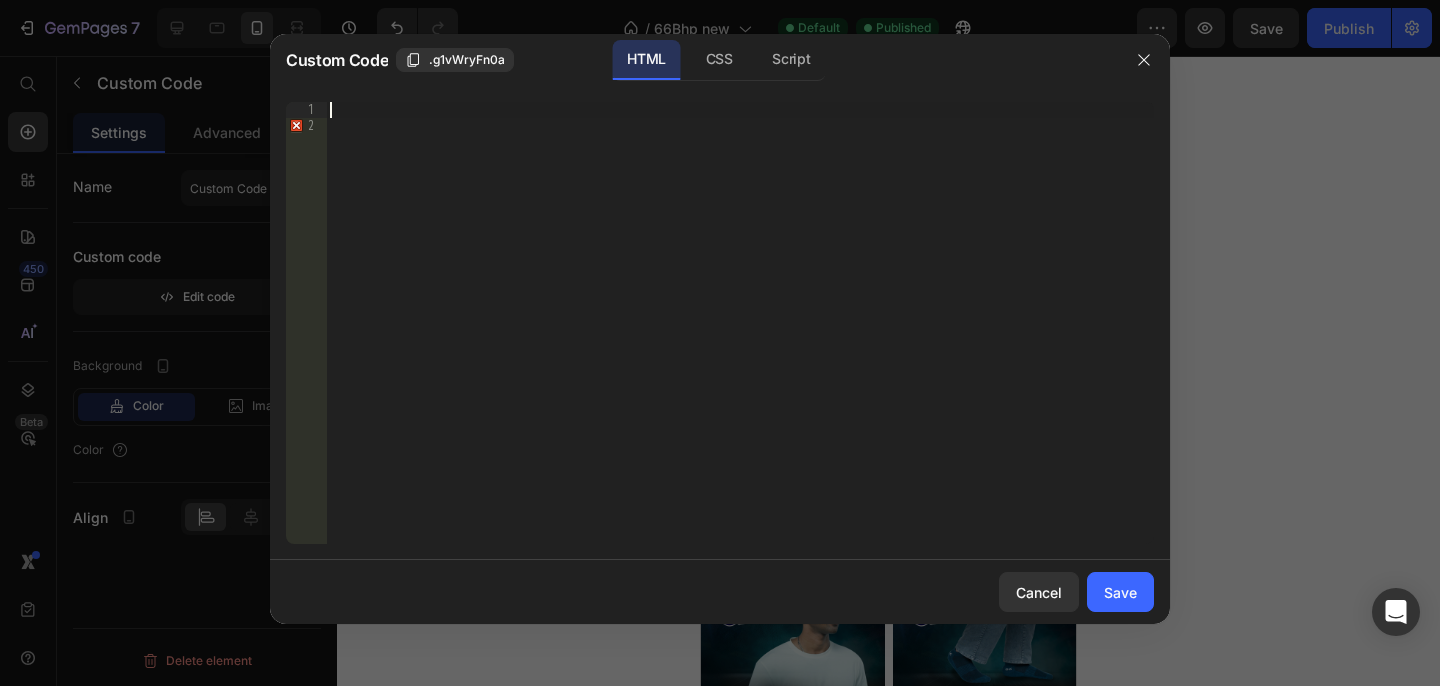 scroll, scrollTop: 150, scrollLeft: 0, axis: vertical 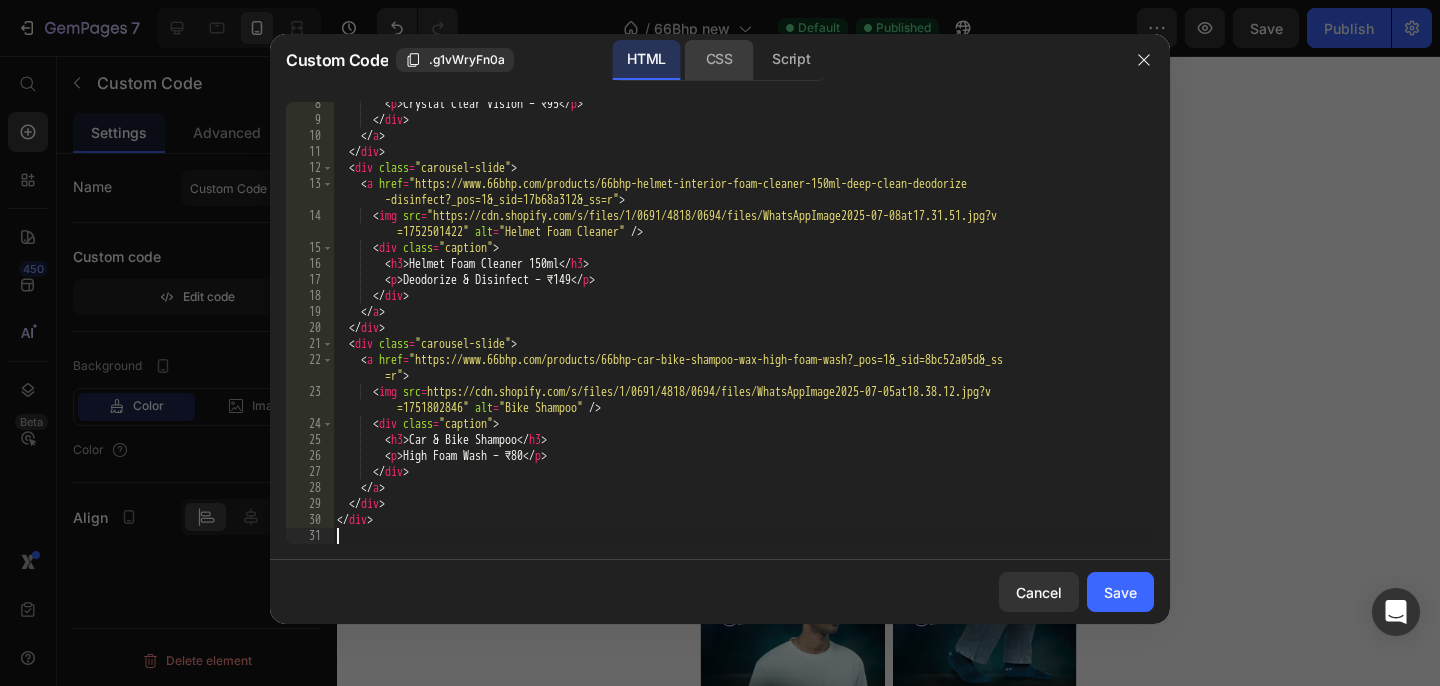 click on "CSS" 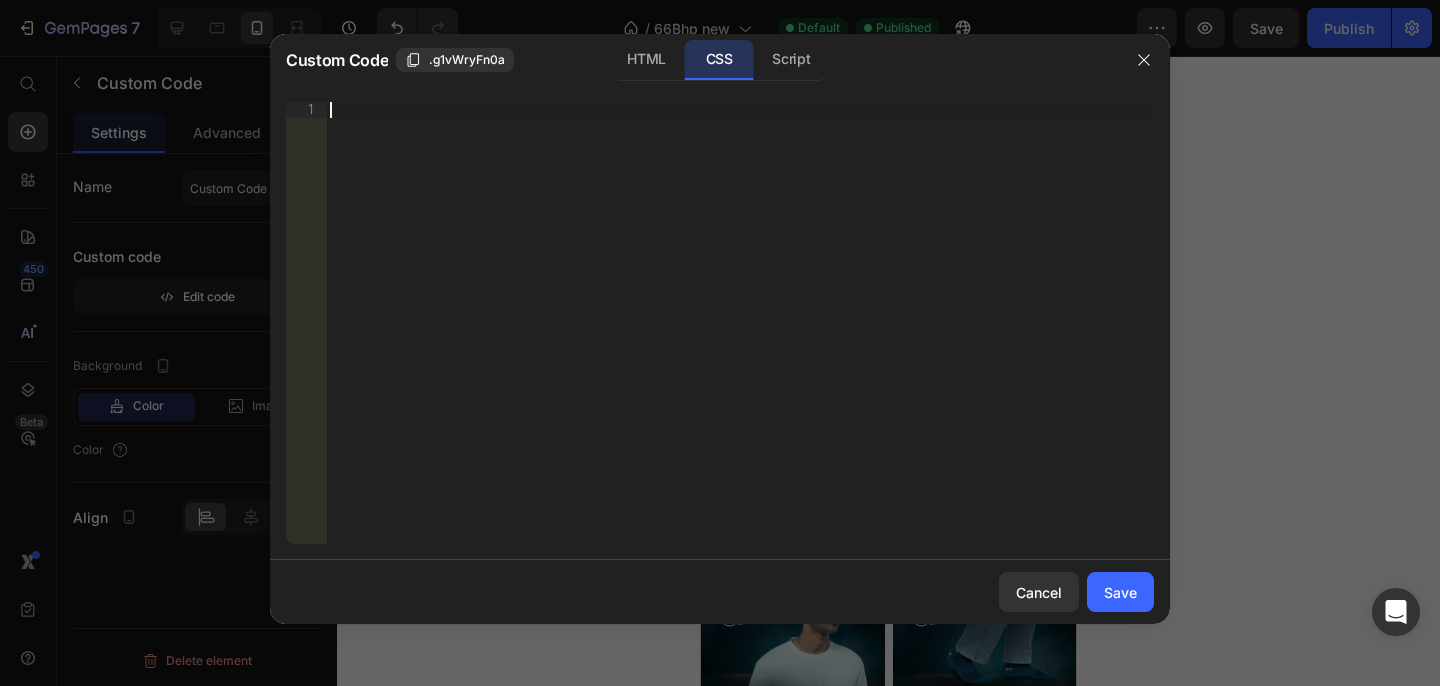 click on "Insert the CSS code to style your content right here." at bounding box center (740, 339) 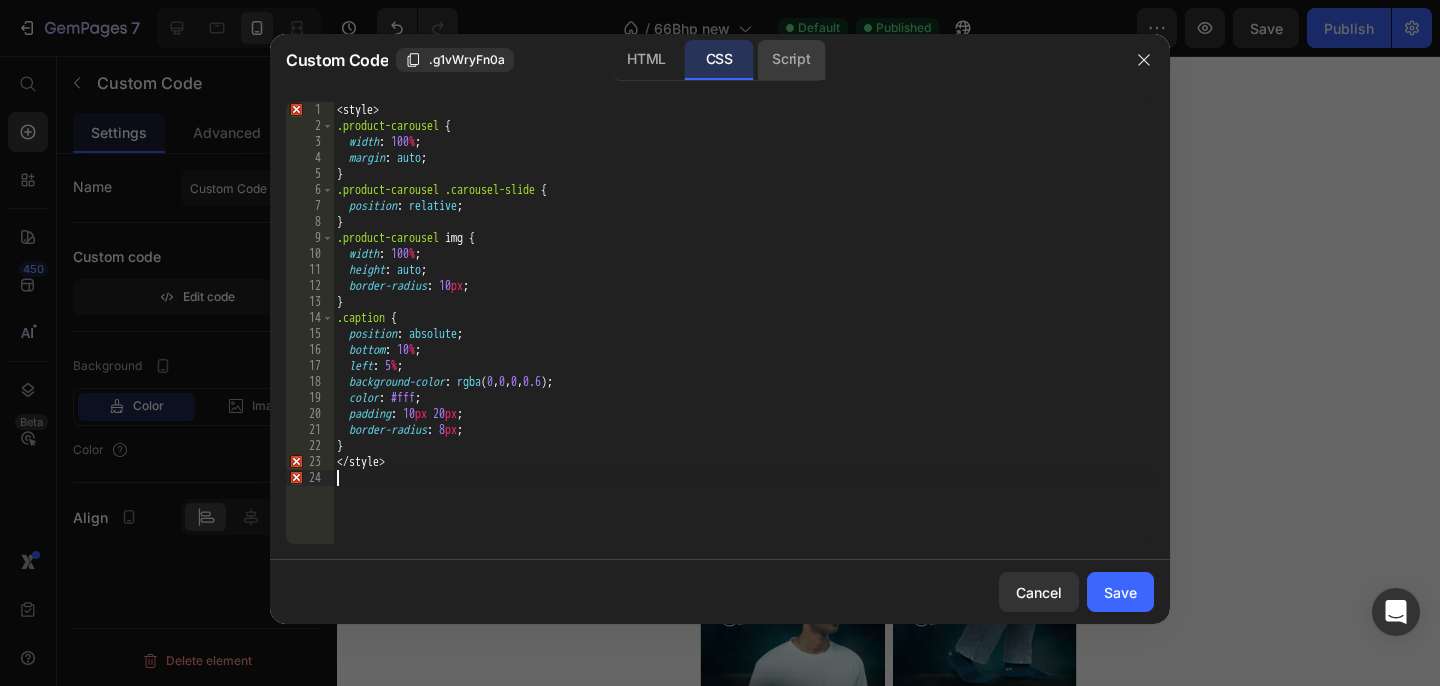 click on "Script" 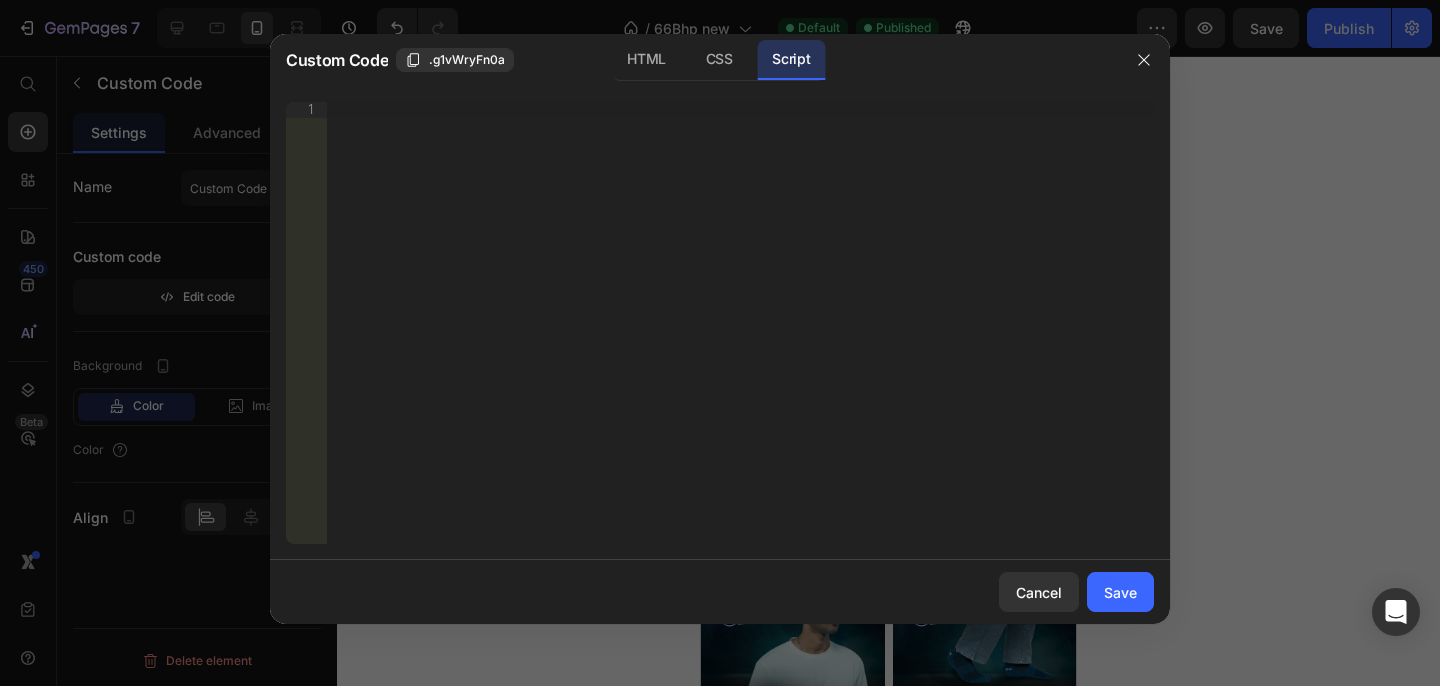 click on "Insert the Javascript code to add interaction and animation to your content right here." at bounding box center [740, 339] 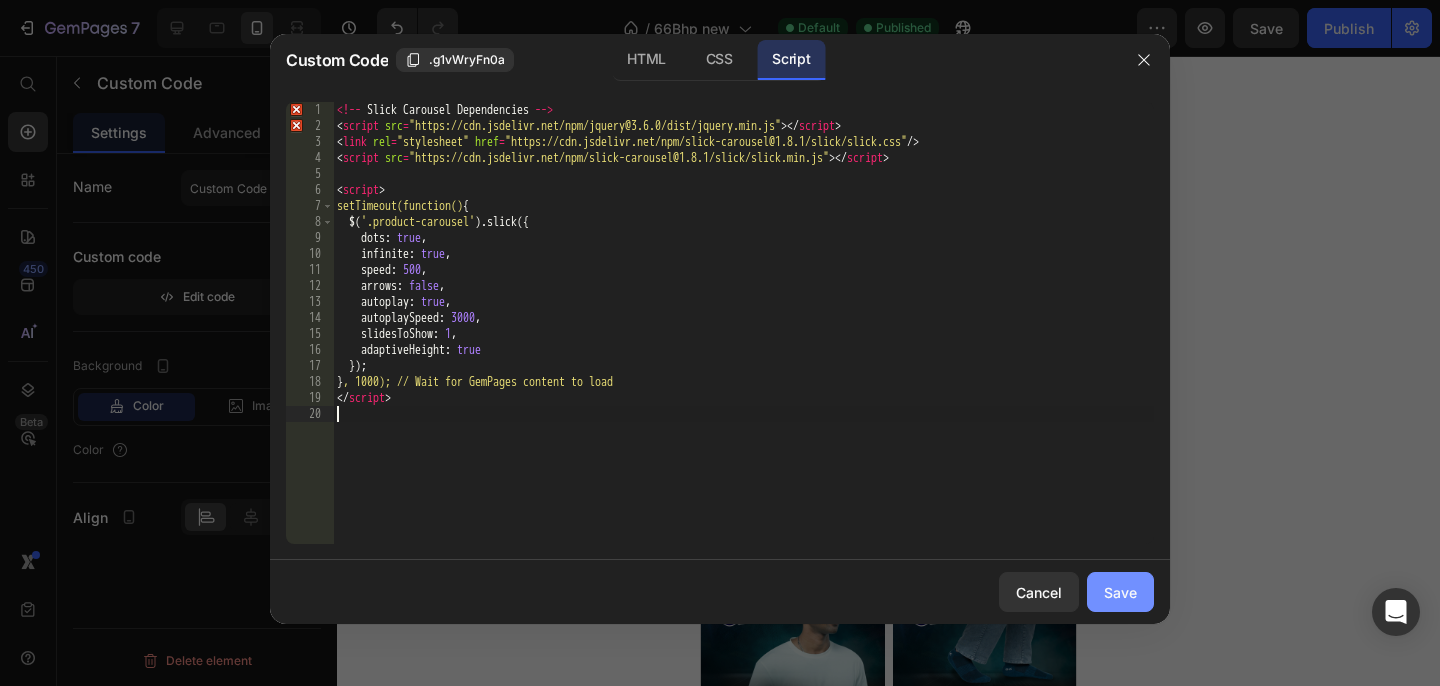 click on "Save" at bounding box center [1120, 592] 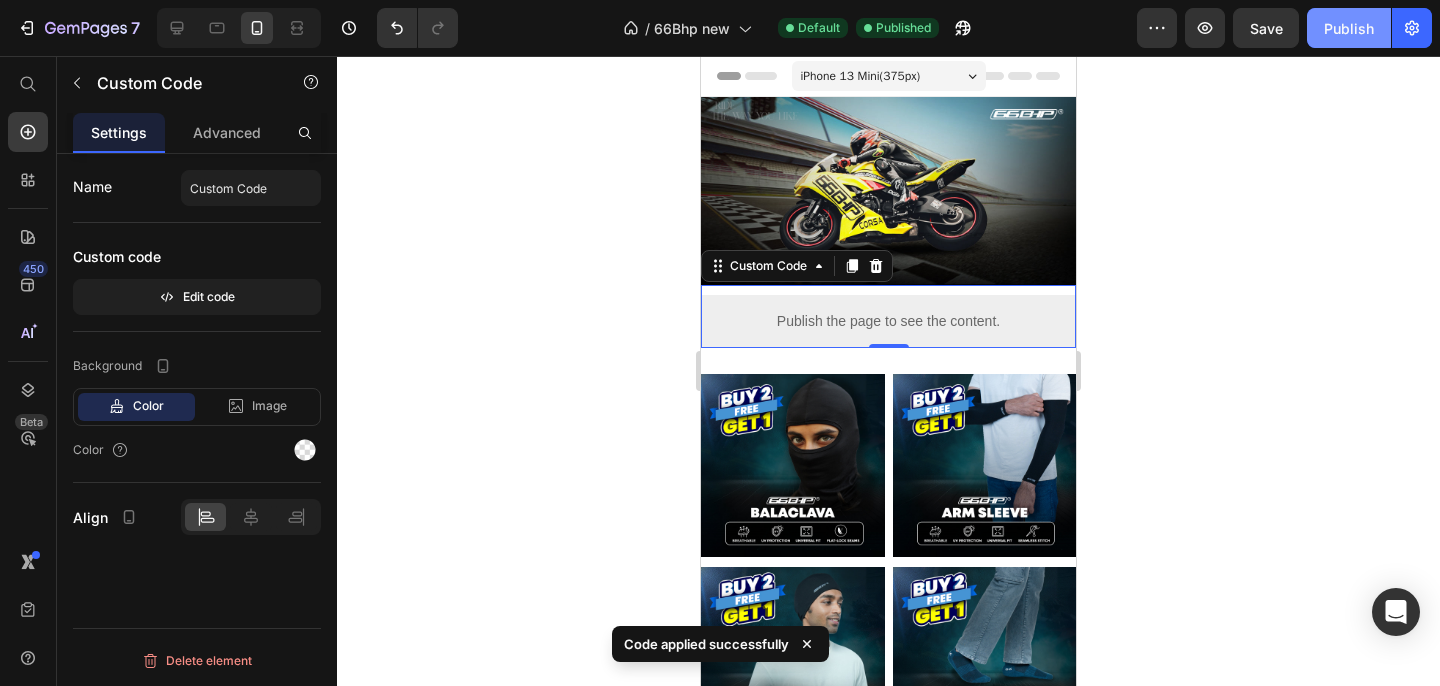 click on "Publish" 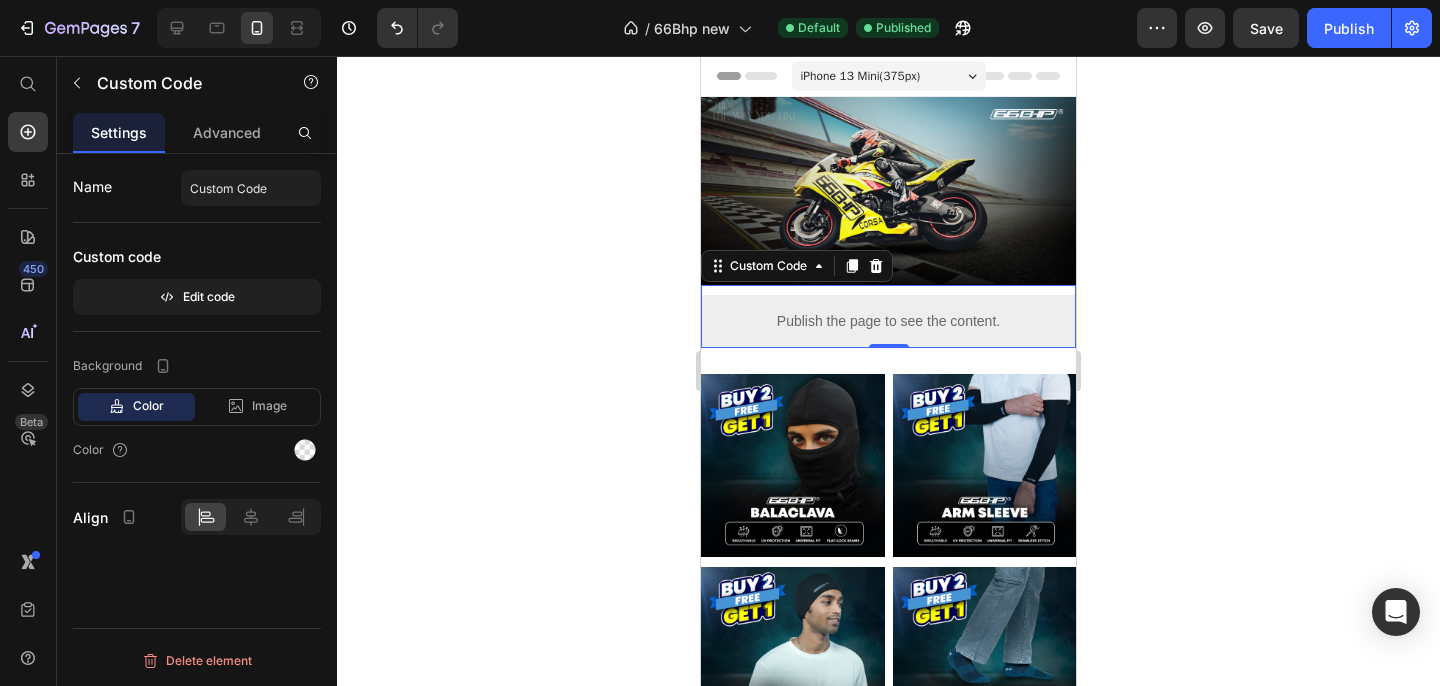 click on "Publish the page to see the content." at bounding box center [888, 321] 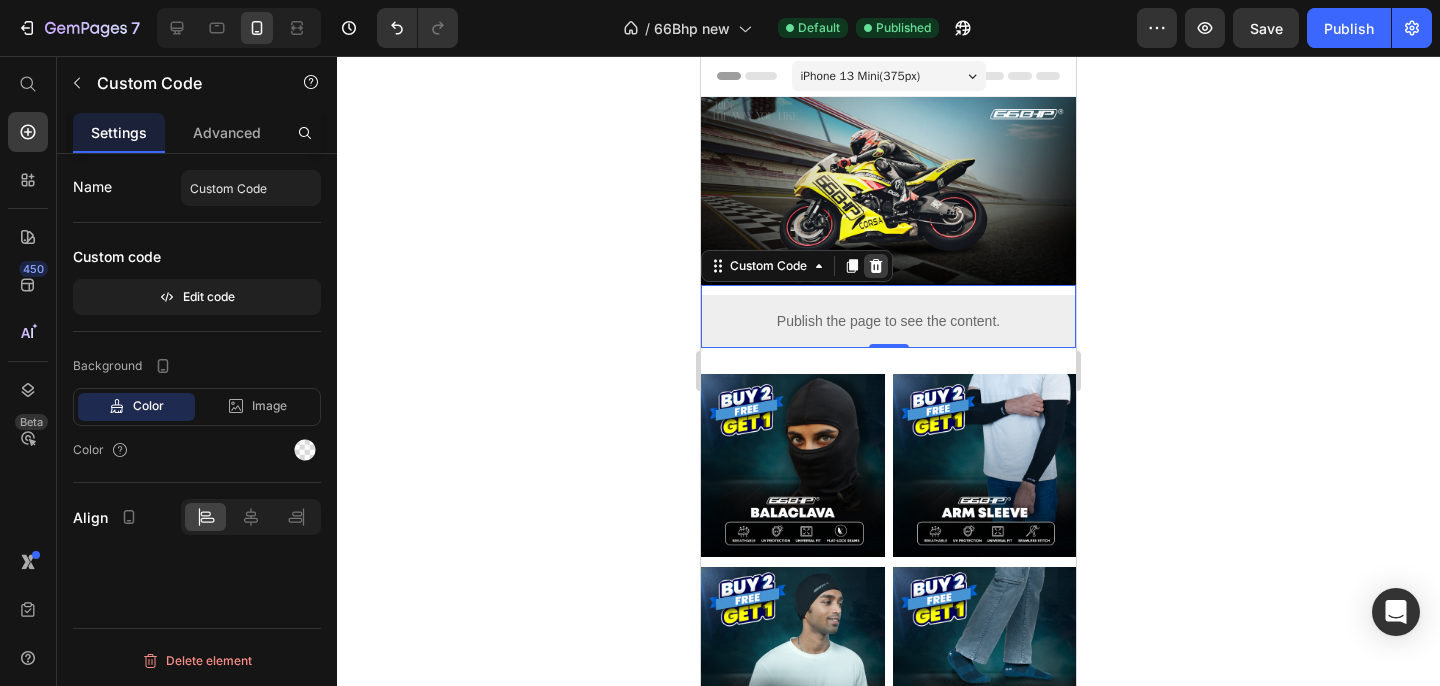 click at bounding box center [876, 266] 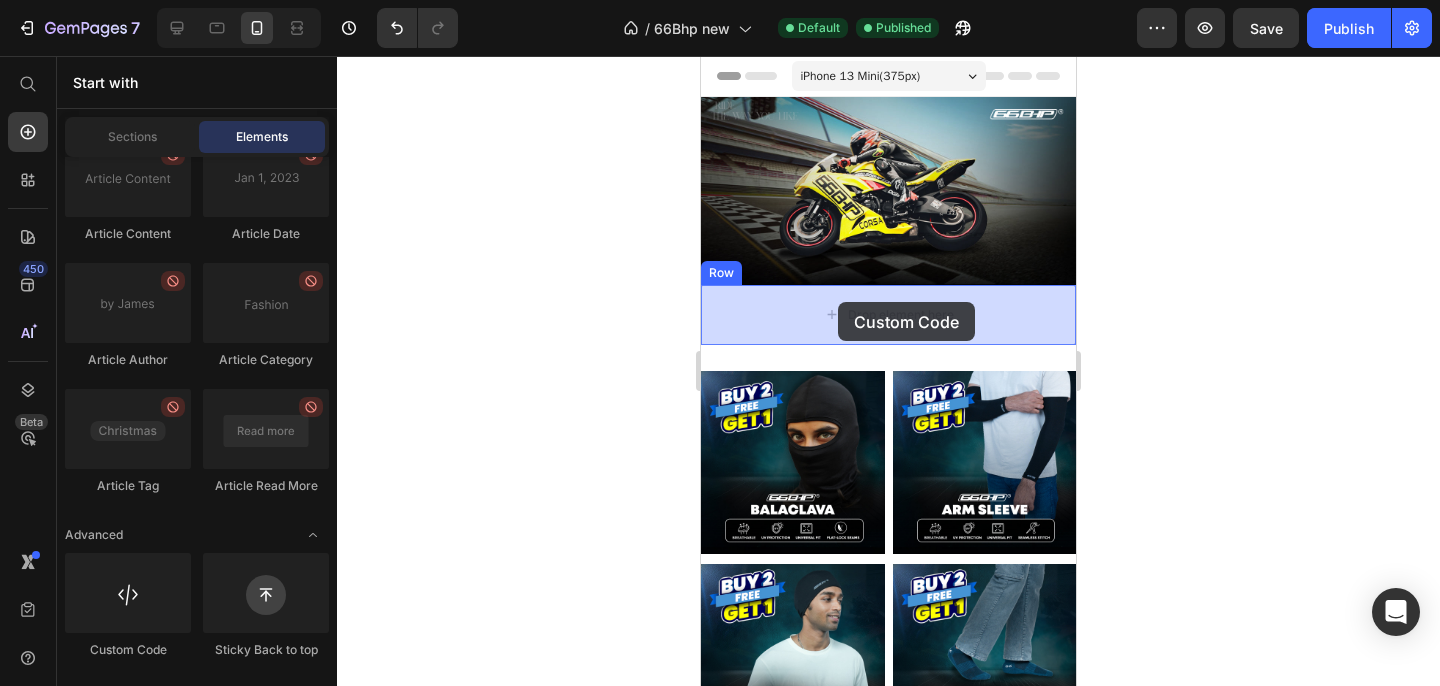 drag, startPoint x: 843, startPoint y: 677, endPoint x: 834, endPoint y: 292, distance: 385.1052 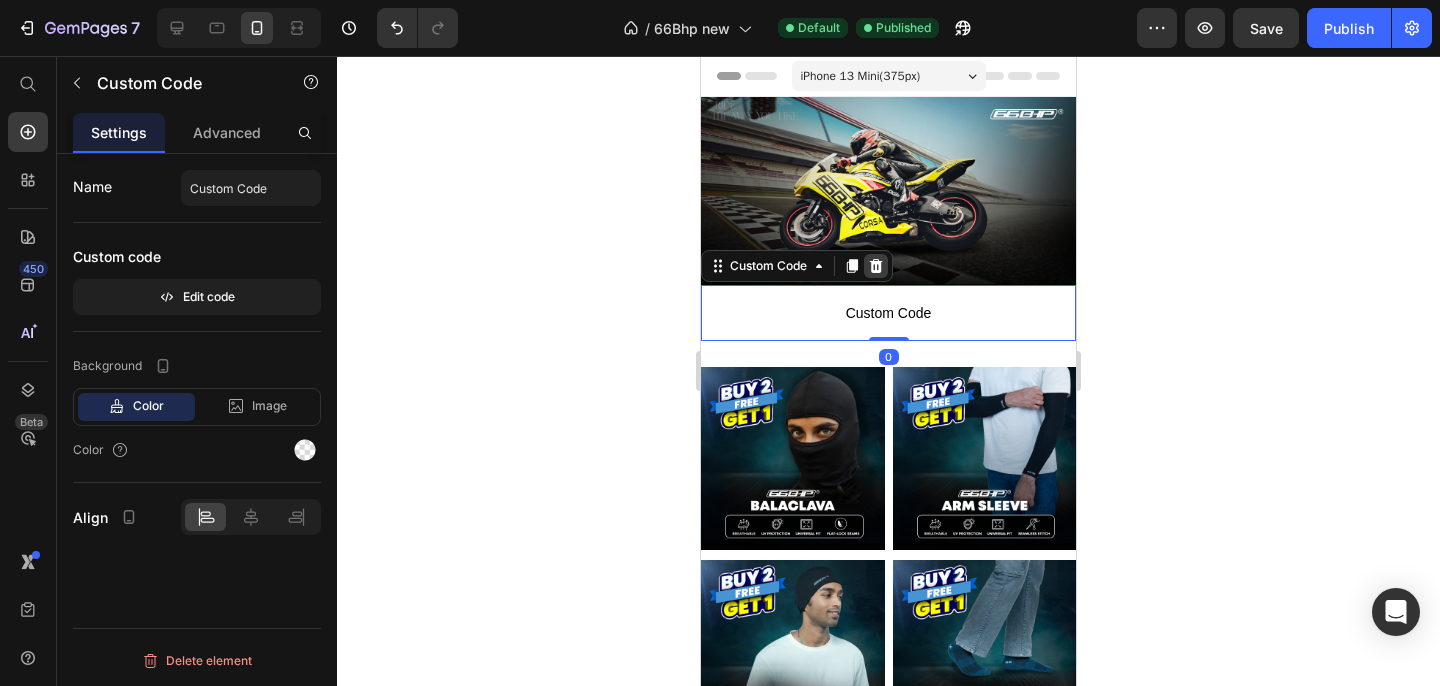 click 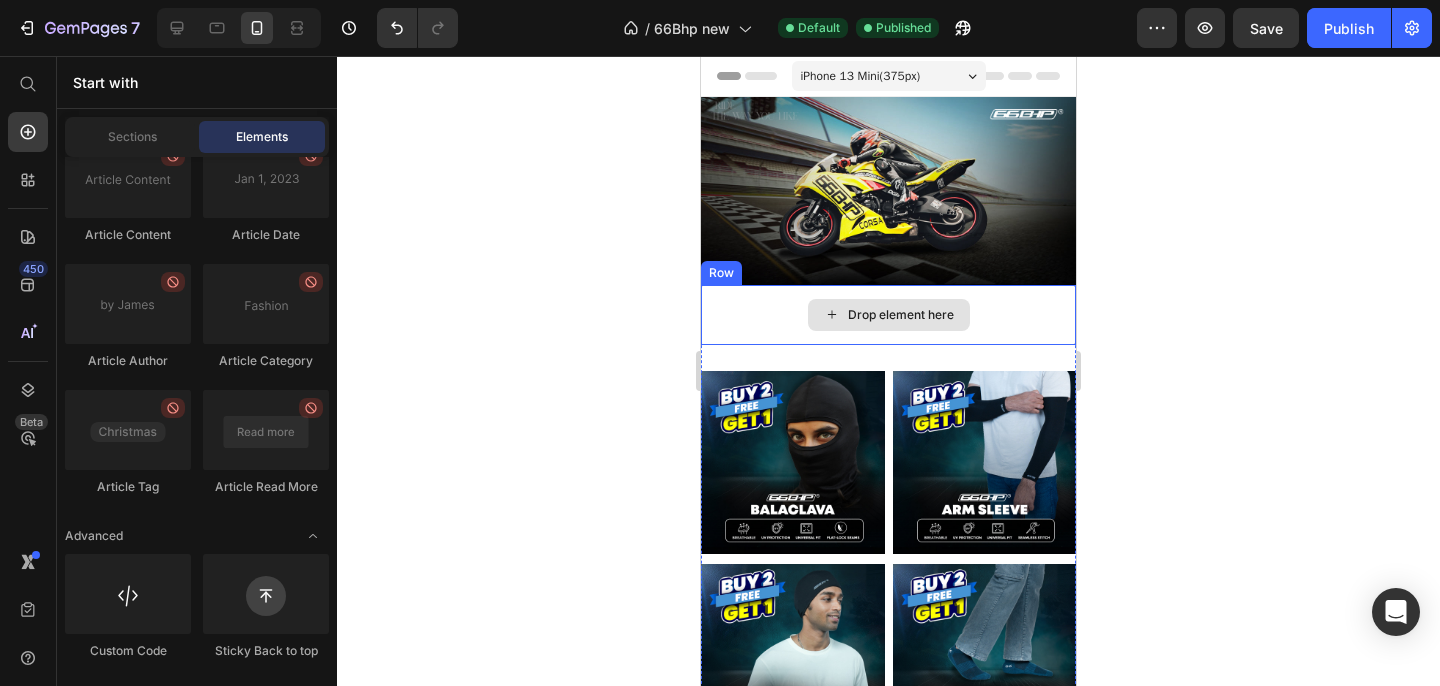 click on "Drop element here" at bounding box center [889, 315] 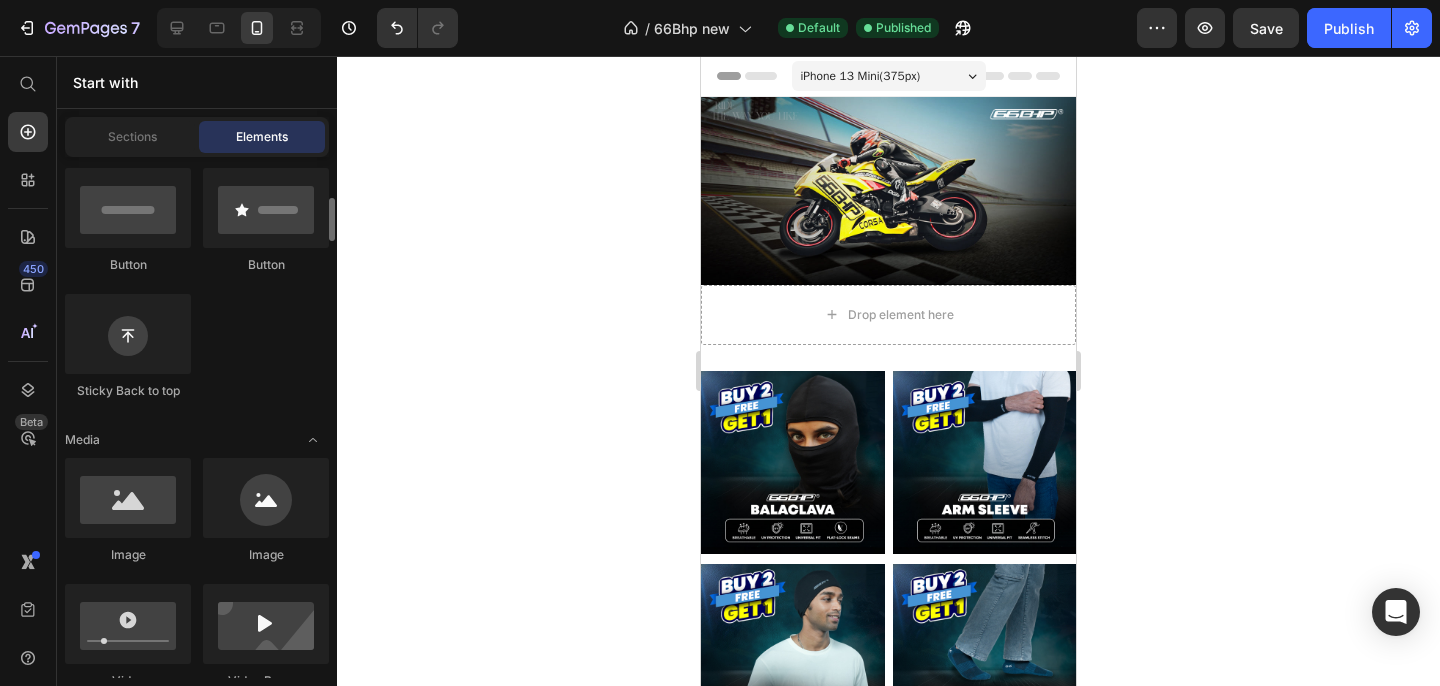 scroll, scrollTop: 0, scrollLeft: 0, axis: both 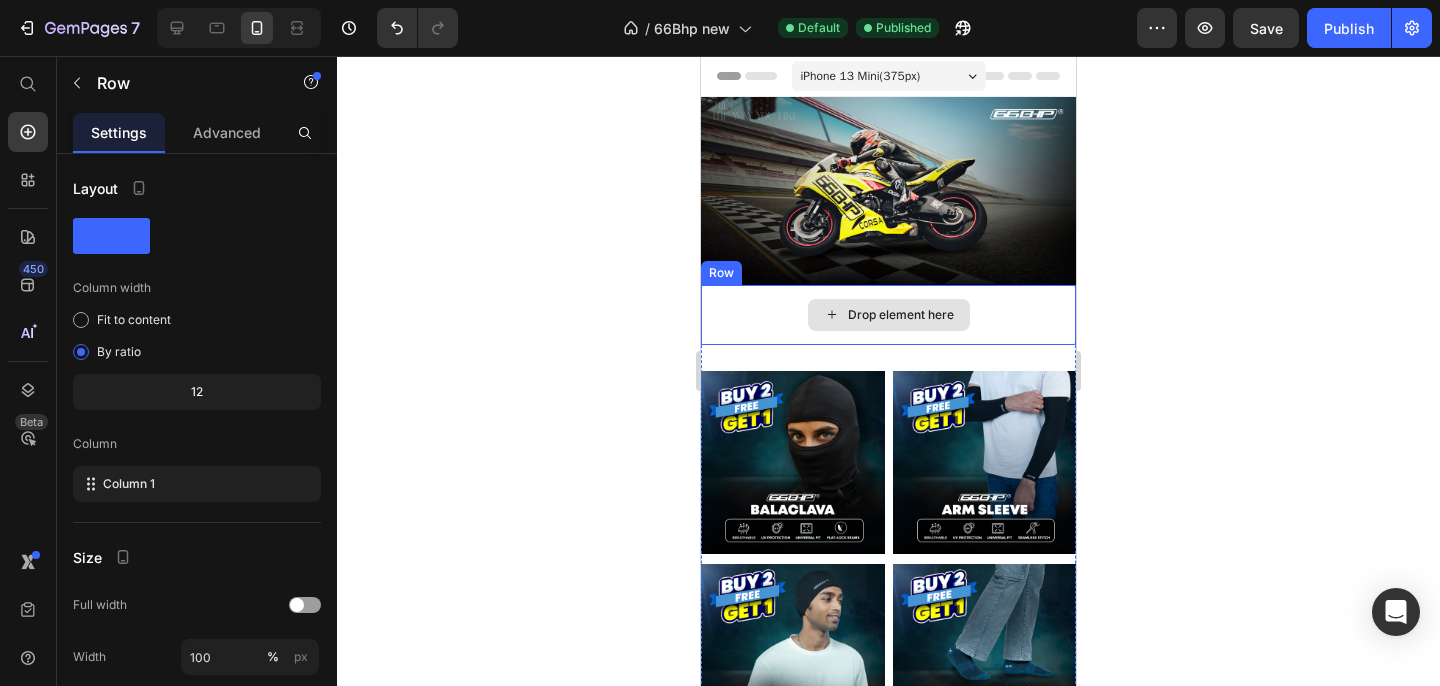 click on "Drop element here" at bounding box center [888, 315] 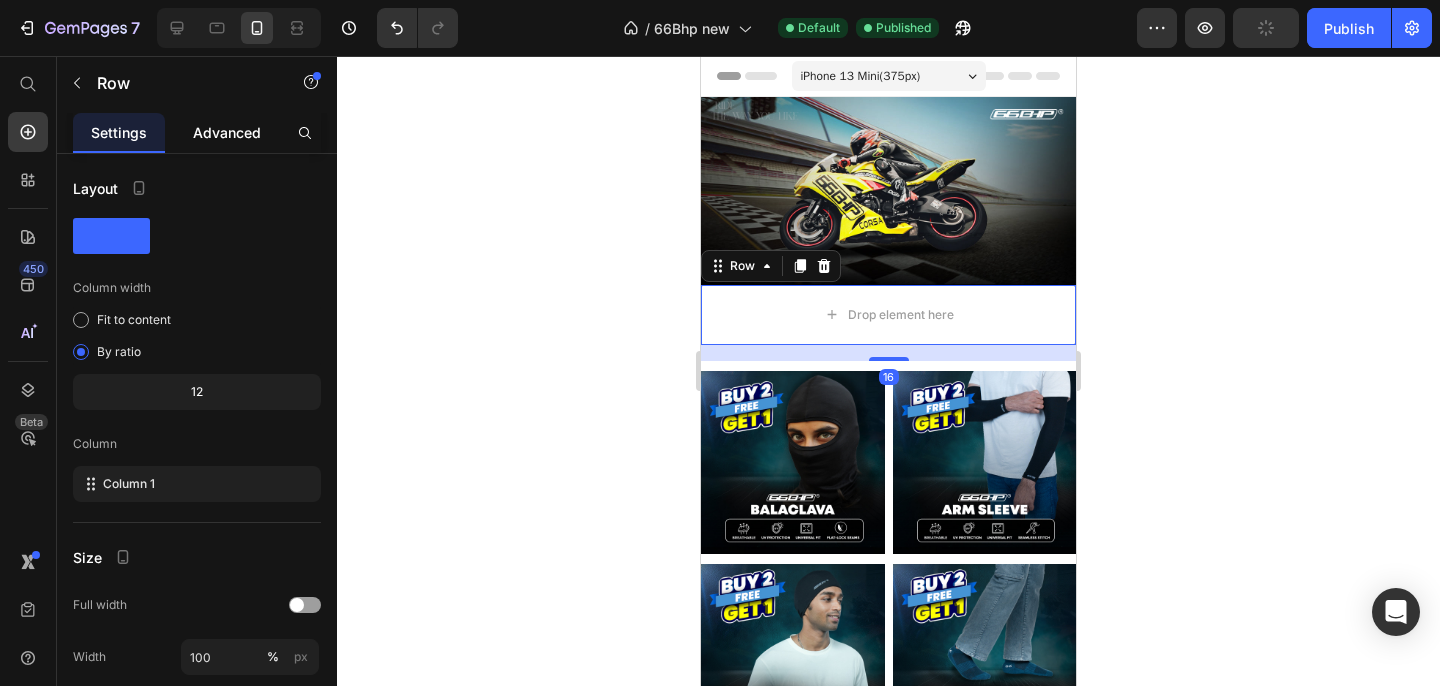 click on "Advanced" at bounding box center (227, 132) 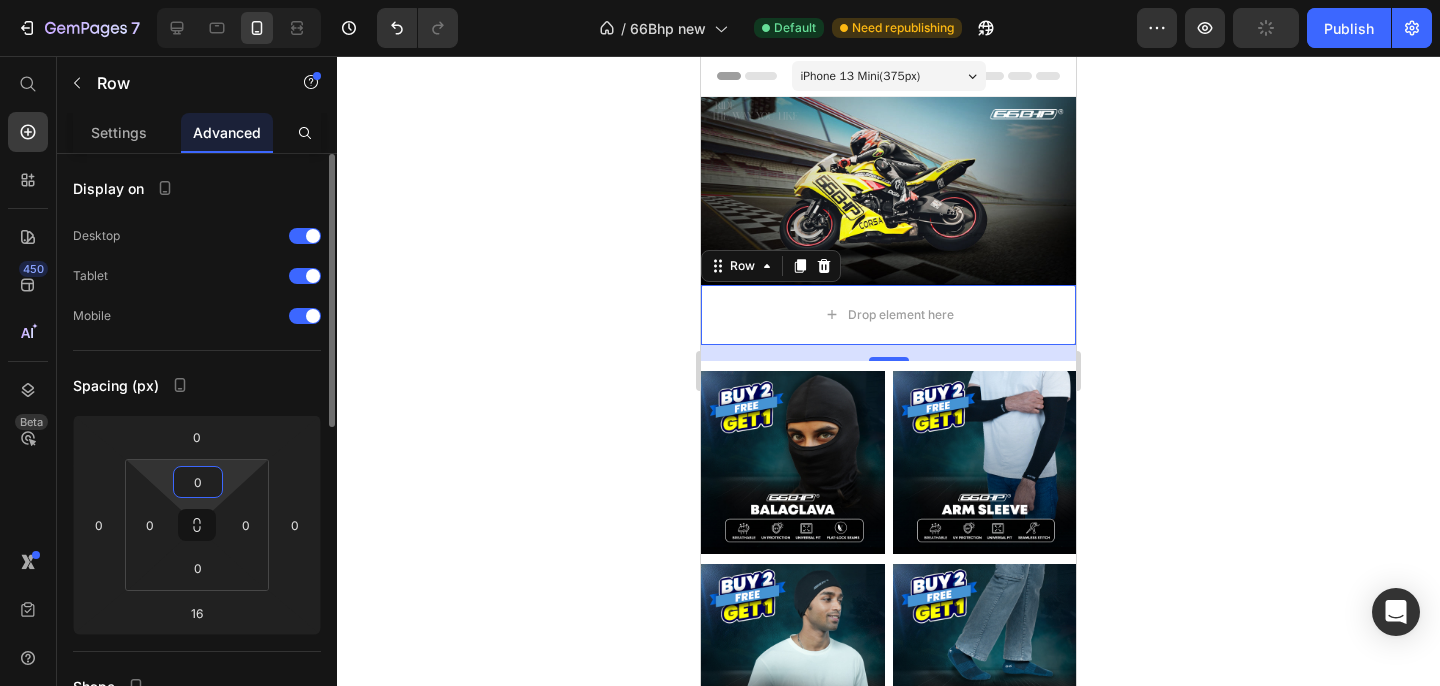 click on "0" at bounding box center (198, 482) 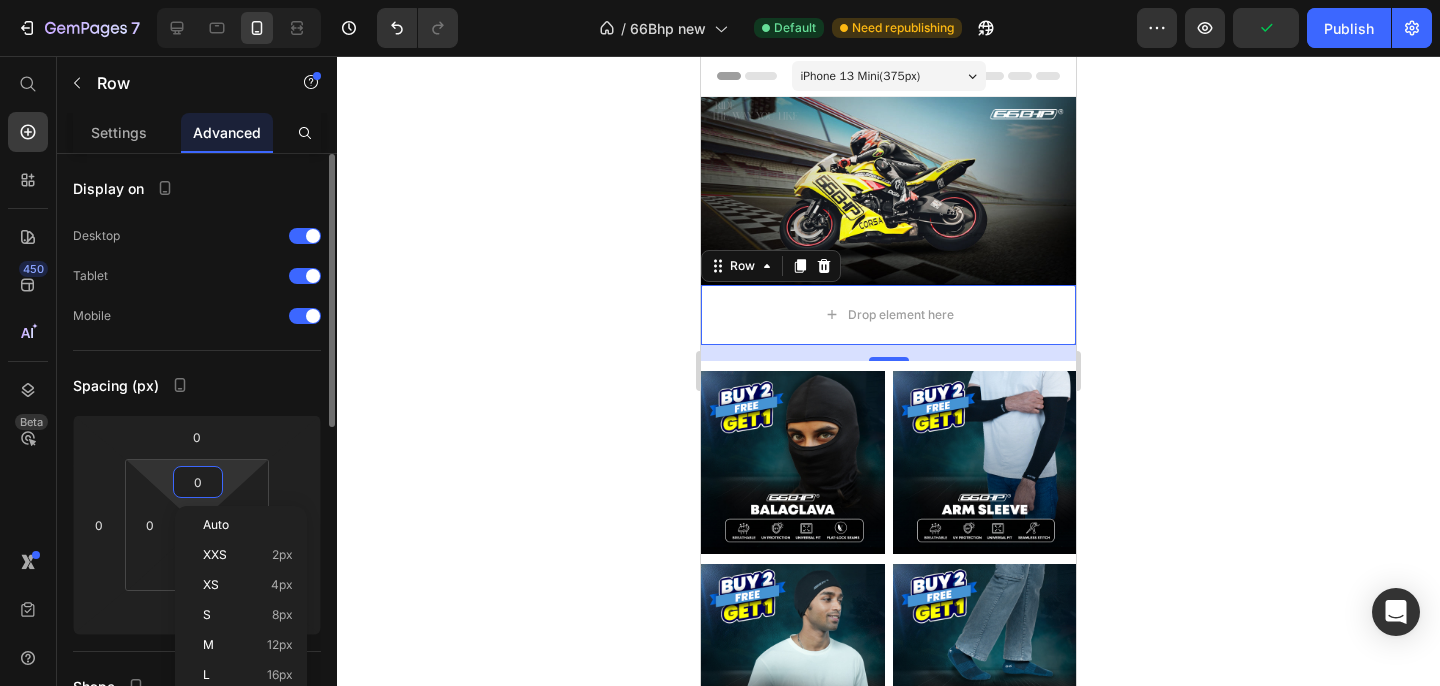 click on "0" at bounding box center (198, 482) 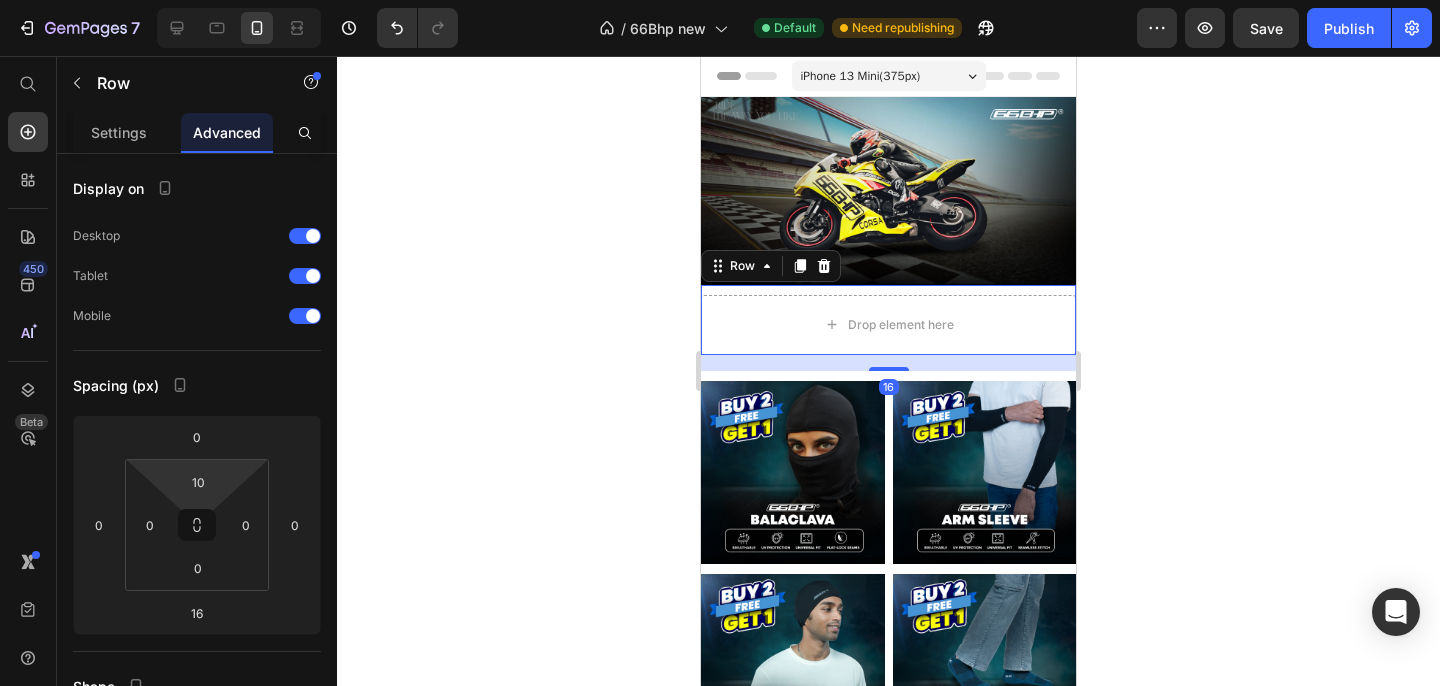 click 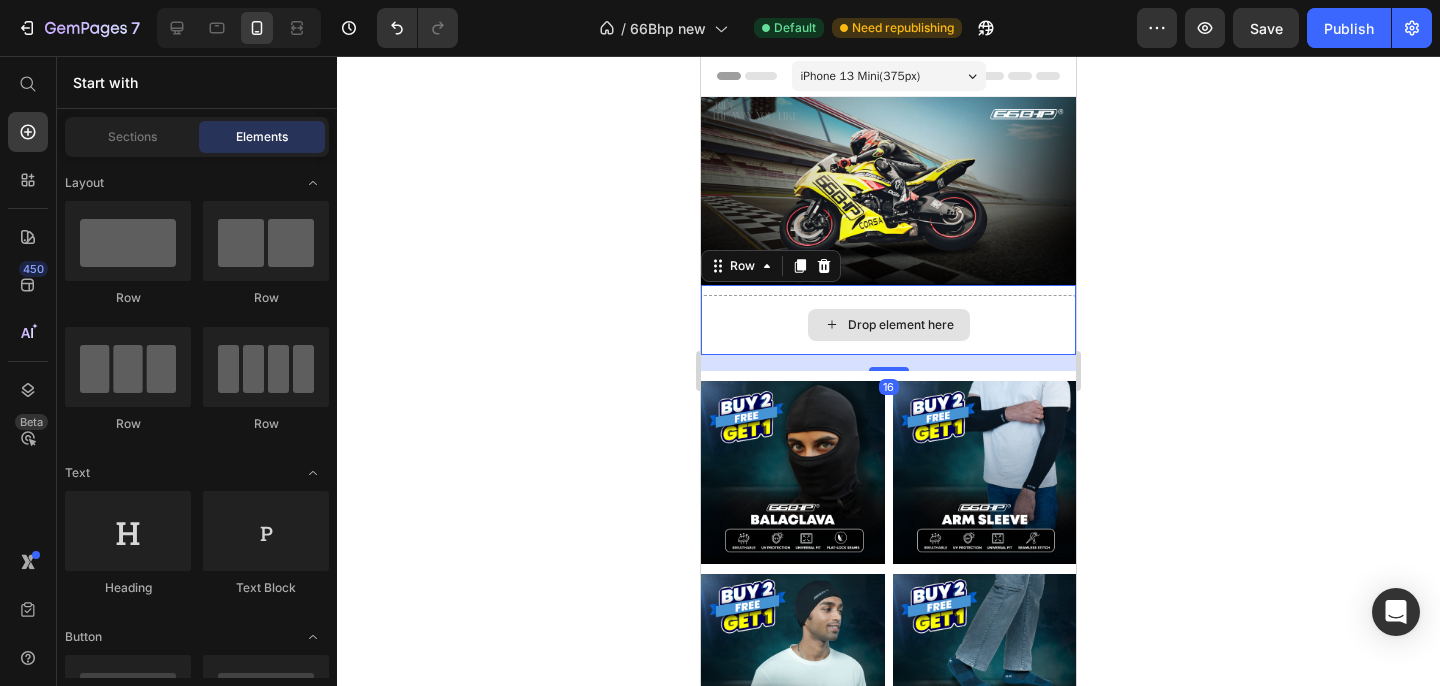 click on "Drop element here" at bounding box center [888, 325] 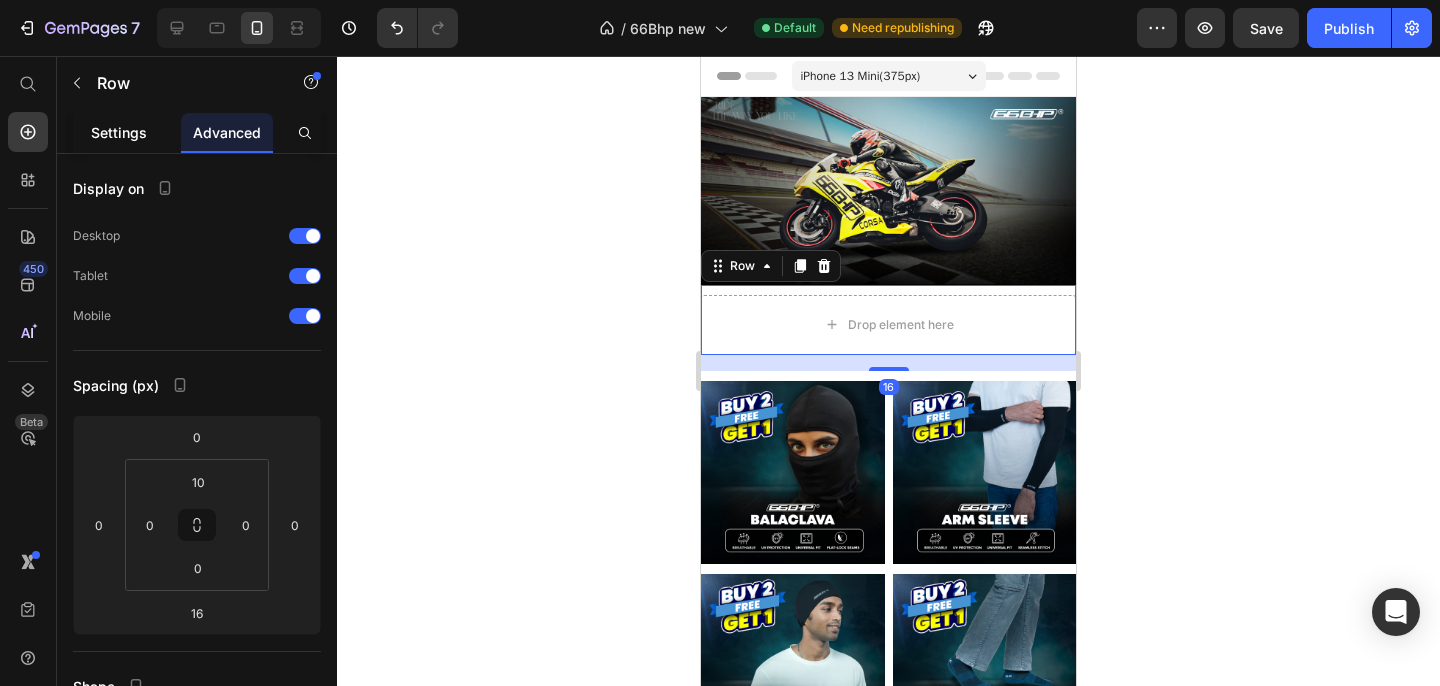 click on "Settings" at bounding box center [119, 132] 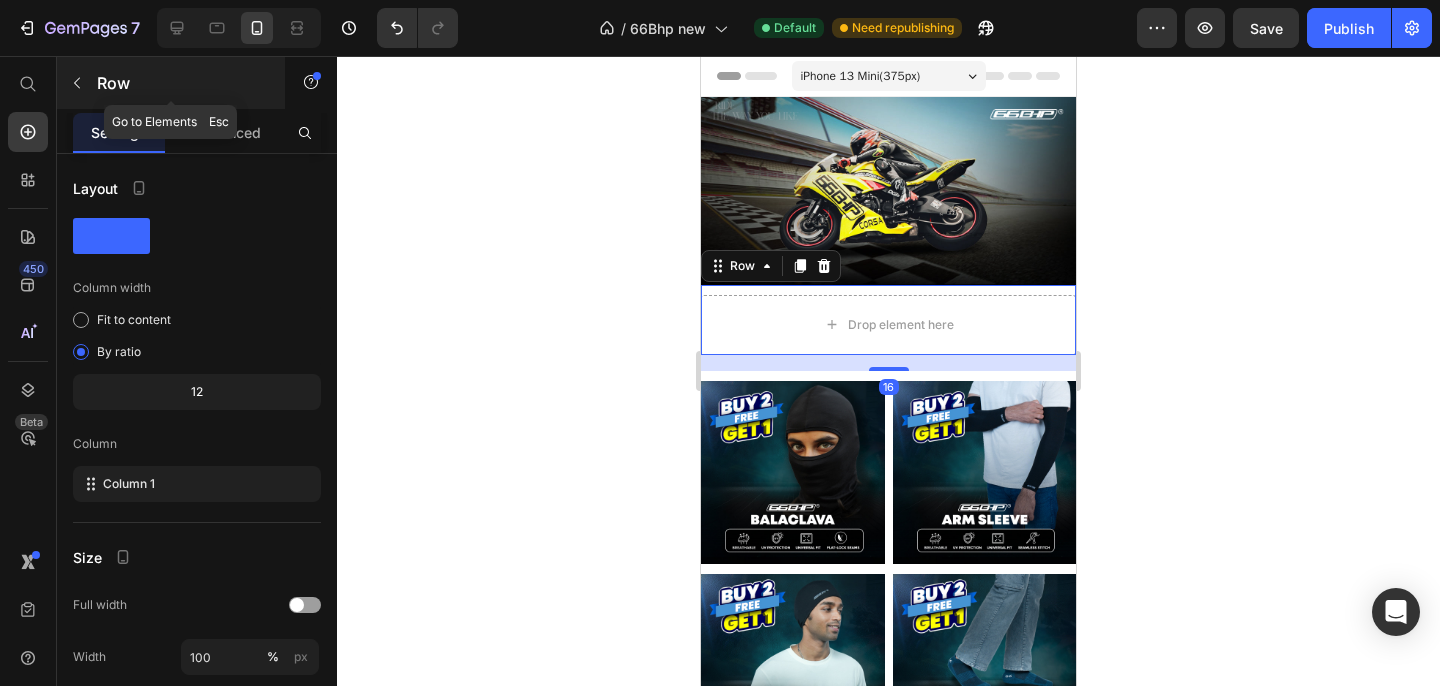 click 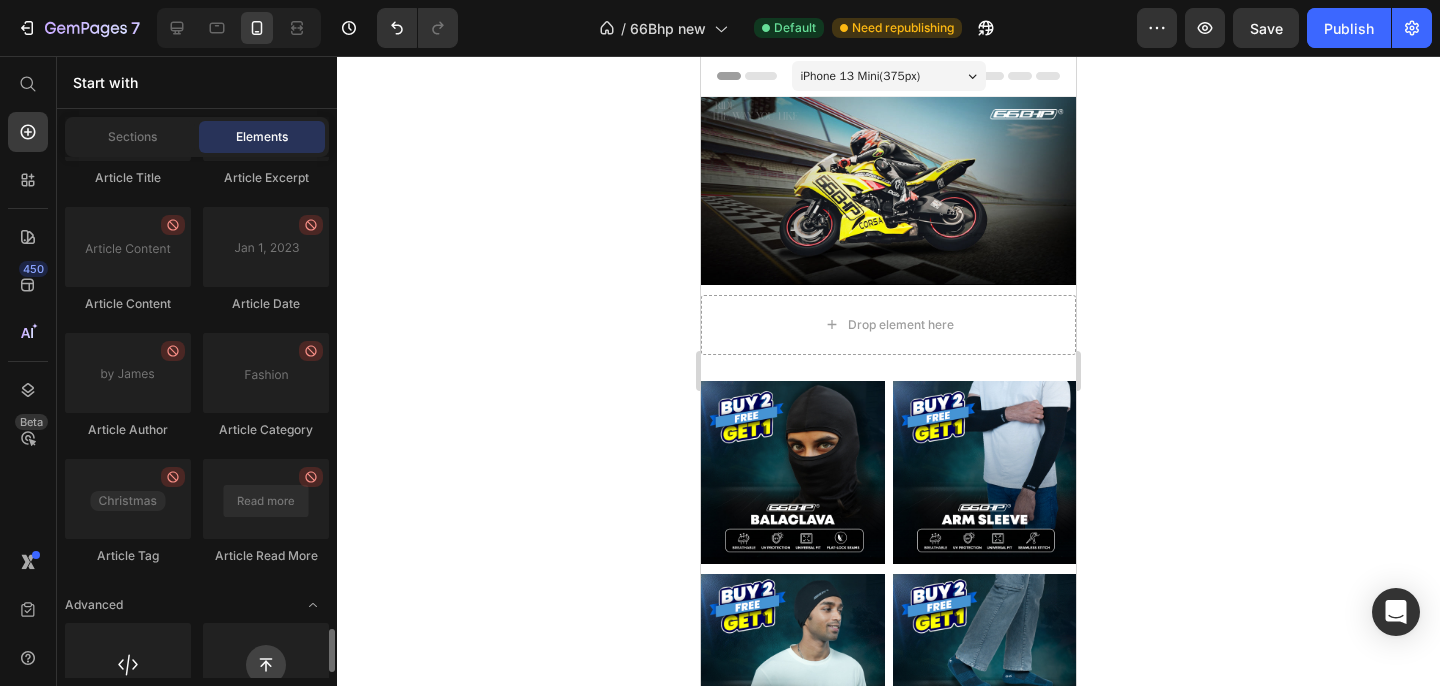 scroll, scrollTop: 5658, scrollLeft: 0, axis: vertical 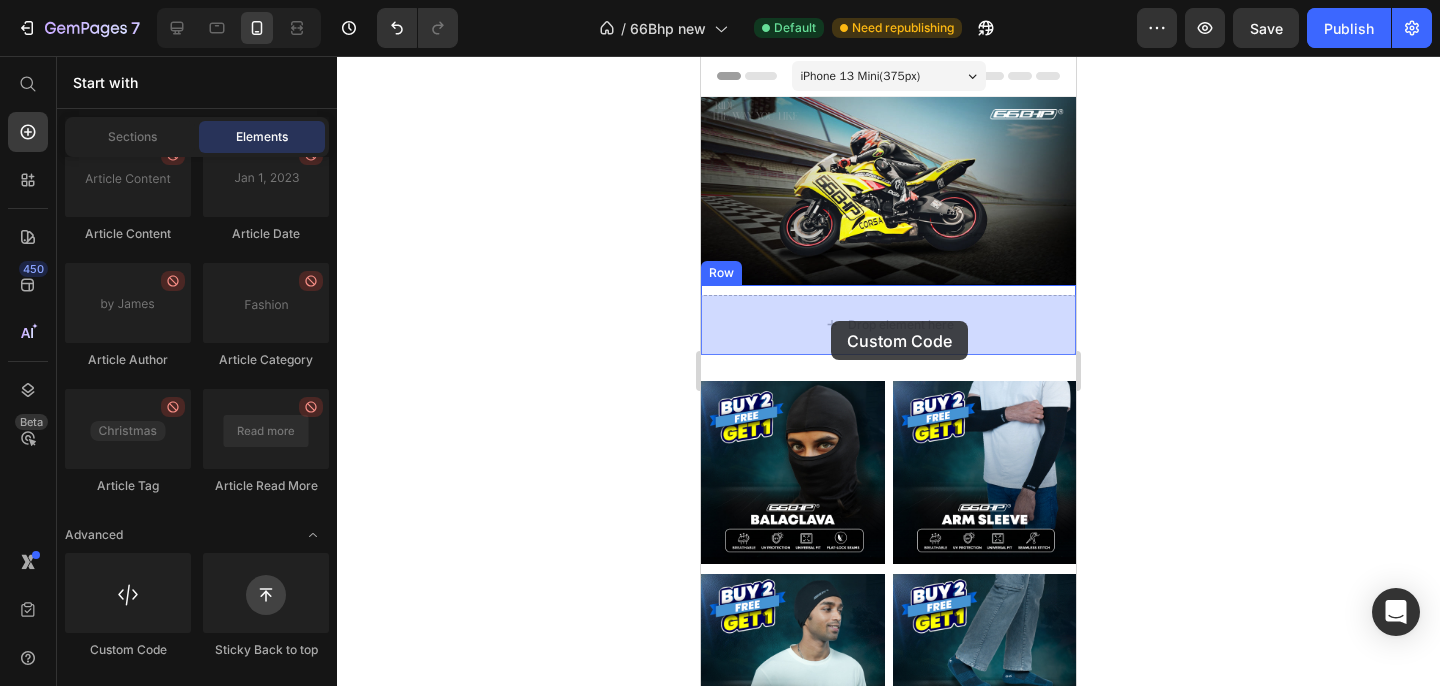 drag, startPoint x: 835, startPoint y: 666, endPoint x: 831, endPoint y: 321, distance: 345.0232 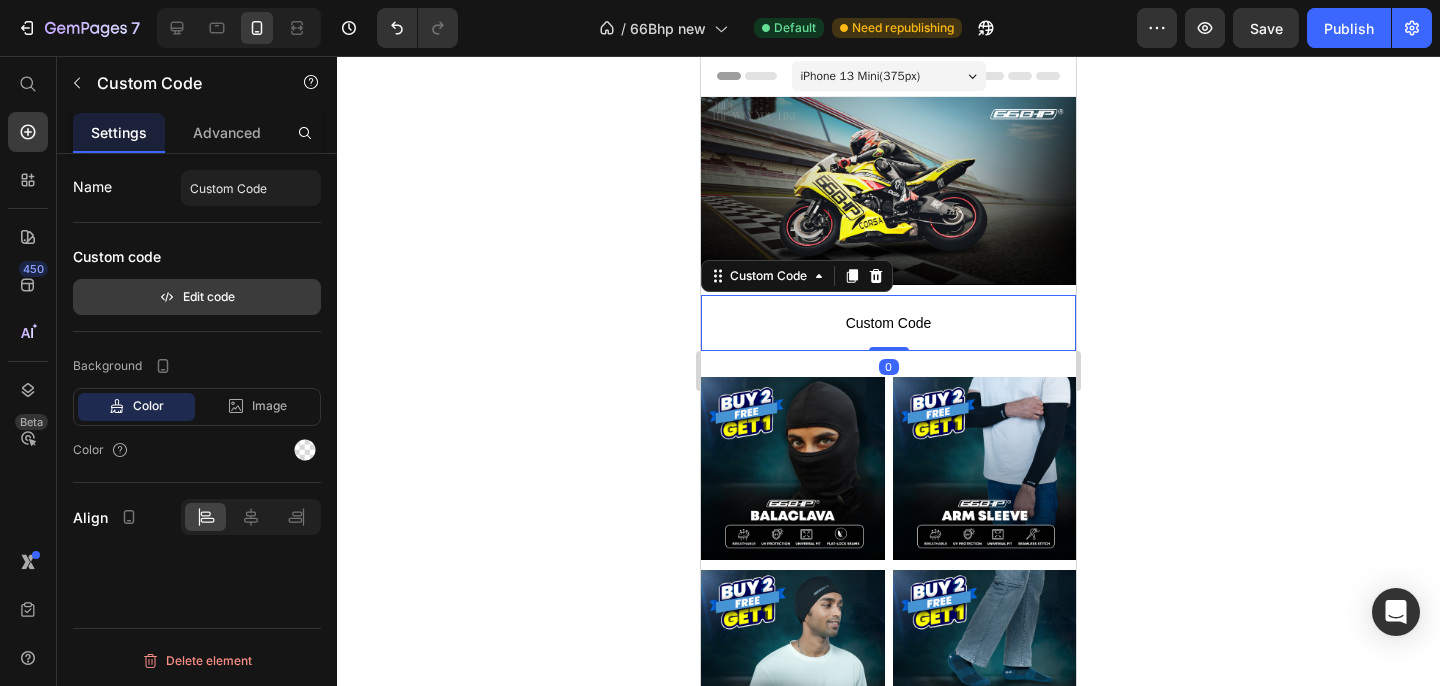click on "Edit code" at bounding box center (197, 297) 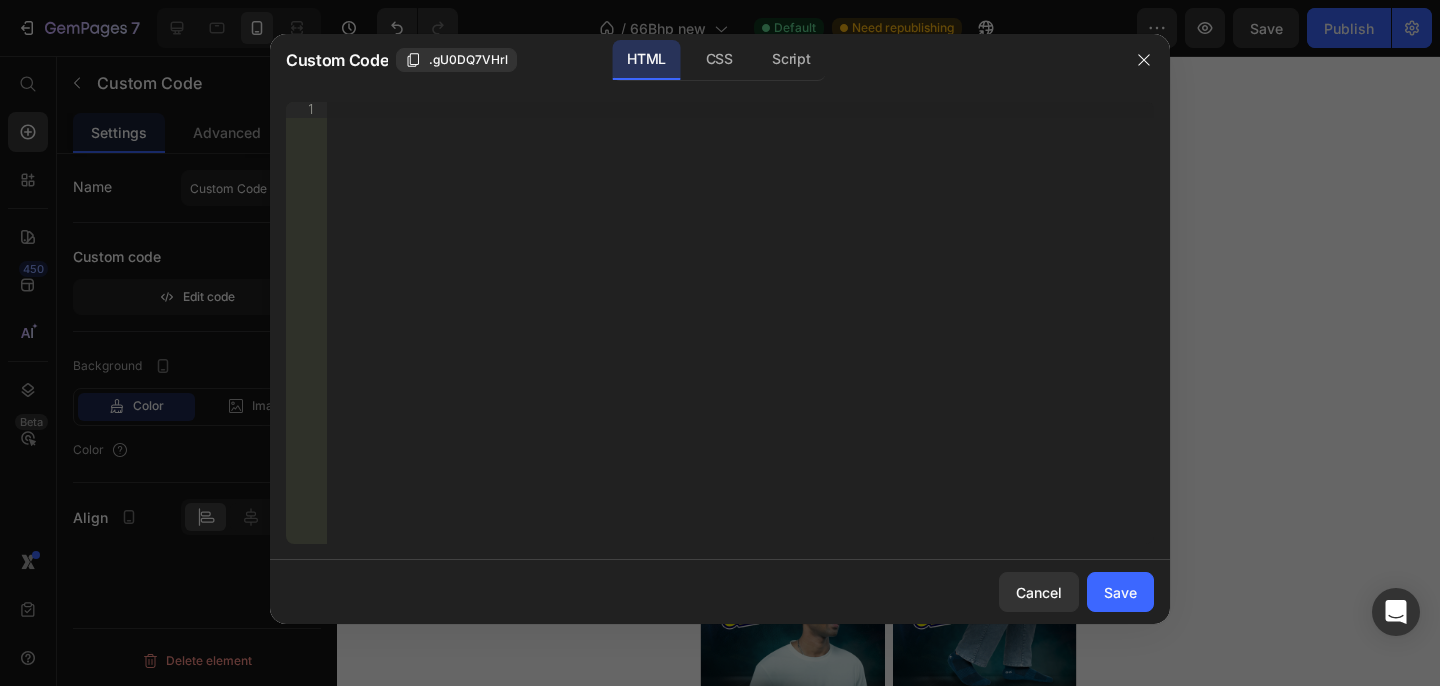 type 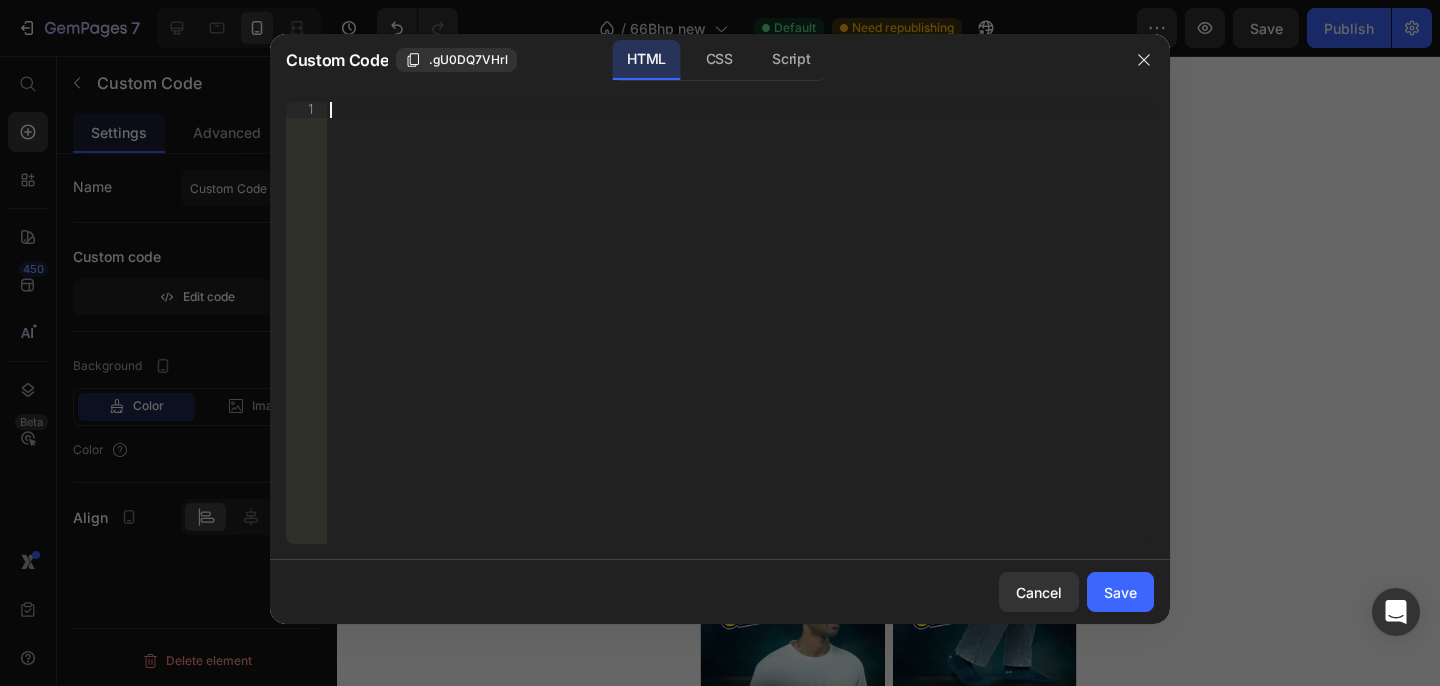 scroll, scrollTop: 1414, scrollLeft: 0, axis: vertical 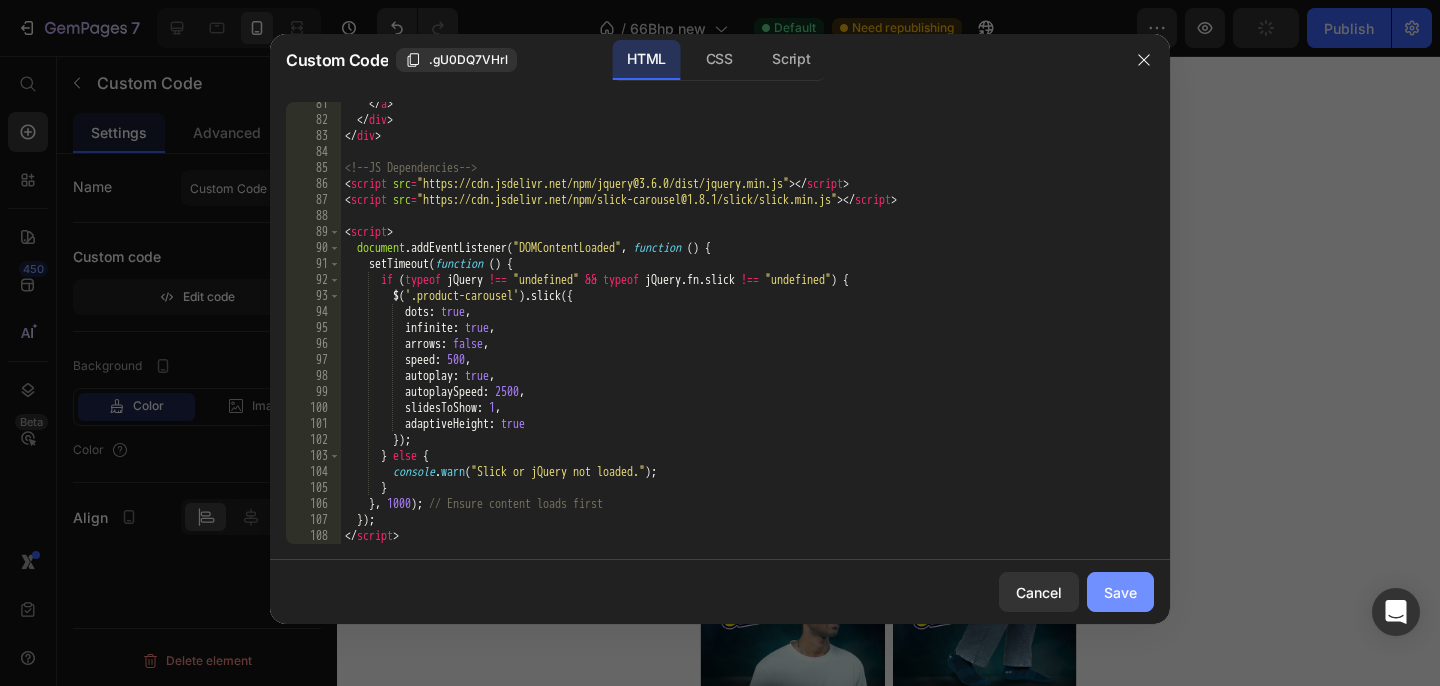 click on "Save" at bounding box center [1120, 592] 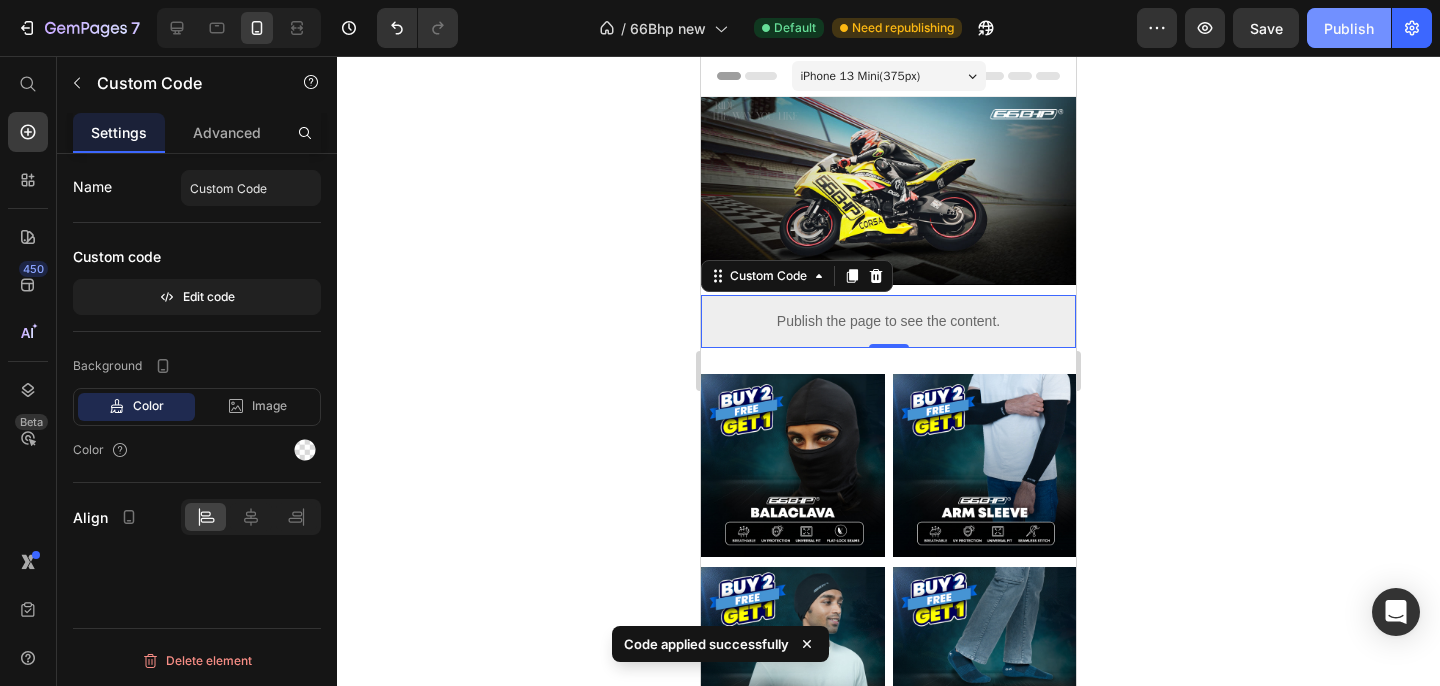 click on "Publish" 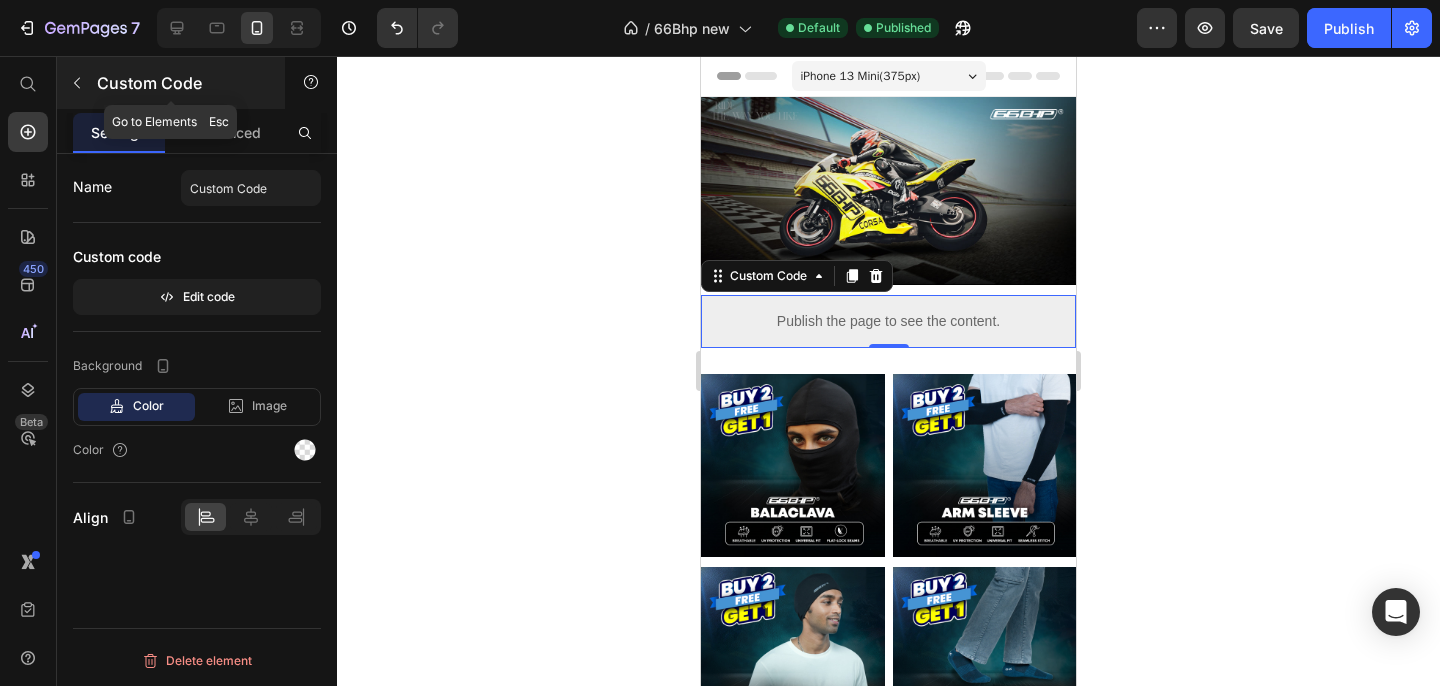click 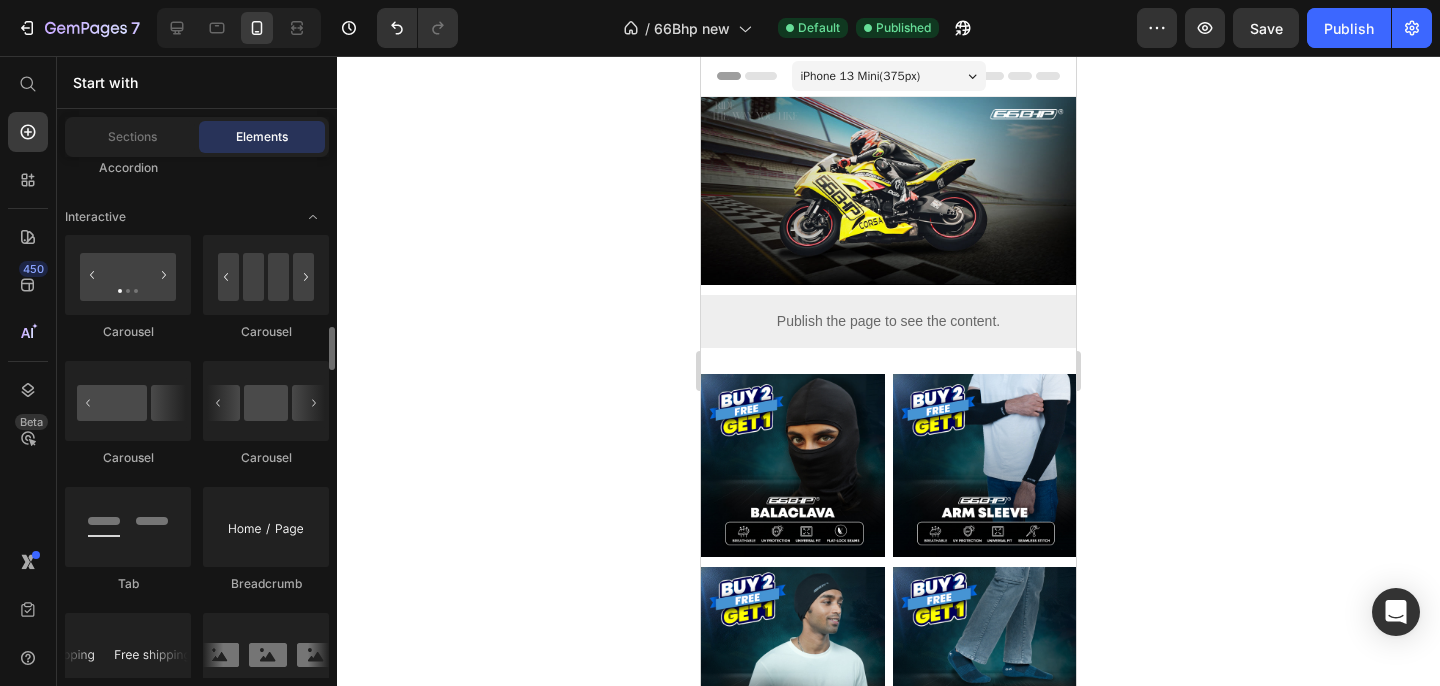 scroll, scrollTop: 2099, scrollLeft: 0, axis: vertical 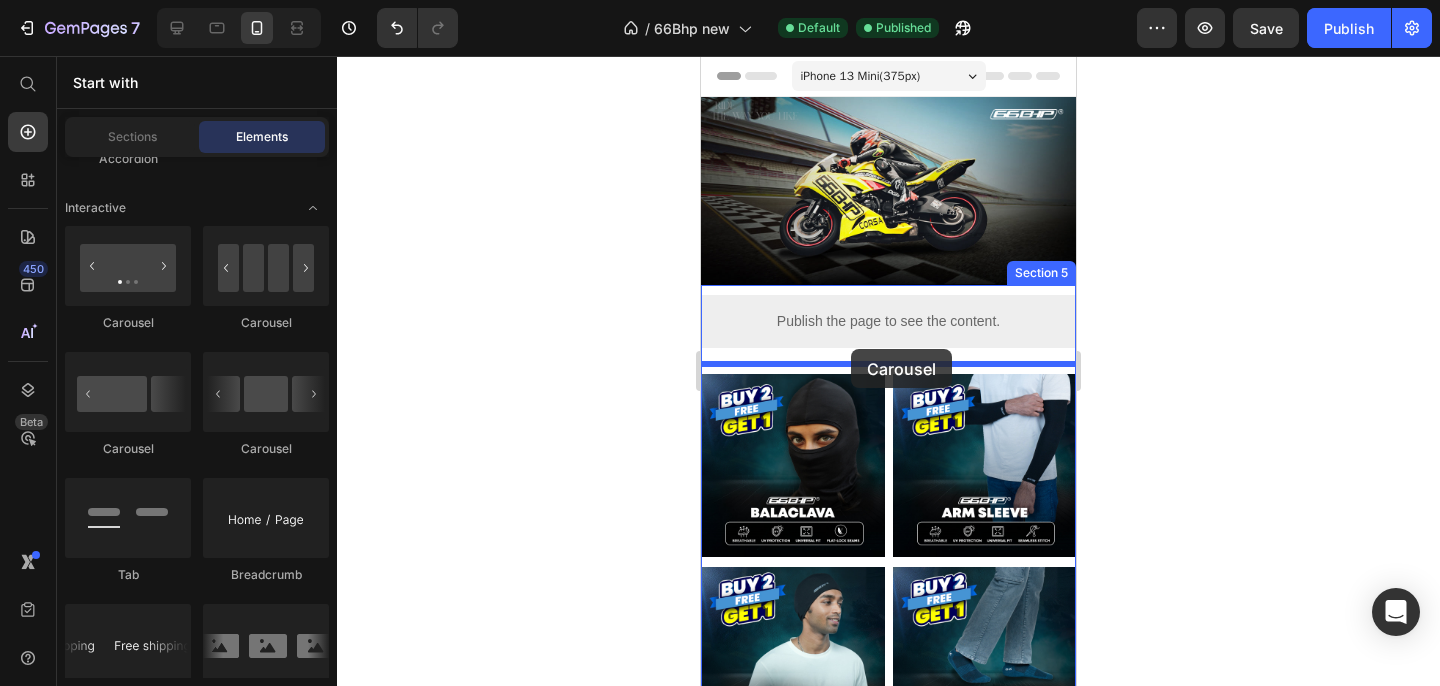 drag, startPoint x: 847, startPoint y: 456, endPoint x: 851, endPoint y: 349, distance: 107.07474 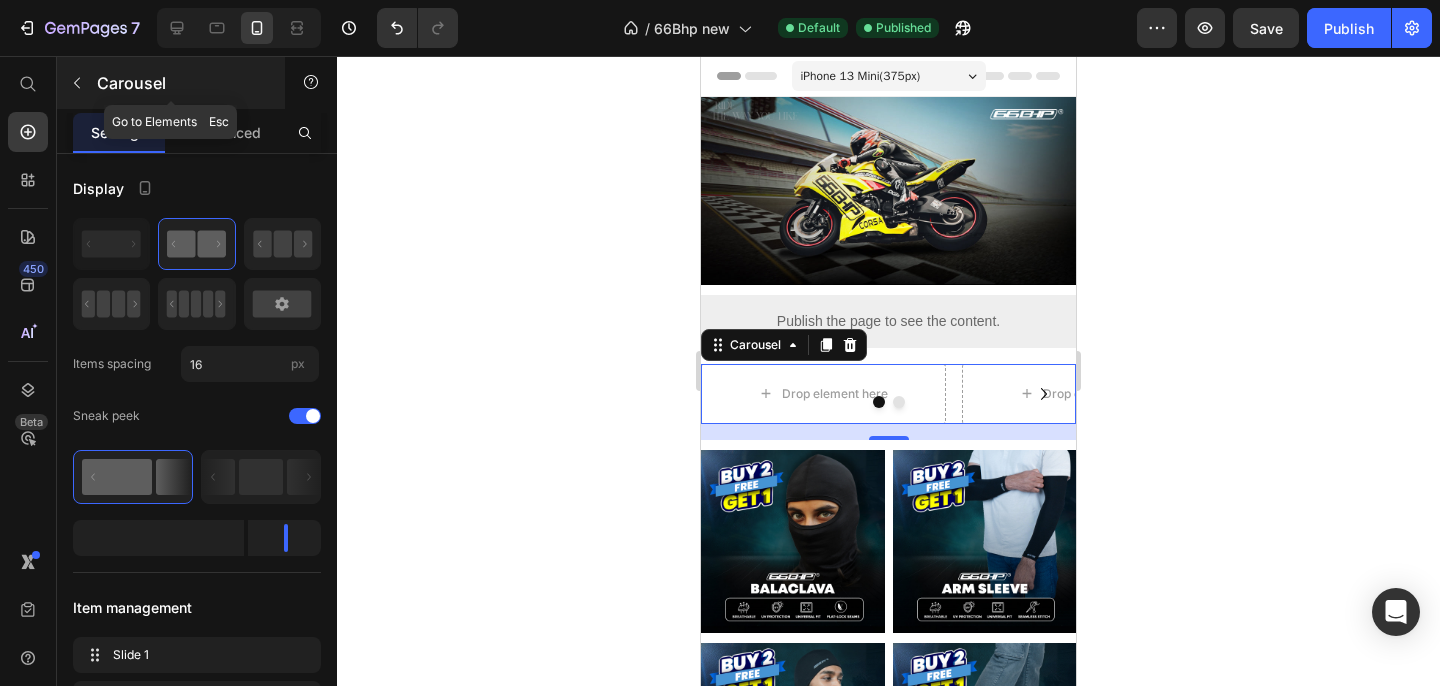 click 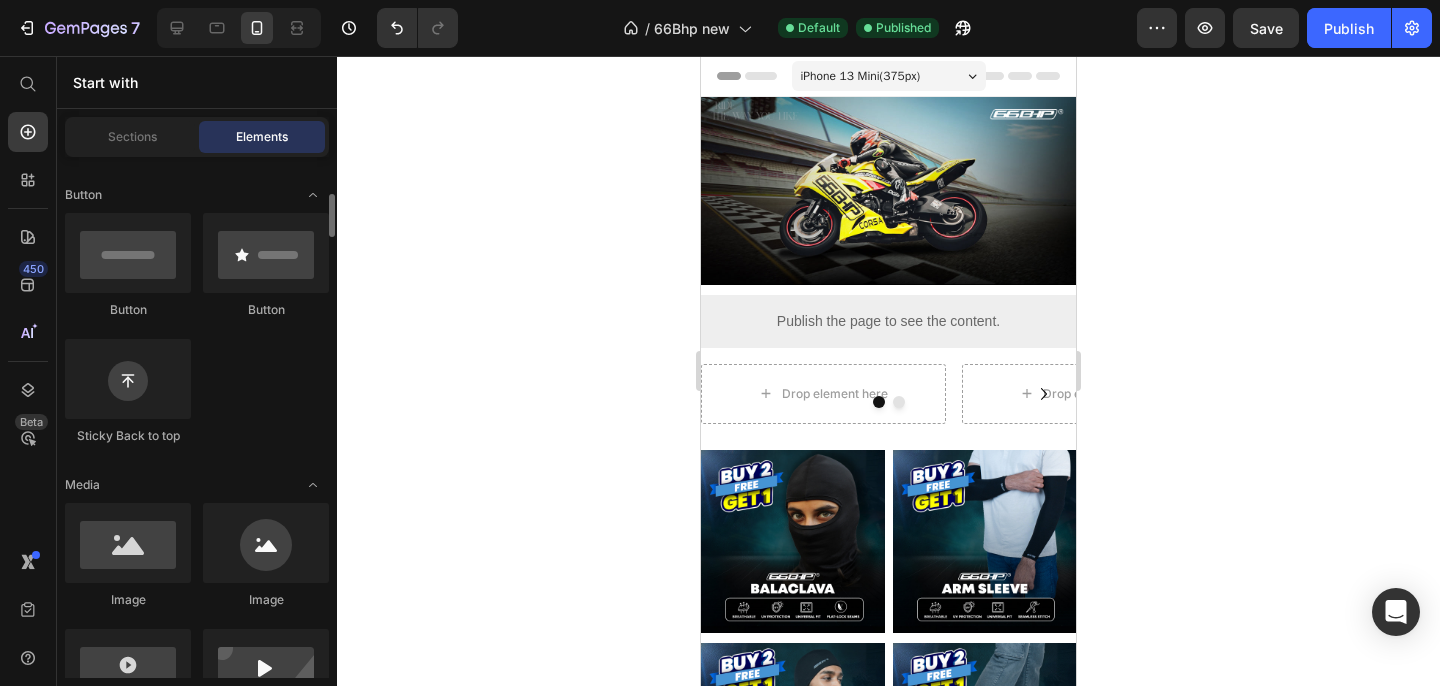 scroll, scrollTop: 443, scrollLeft: 0, axis: vertical 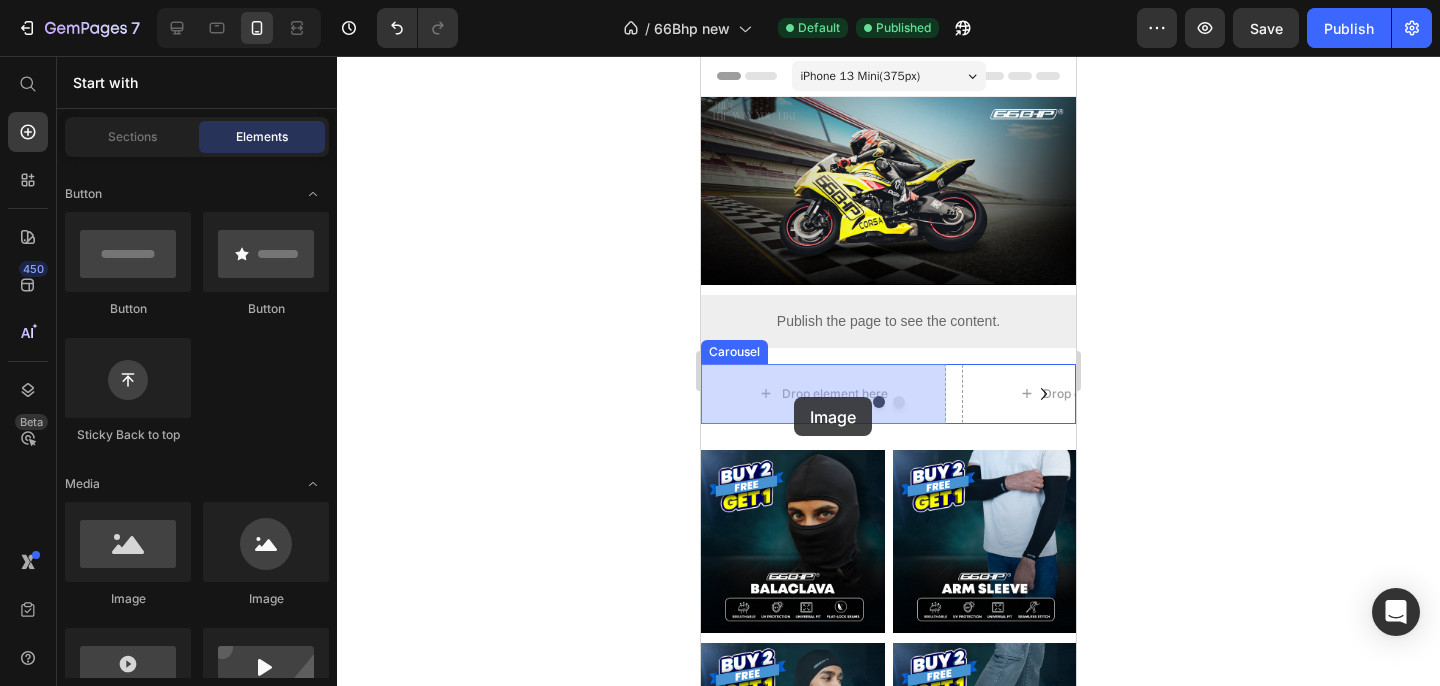 drag, startPoint x: 822, startPoint y: 604, endPoint x: 794, endPoint y: 397, distance: 208.88513 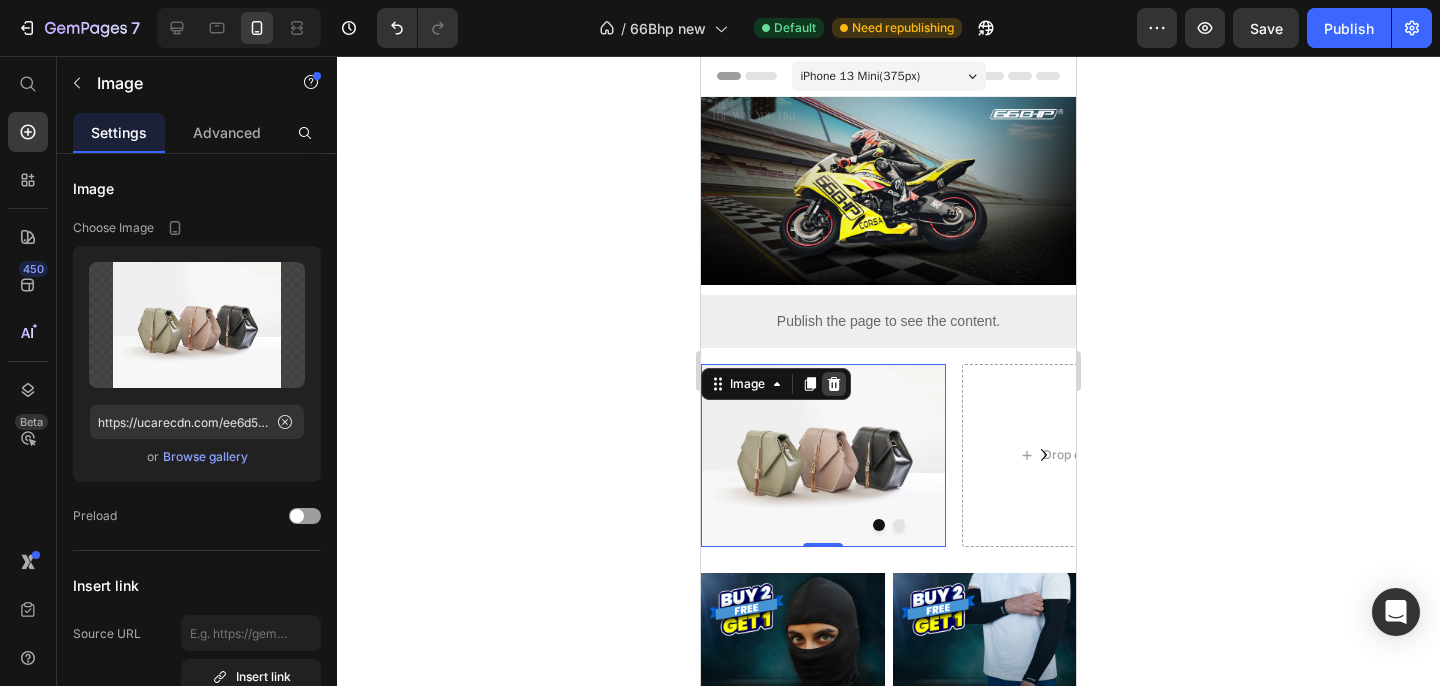 click 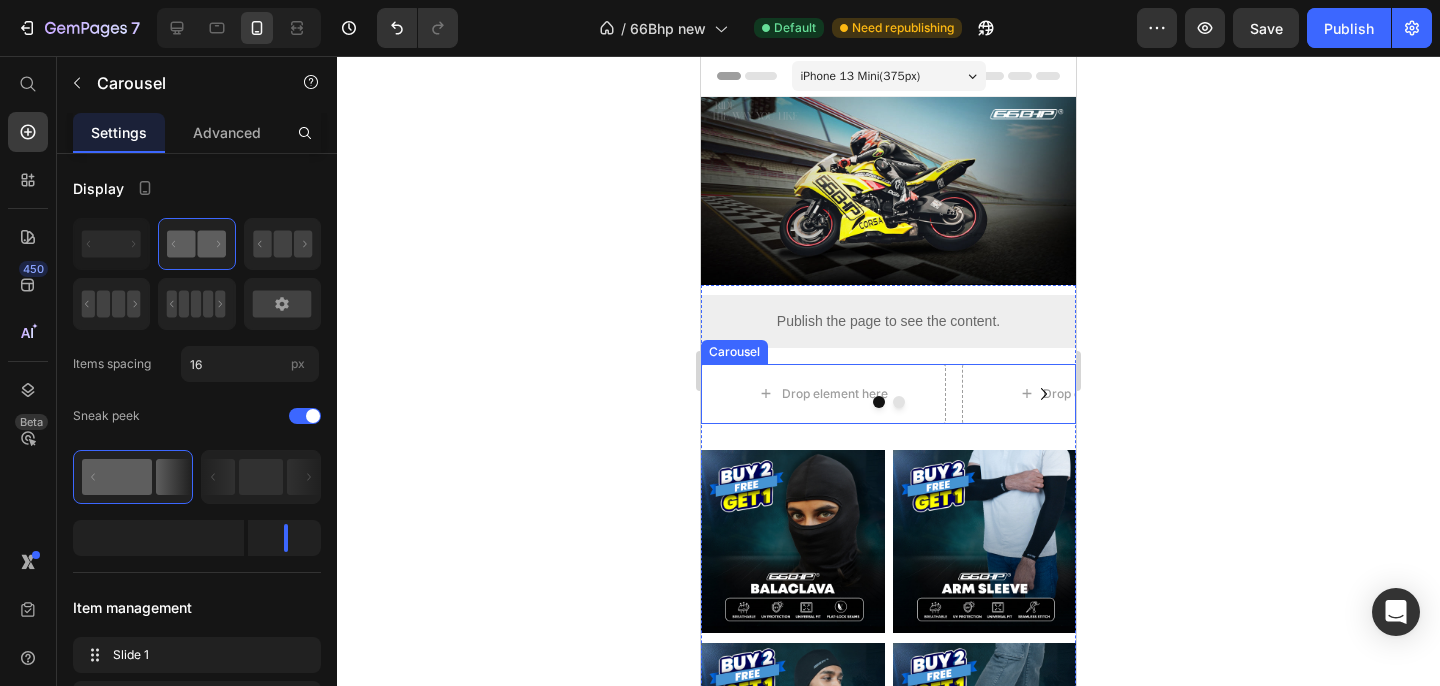 click at bounding box center (888, 402) 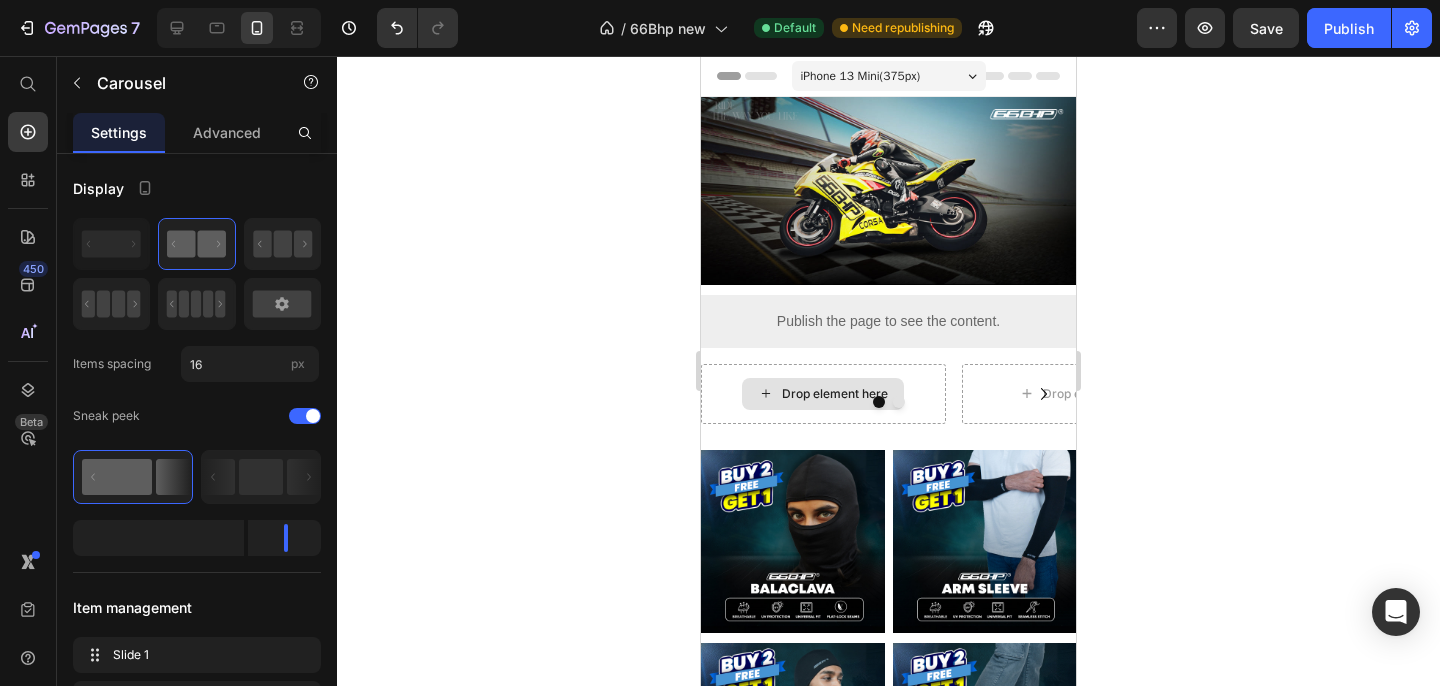 click on "Drop element here" at bounding box center [835, 394] 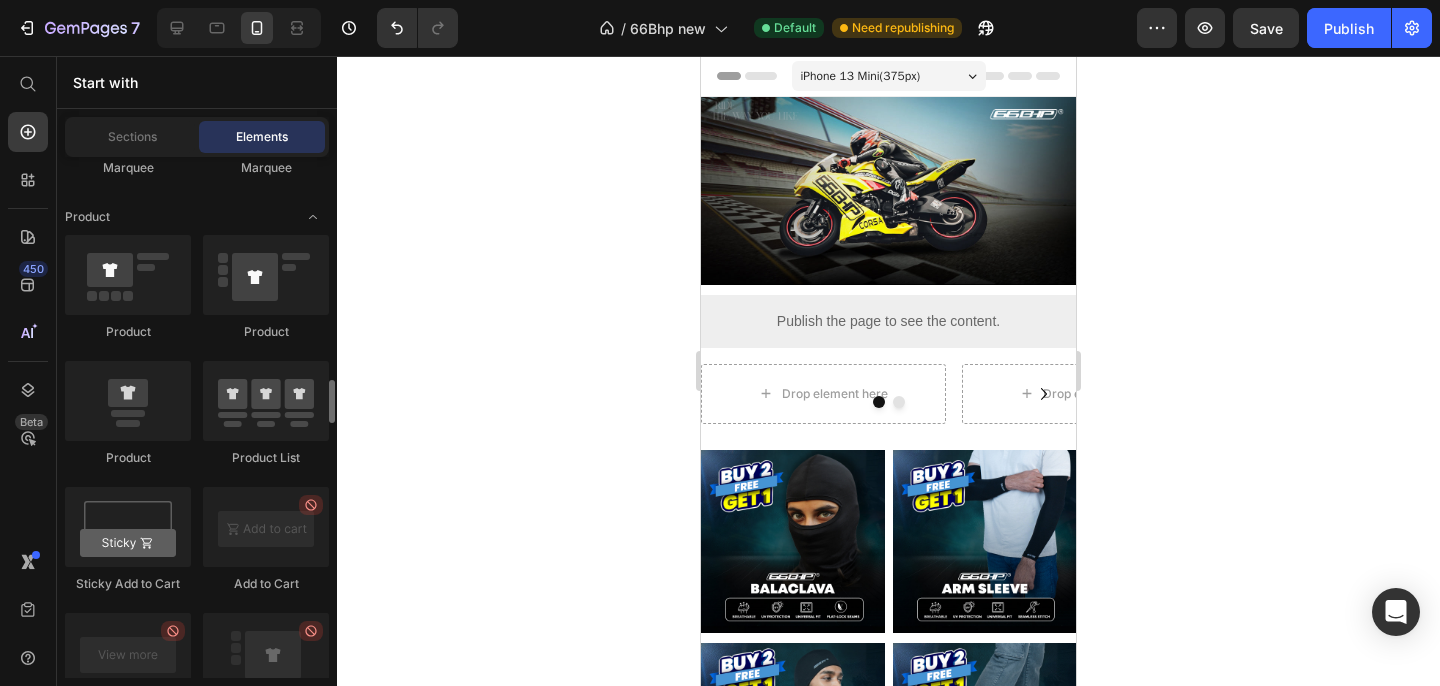 scroll, scrollTop: 2639, scrollLeft: 0, axis: vertical 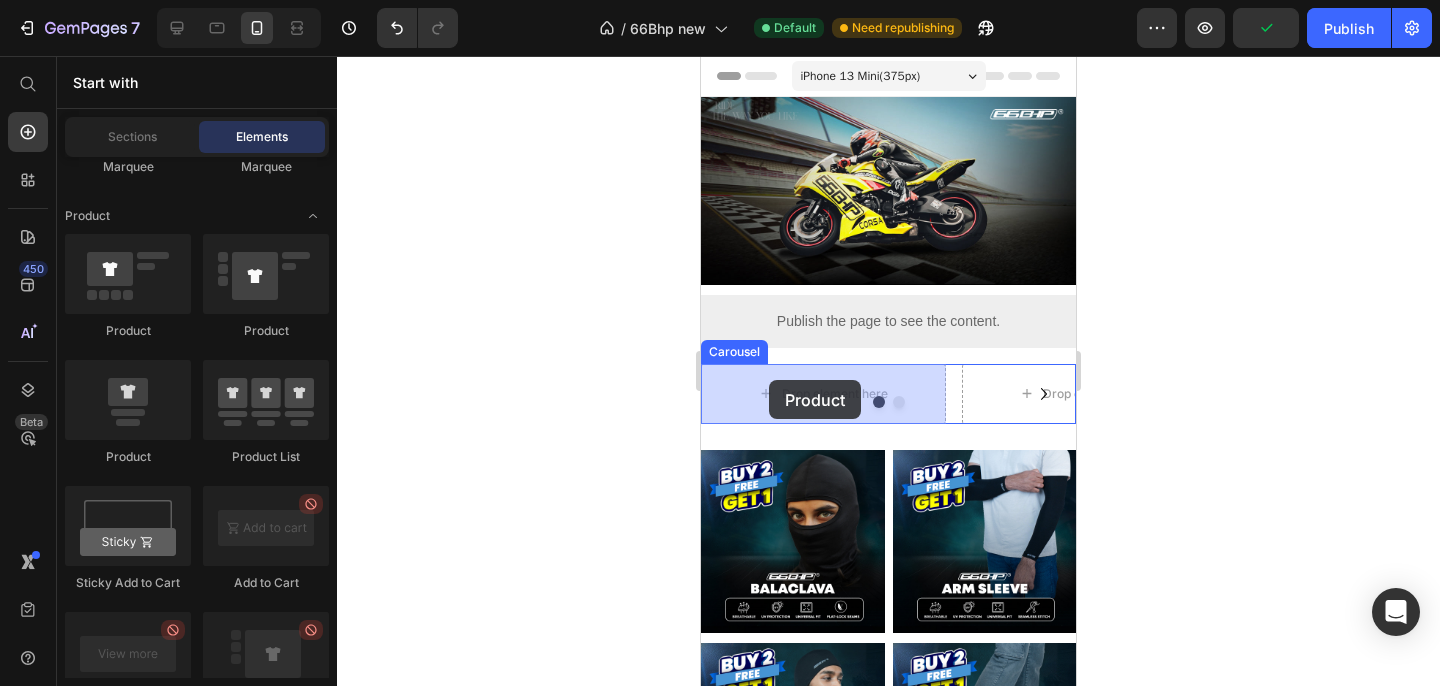 drag, startPoint x: 842, startPoint y: 480, endPoint x: 769, endPoint y: 380, distance: 123.81034 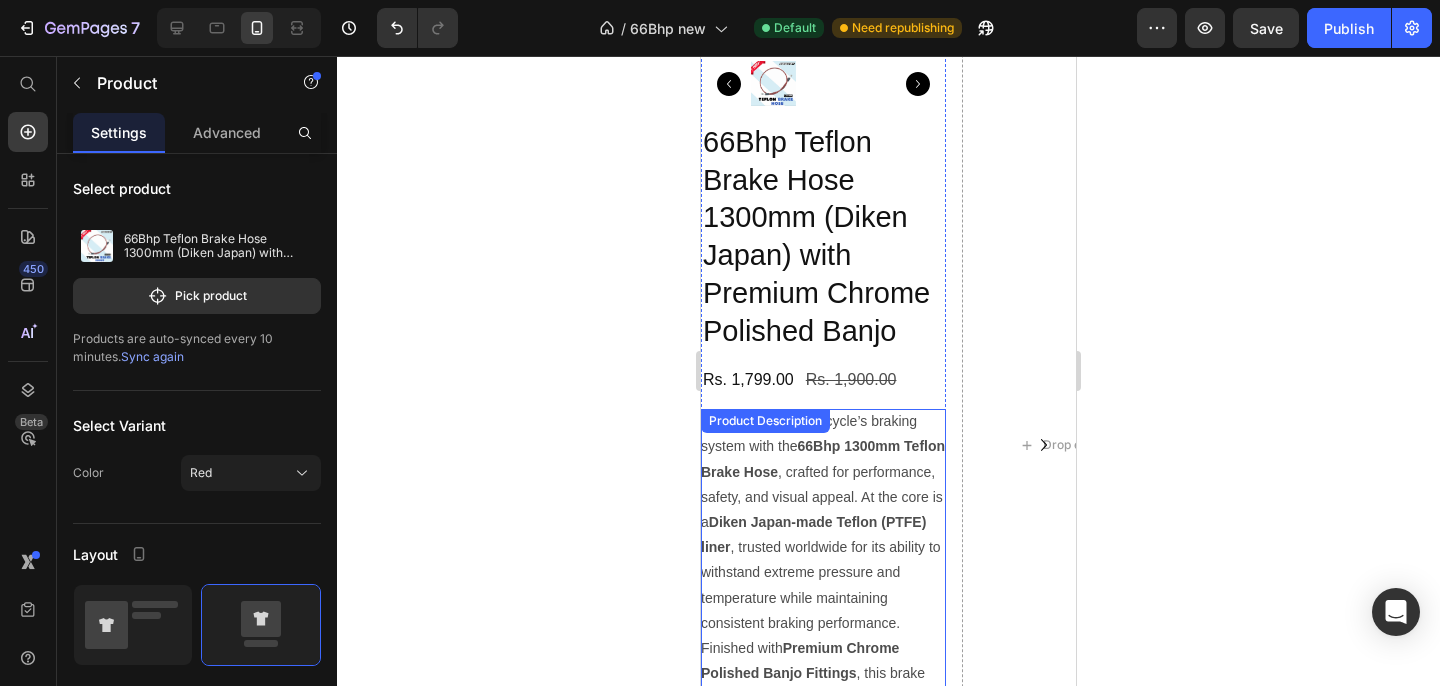 scroll, scrollTop: 553, scrollLeft: 0, axis: vertical 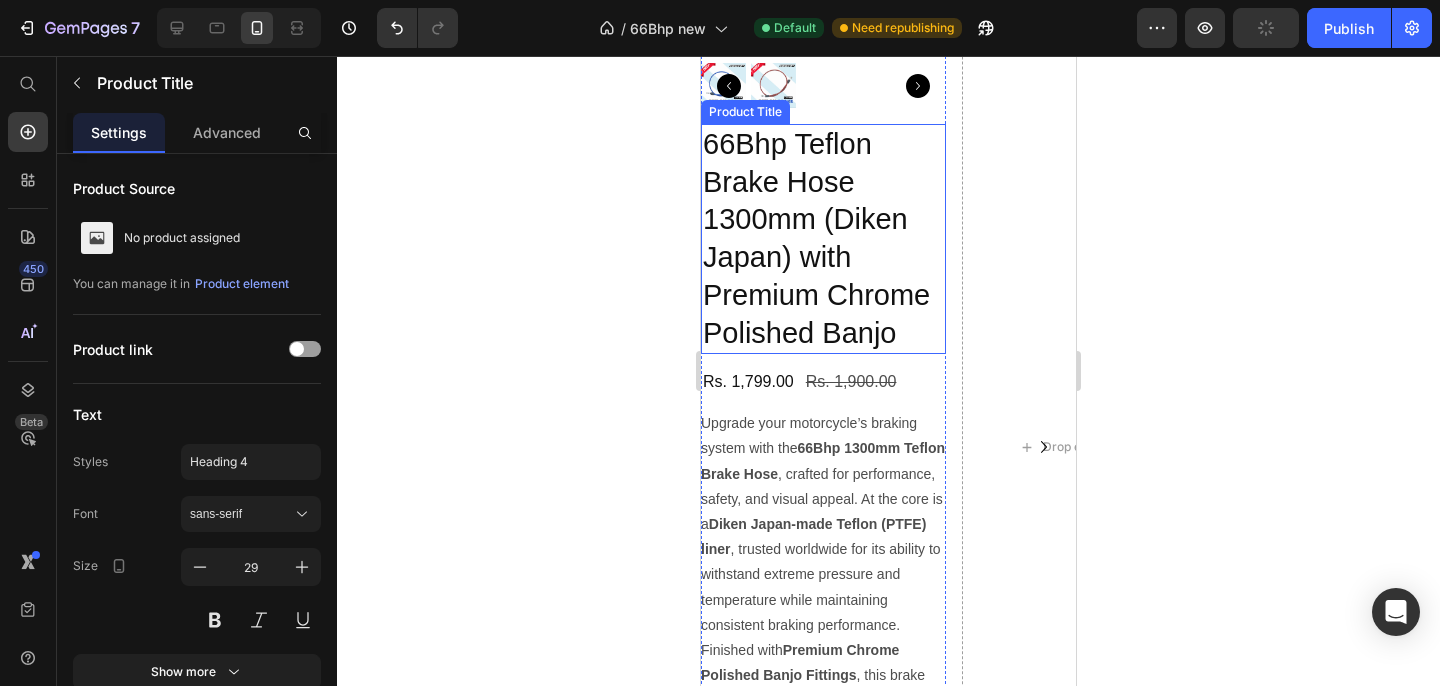 click on "66Bhp Teflon Brake Hose 1300mm (Diken Japan) with Premium Chrome Polished Banjo" at bounding box center (823, 239) 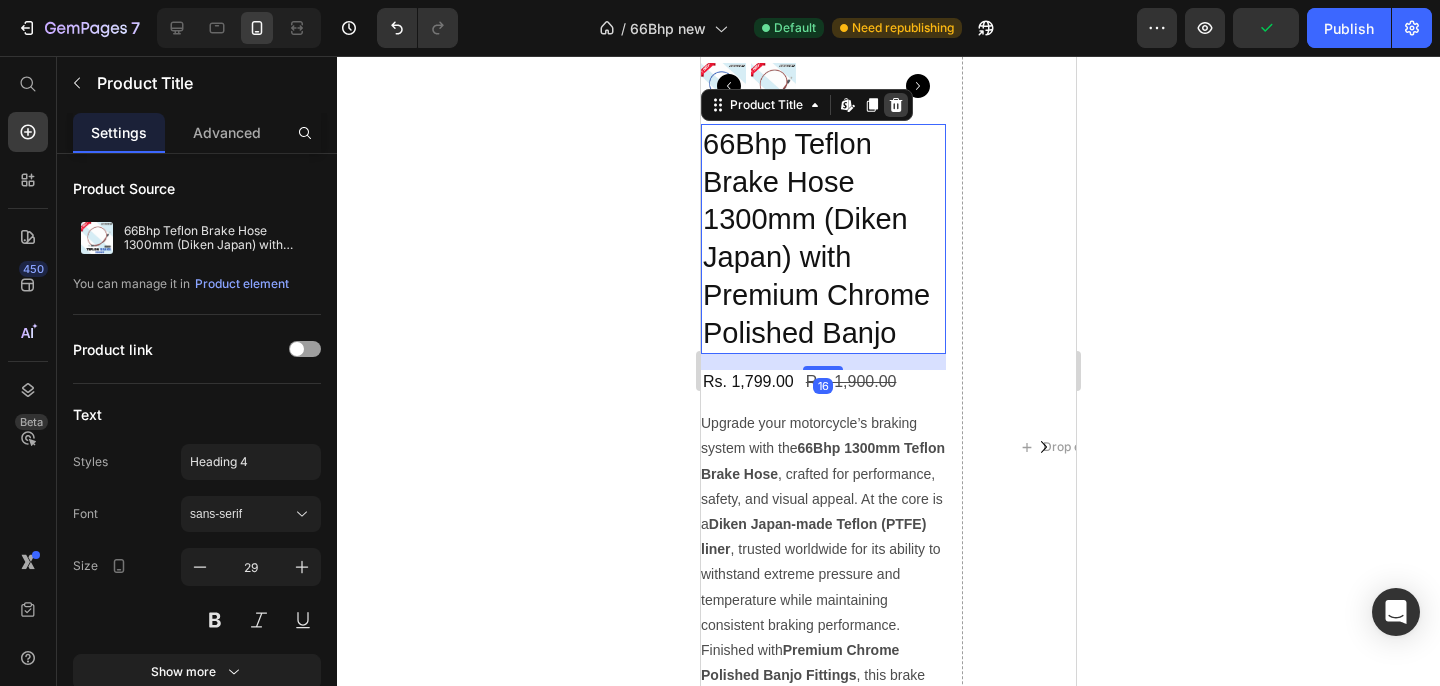 click 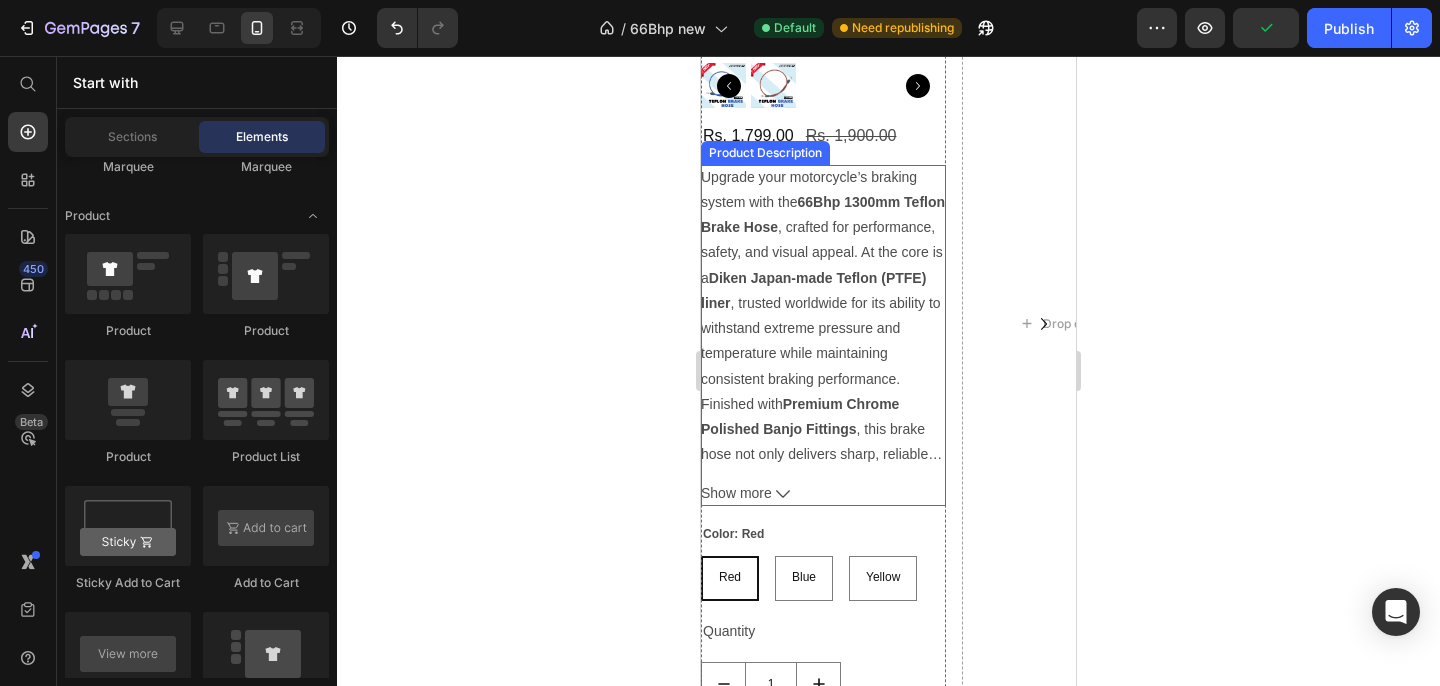 click on "Upgrade your motorcycle’s braking system with the  66Bhp 1300mm Teflon Brake Hose , crafted for performance, safety, and visual appeal. At the core is a  Diken Japan-made Teflon (PTFE) liner , trusted worldwide for its ability to withstand extreme pressure and temperature while maintaining consistent braking performance." at bounding box center [823, 278] 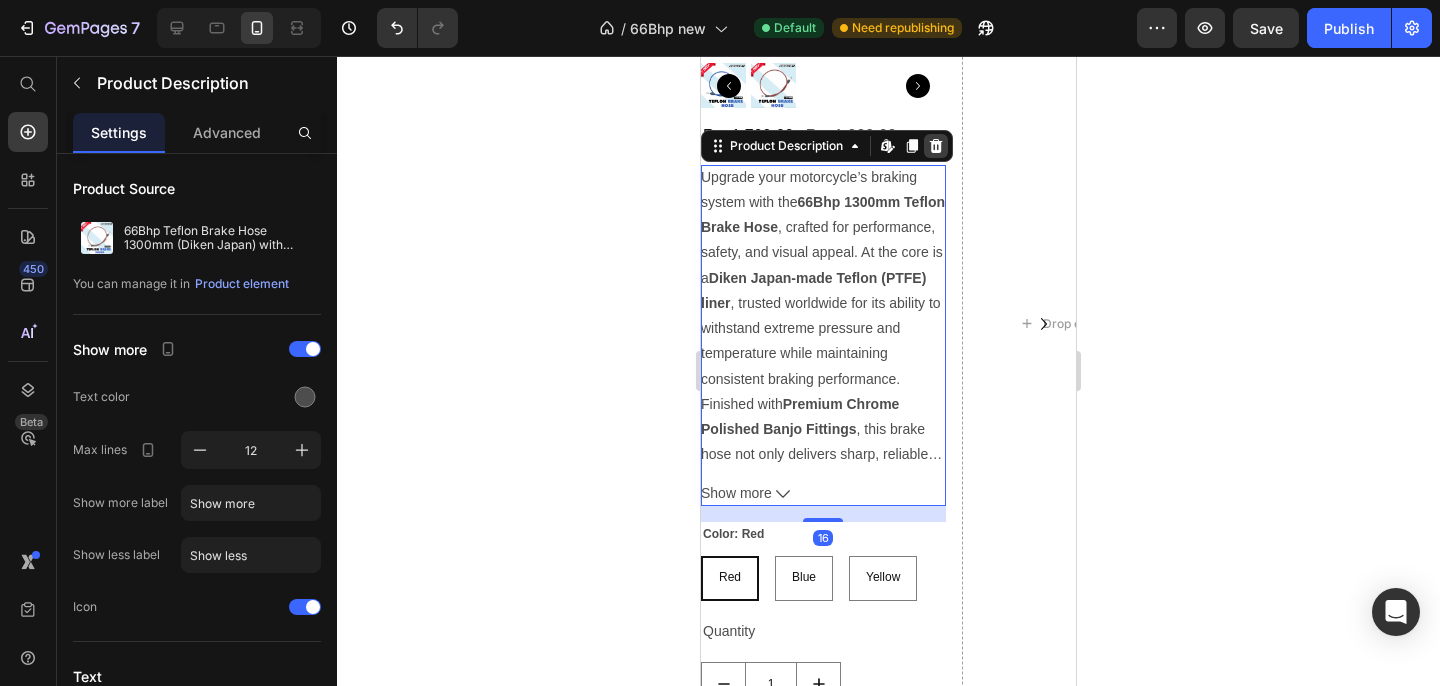 click 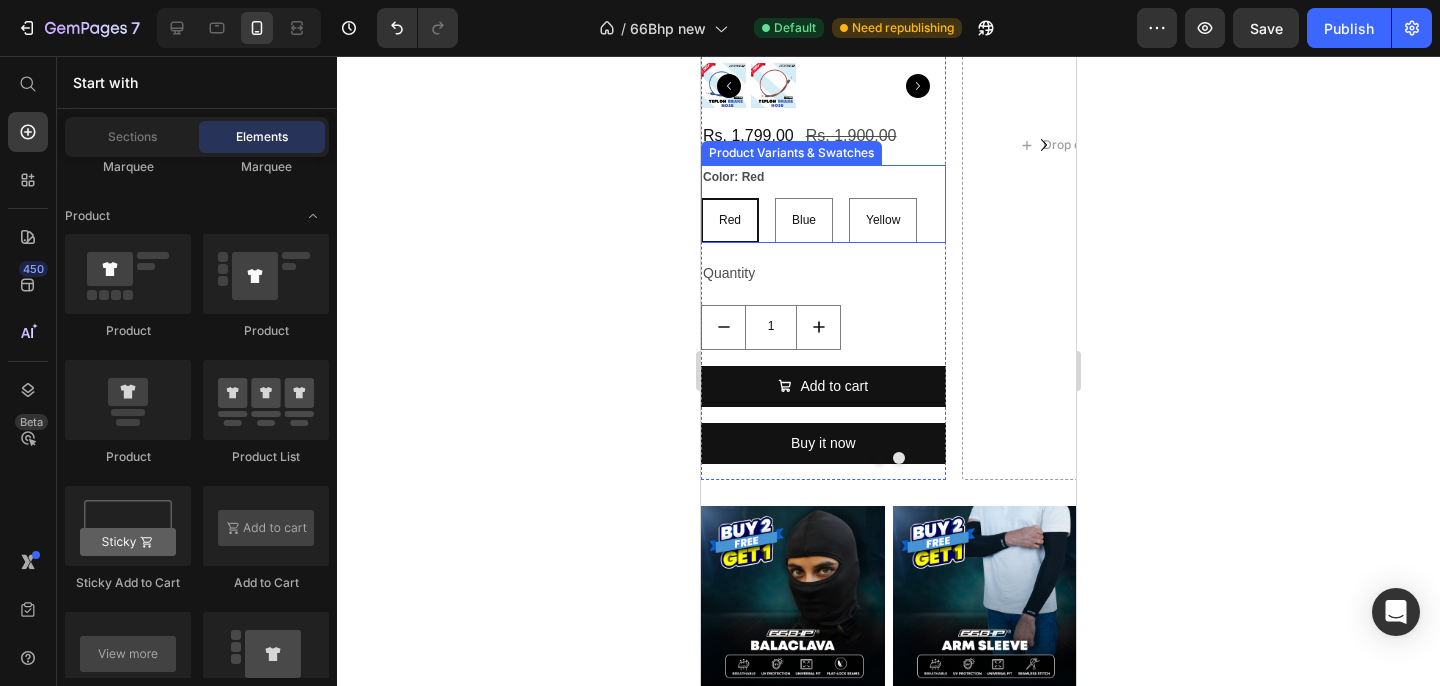 click on "Color: Red Red Red Red Blue Blue Blue Yellow Yellow Yellow" at bounding box center [823, 204] 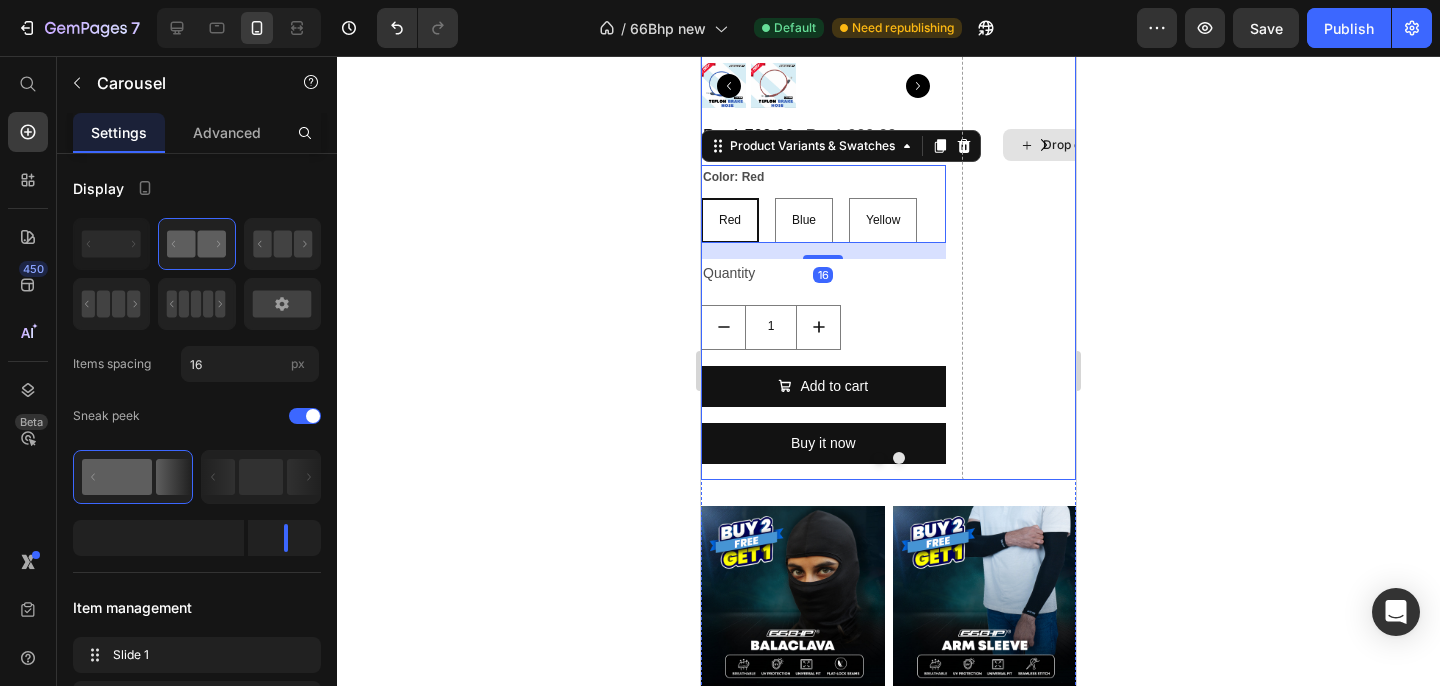 click on "Drop element here" at bounding box center (1084, 146) 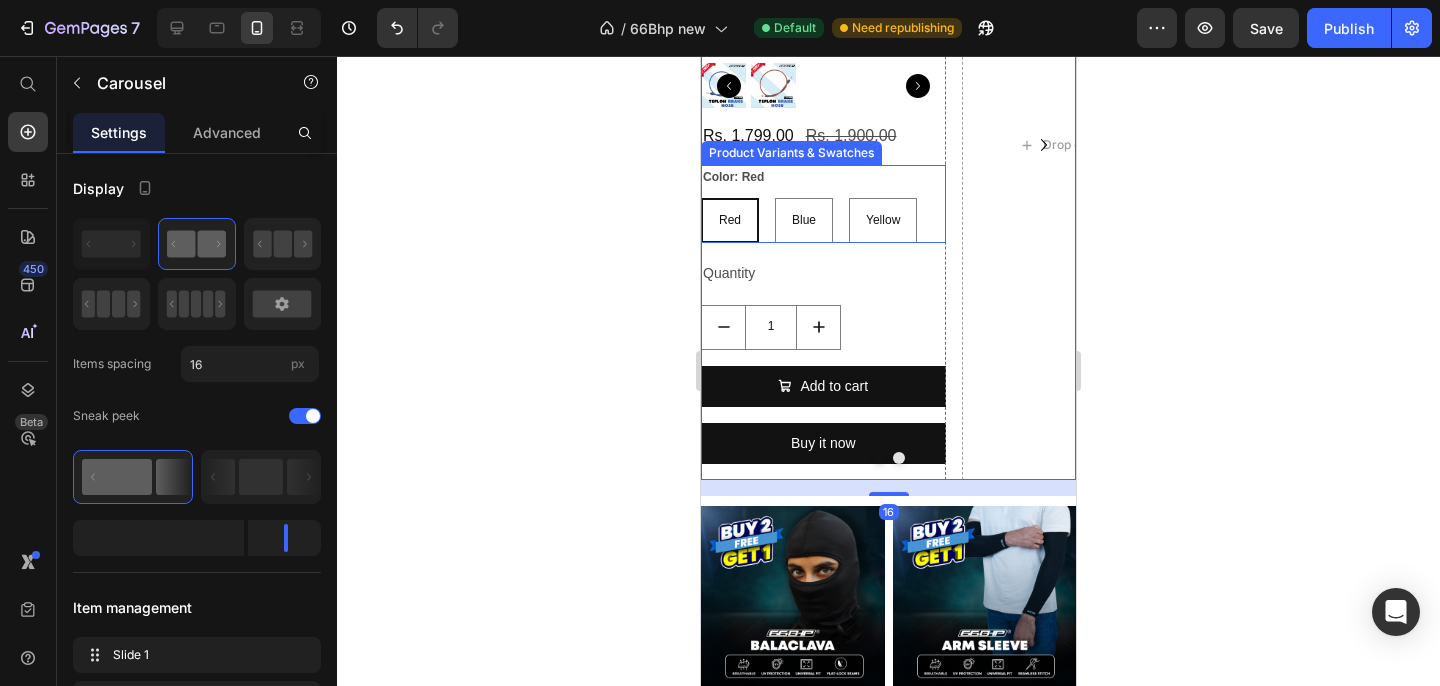 click on "Color: Red Red Red Red Blue Blue Blue Yellow Yellow Yellow" at bounding box center (823, 204) 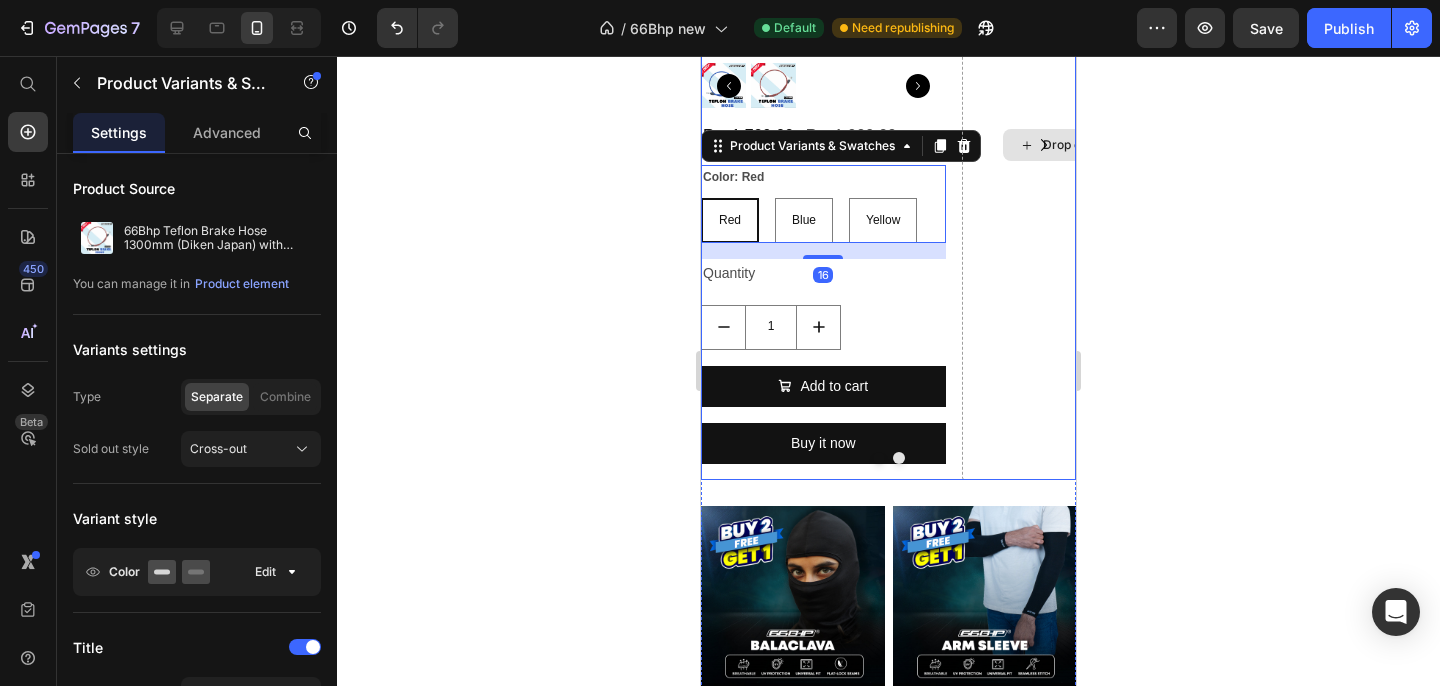 click on "Drop element here" at bounding box center (1084, 146) 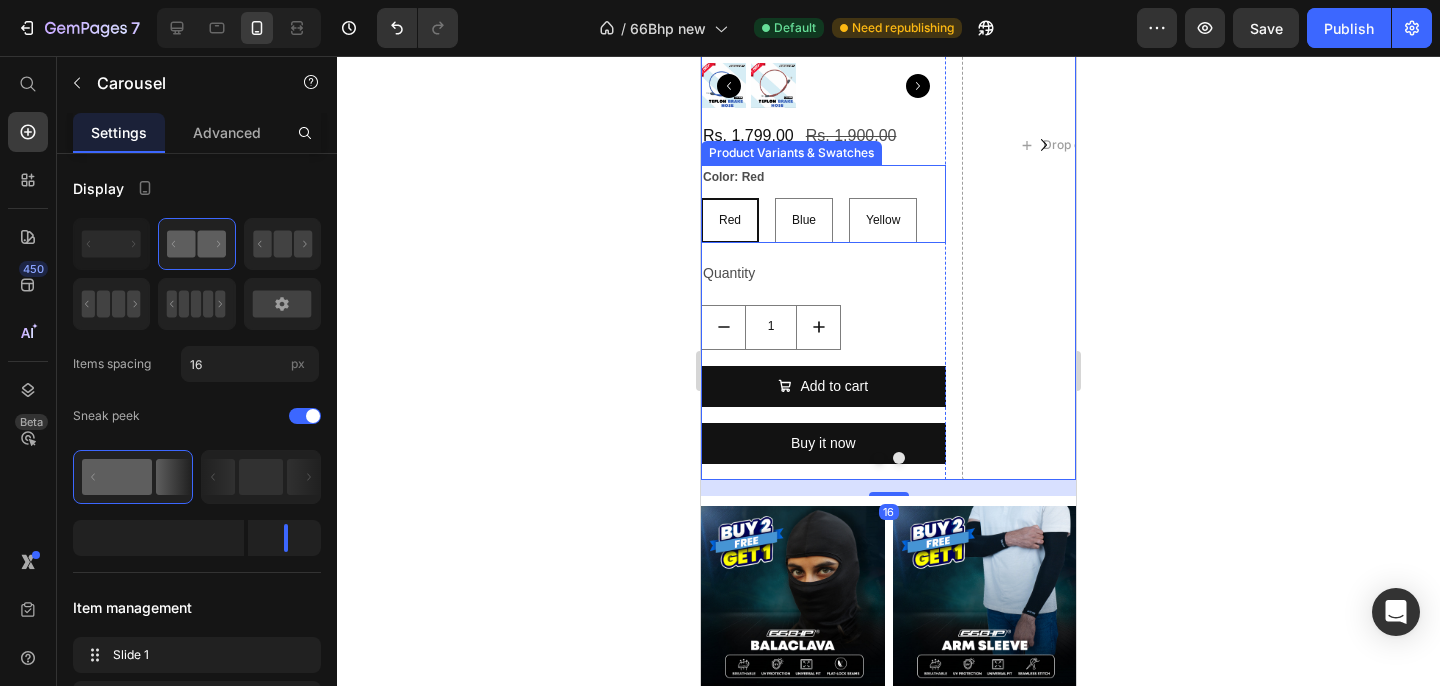 click on "Color: Red Red Red Red Blue Blue Blue Yellow Yellow Yellow" at bounding box center (823, 204) 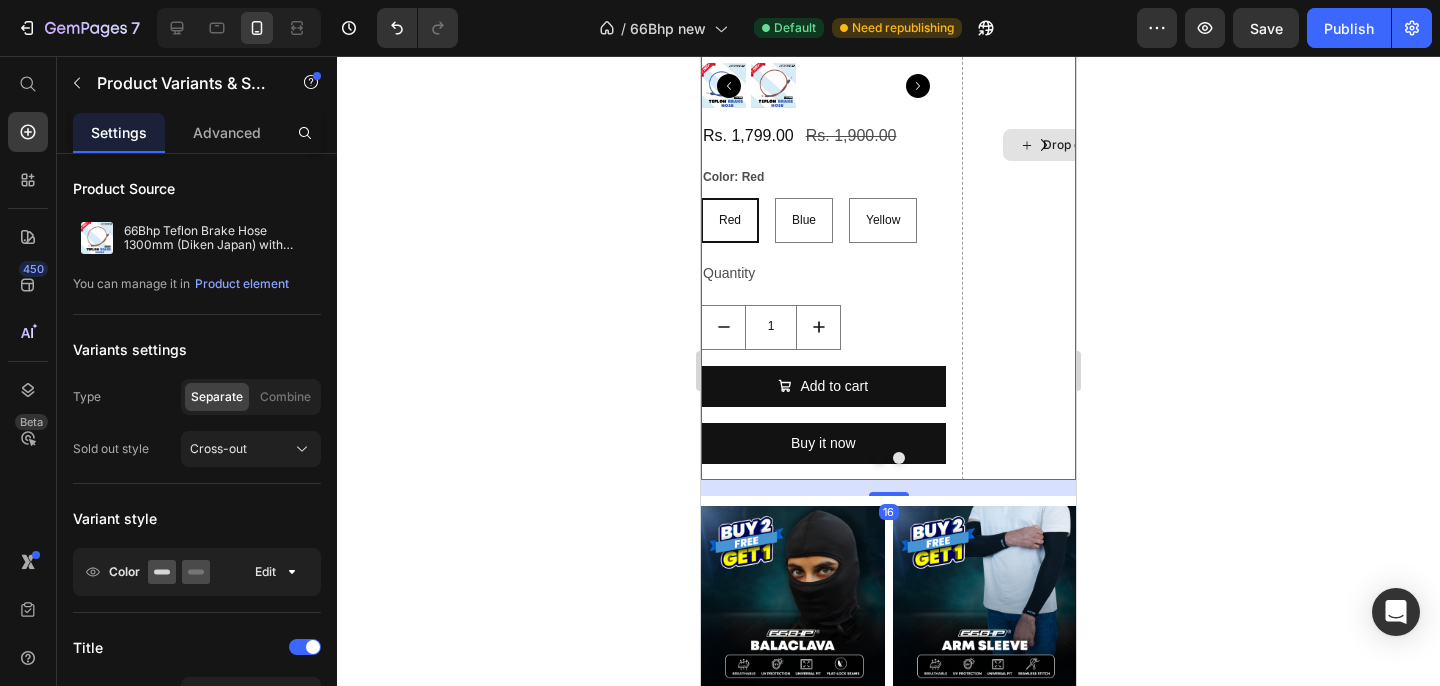 click on "Drop element here" at bounding box center [1084, 146] 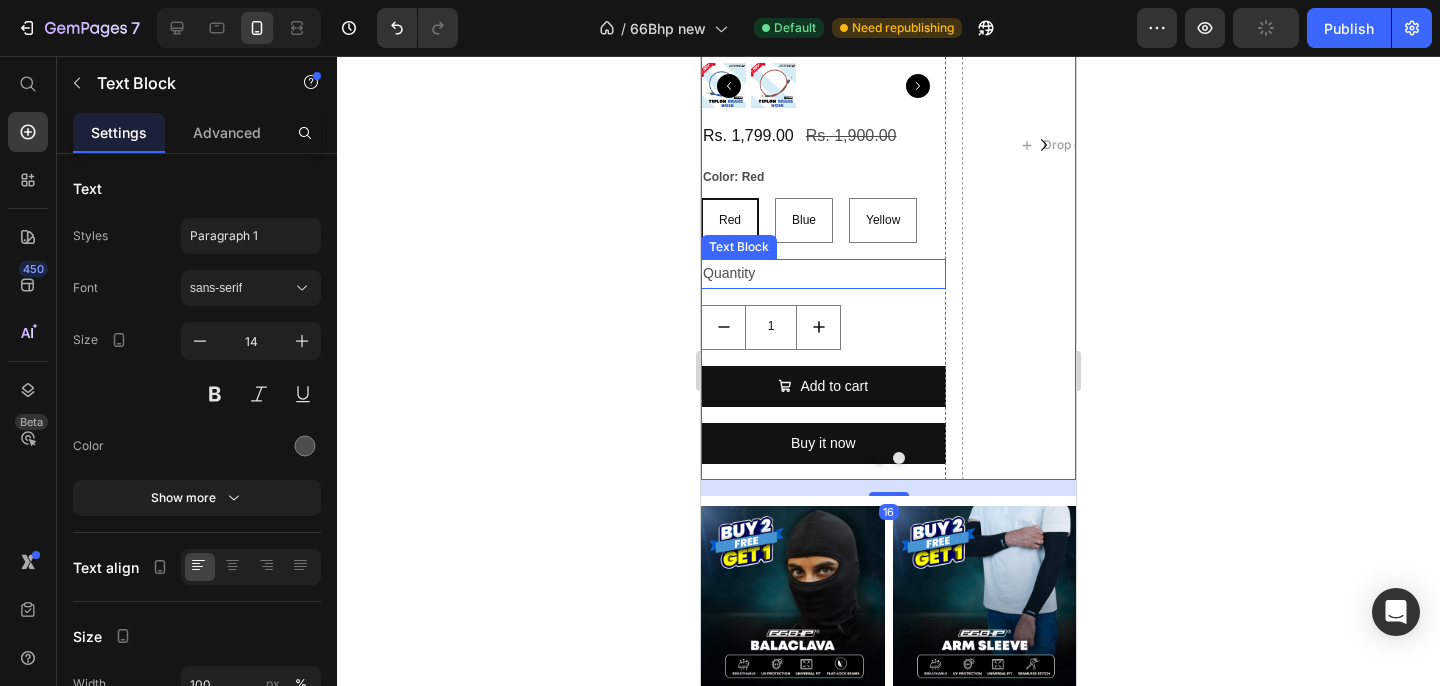 click on "Quantity" at bounding box center (823, 273) 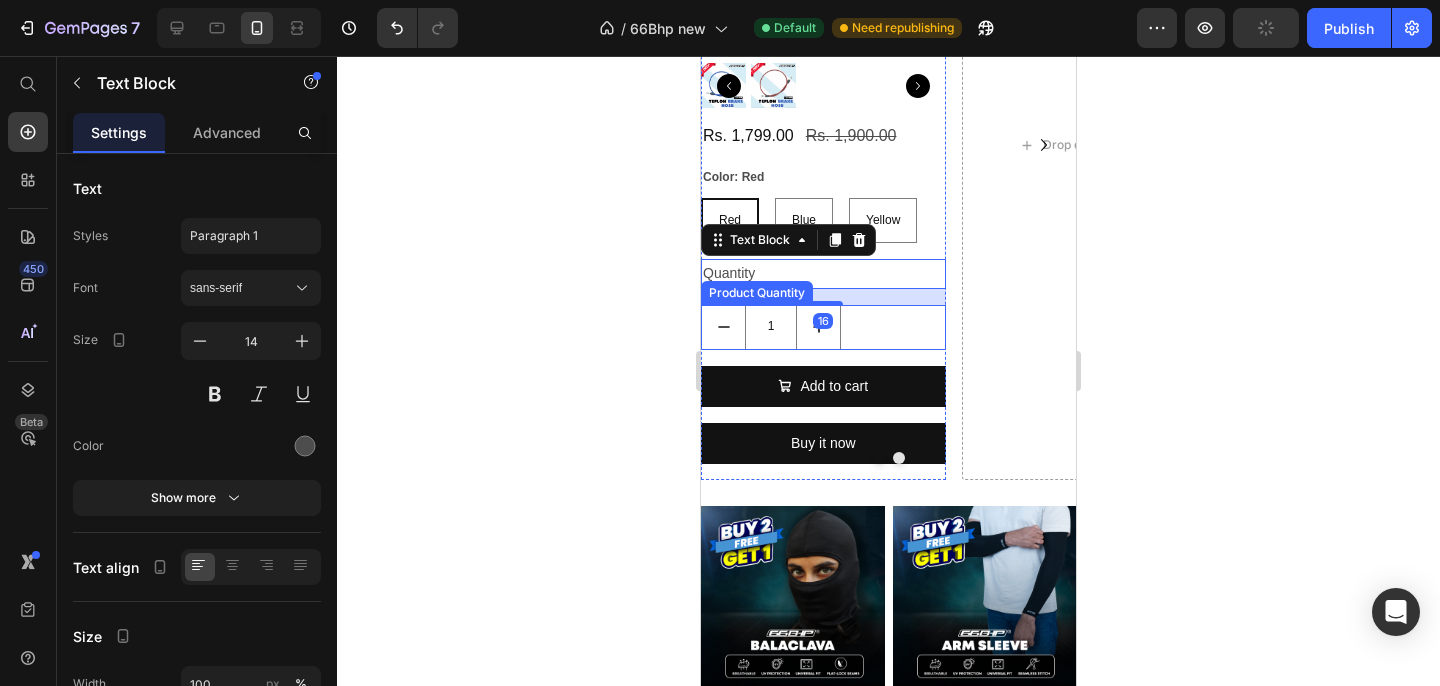 click on "1" at bounding box center (823, 327) 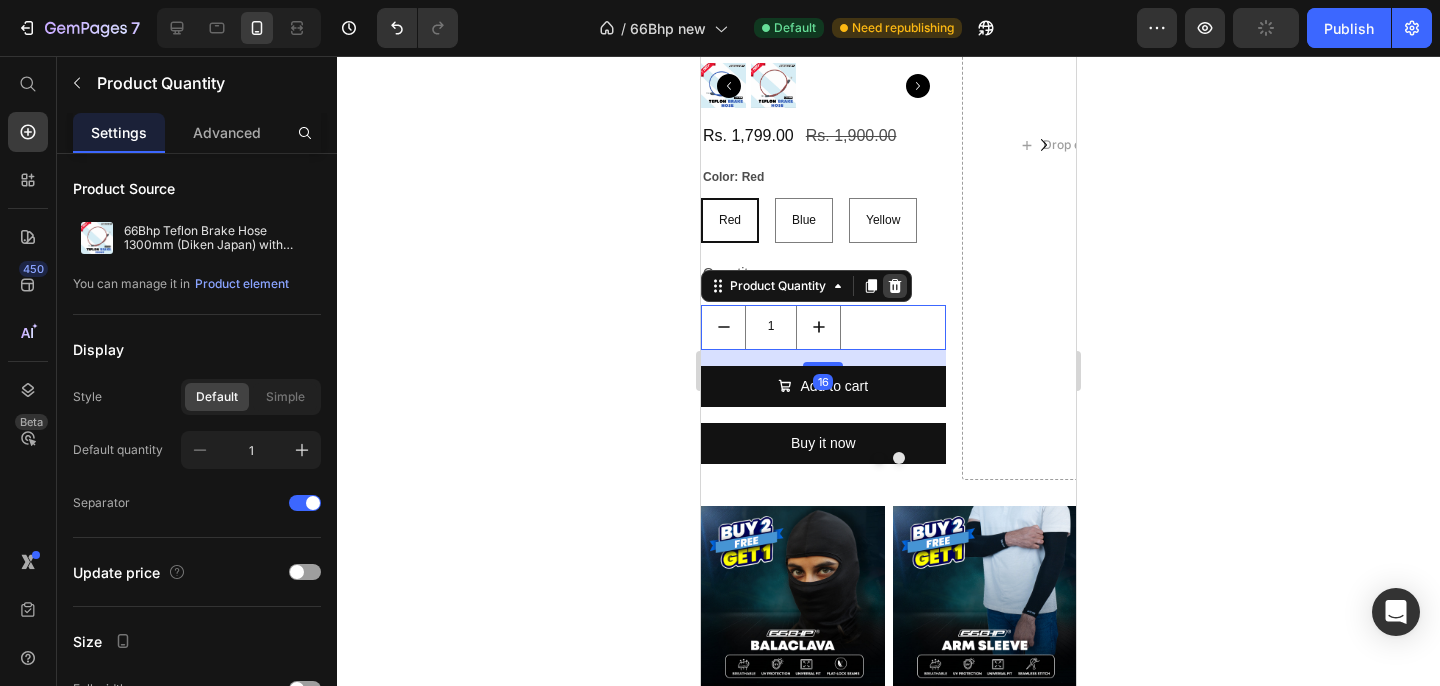 click 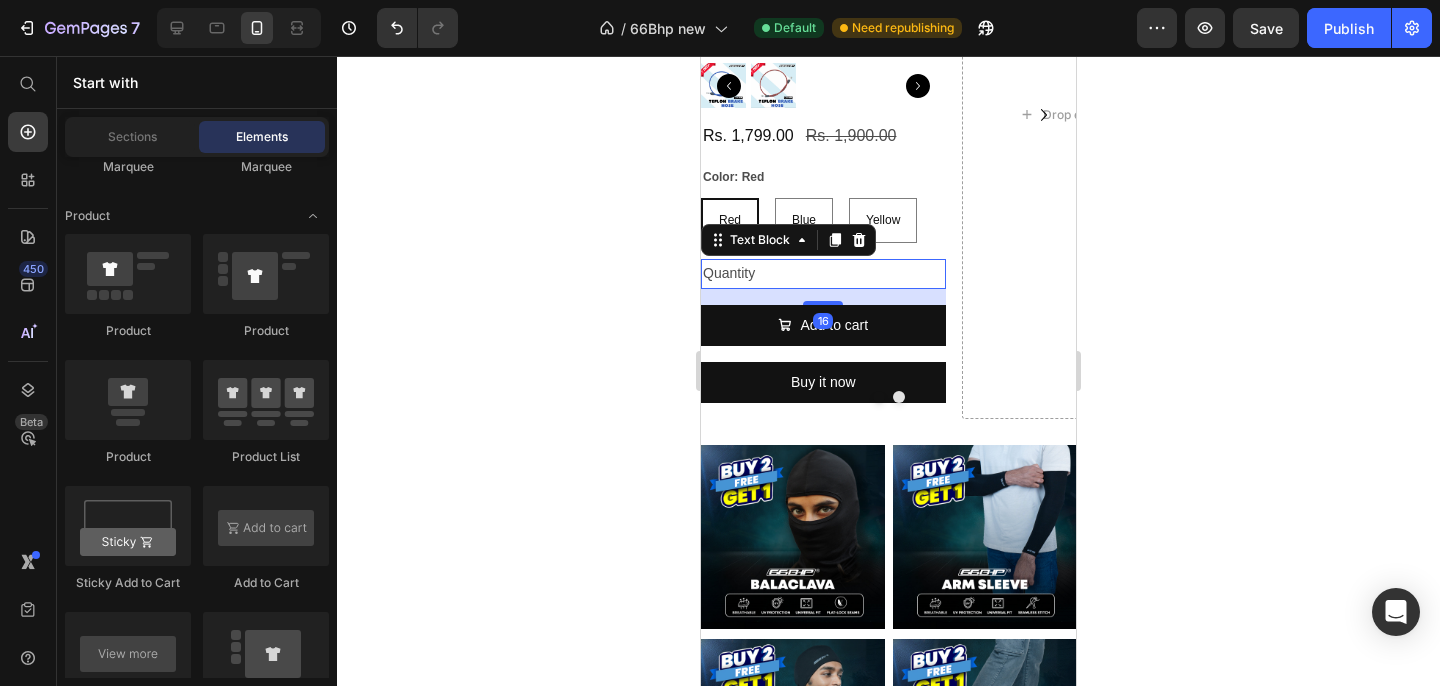 click on "Quantity" at bounding box center (823, 273) 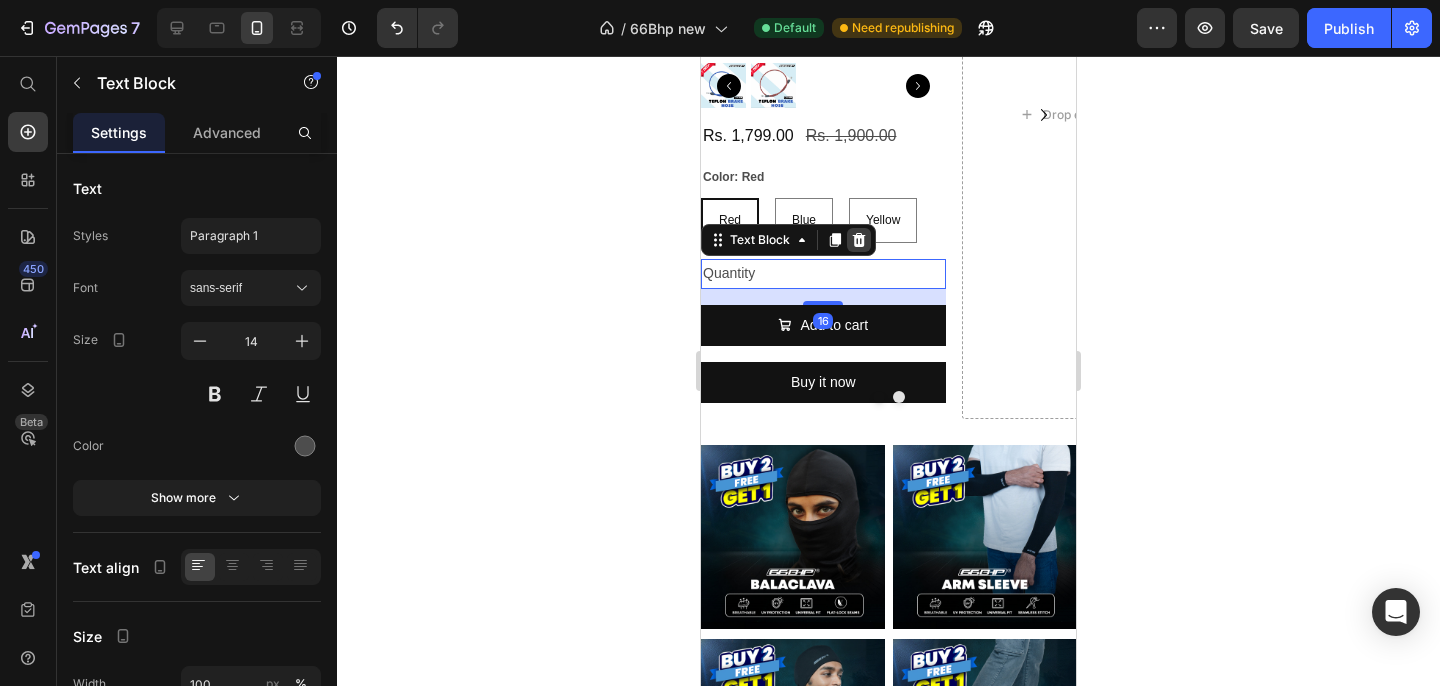 click at bounding box center [859, 240] 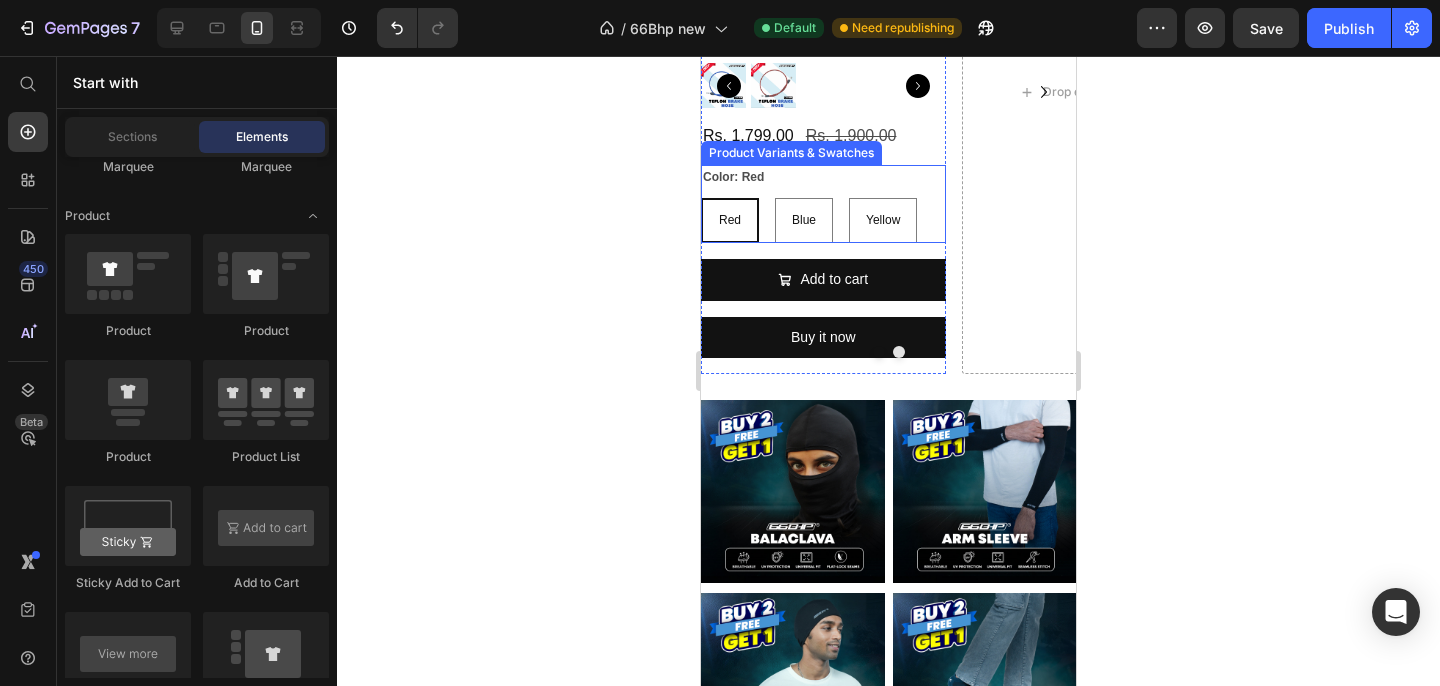 click on "Color: Red Red Red Red Blue Blue Blue Yellow Yellow Yellow" at bounding box center [823, 204] 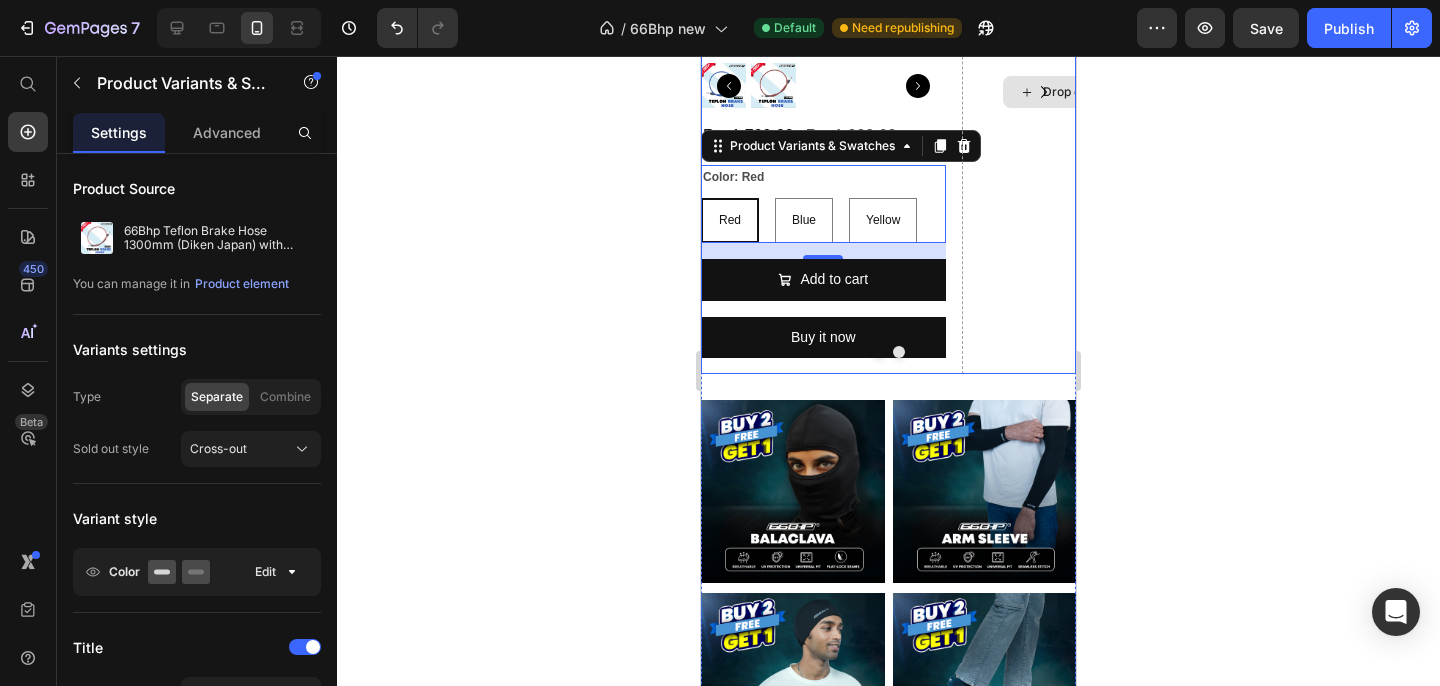 click on "Drop element here" at bounding box center [1084, 92] 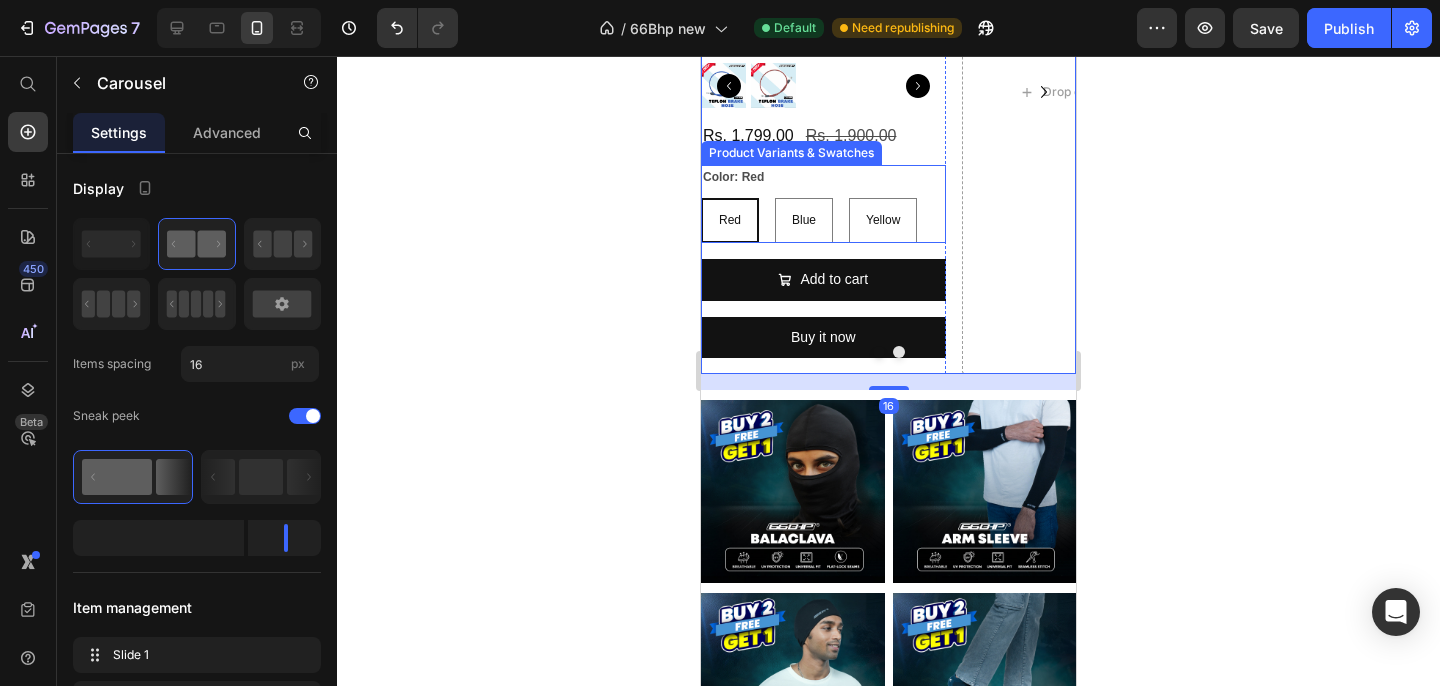 click on "Color: Red Red Red Red Blue Blue Blue Yellow Yellow Yellow" at bounding box center (823, 204) 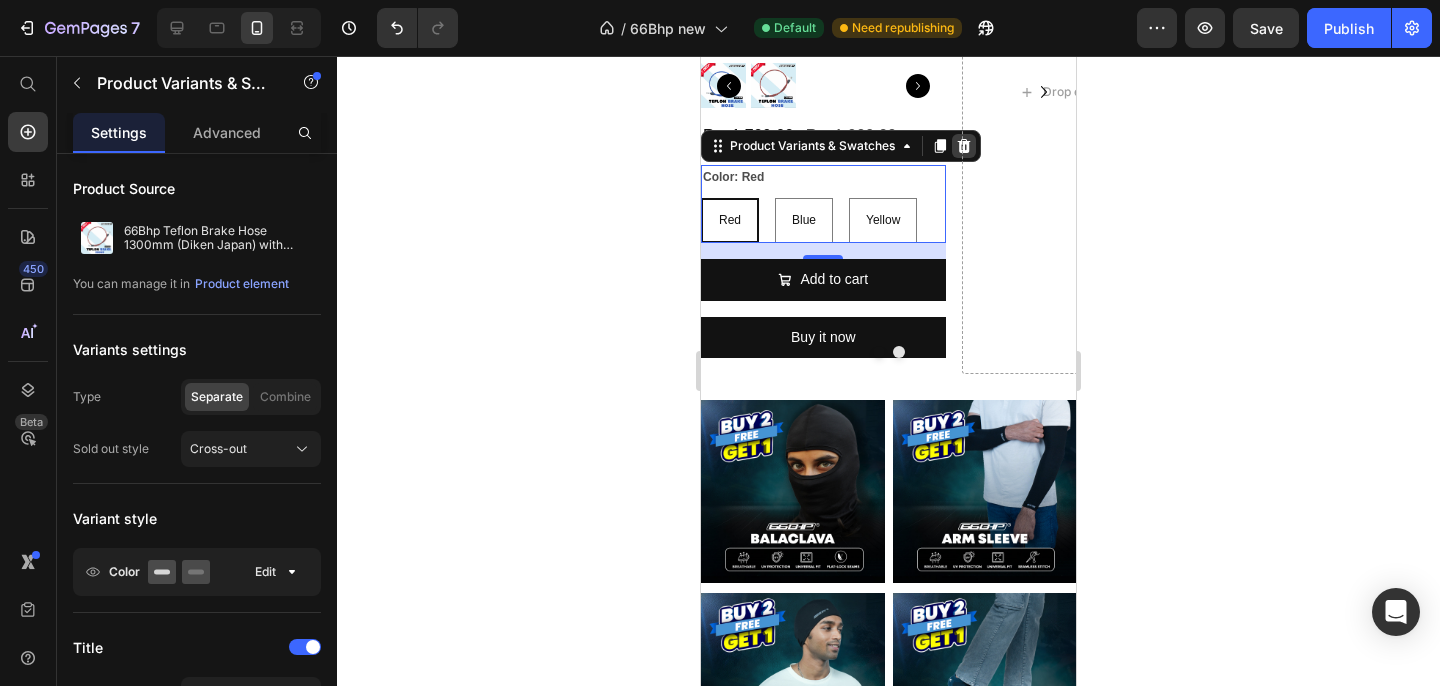 click 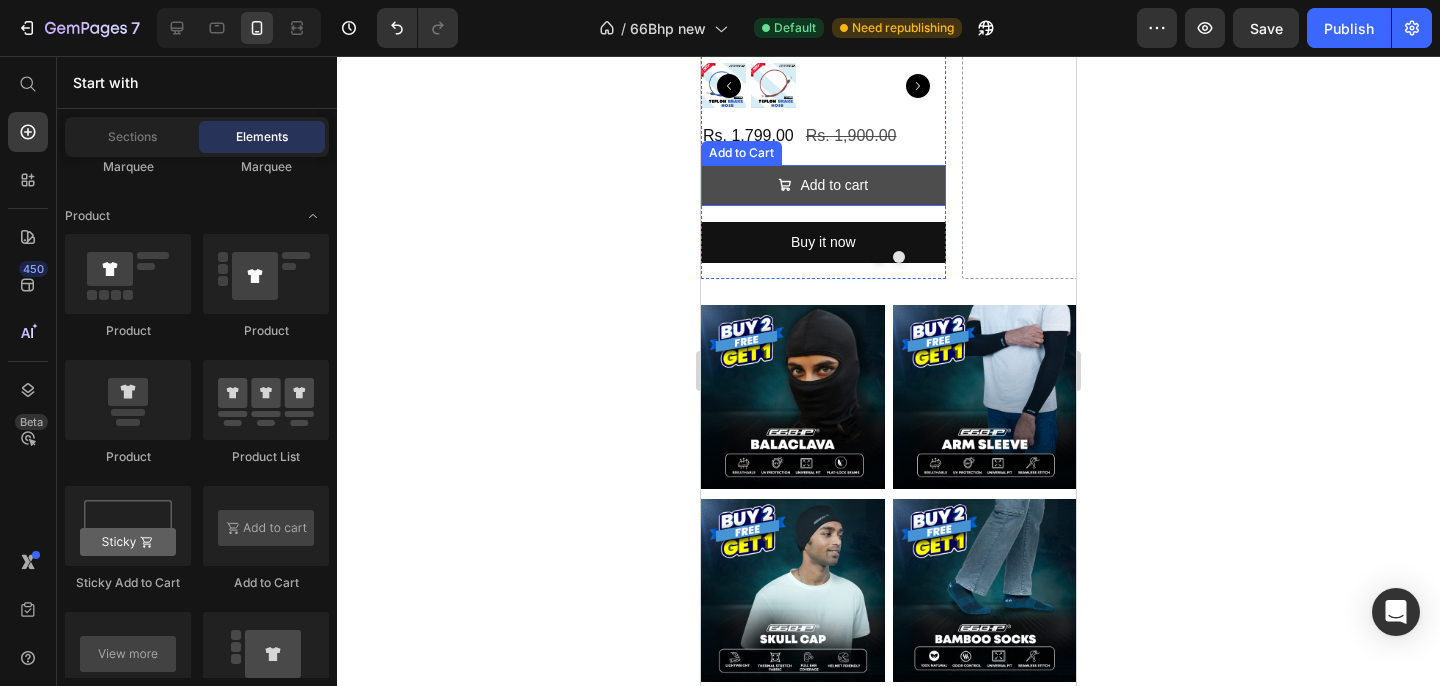 click on "Add to cart" at bounding box center (823, 185) 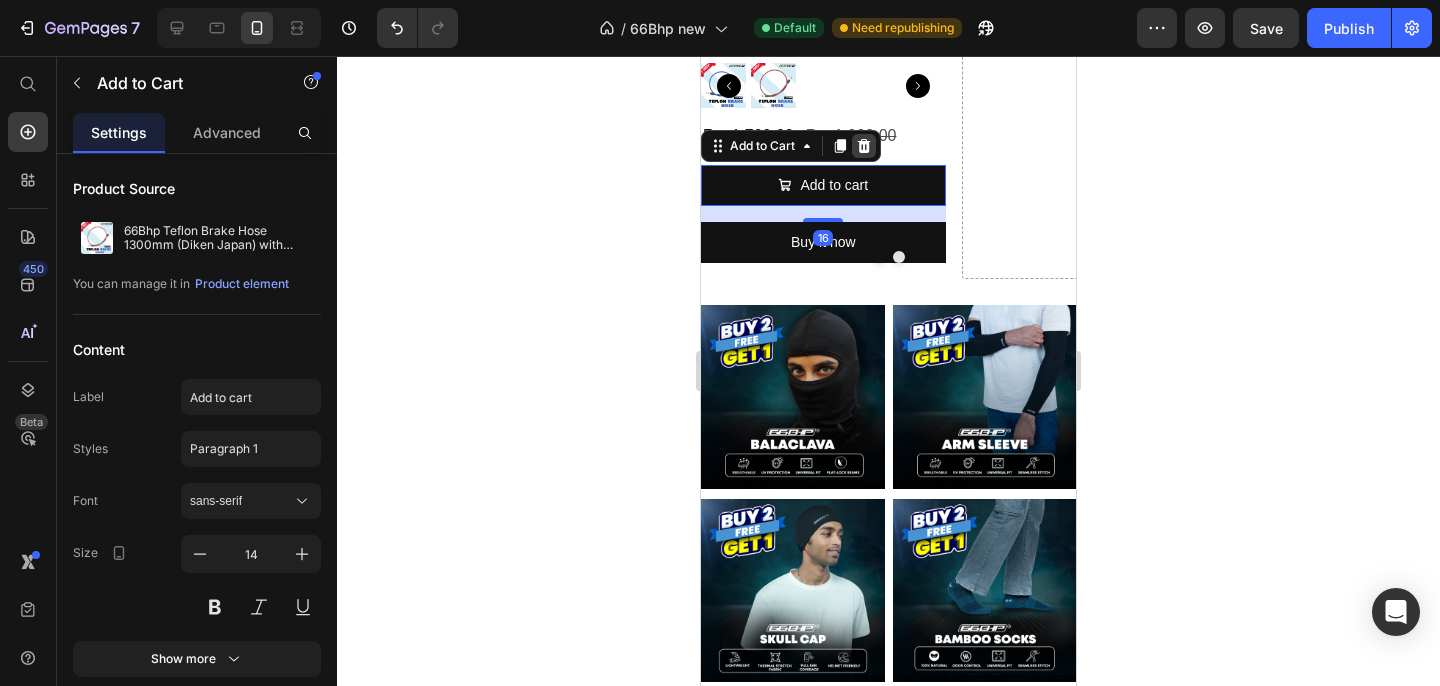 click 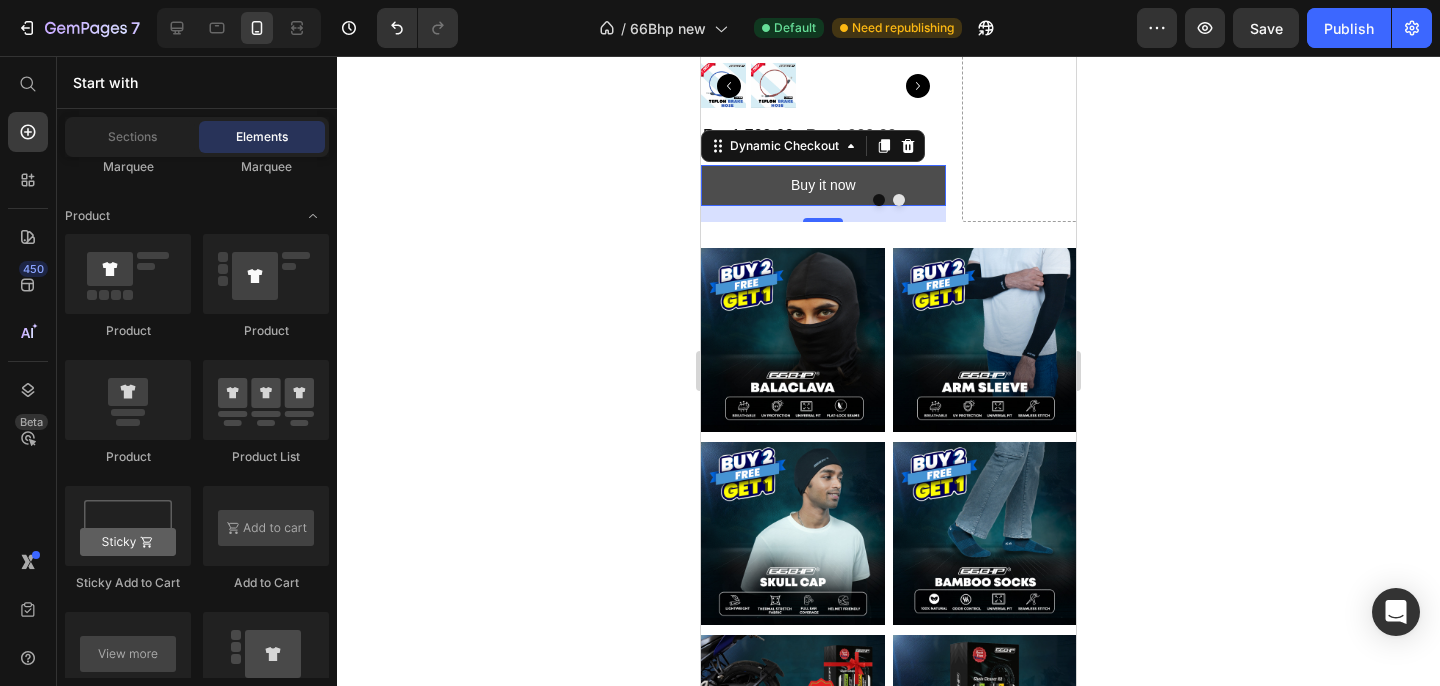 click on "Buy it now" at bounding box center [823, 185] 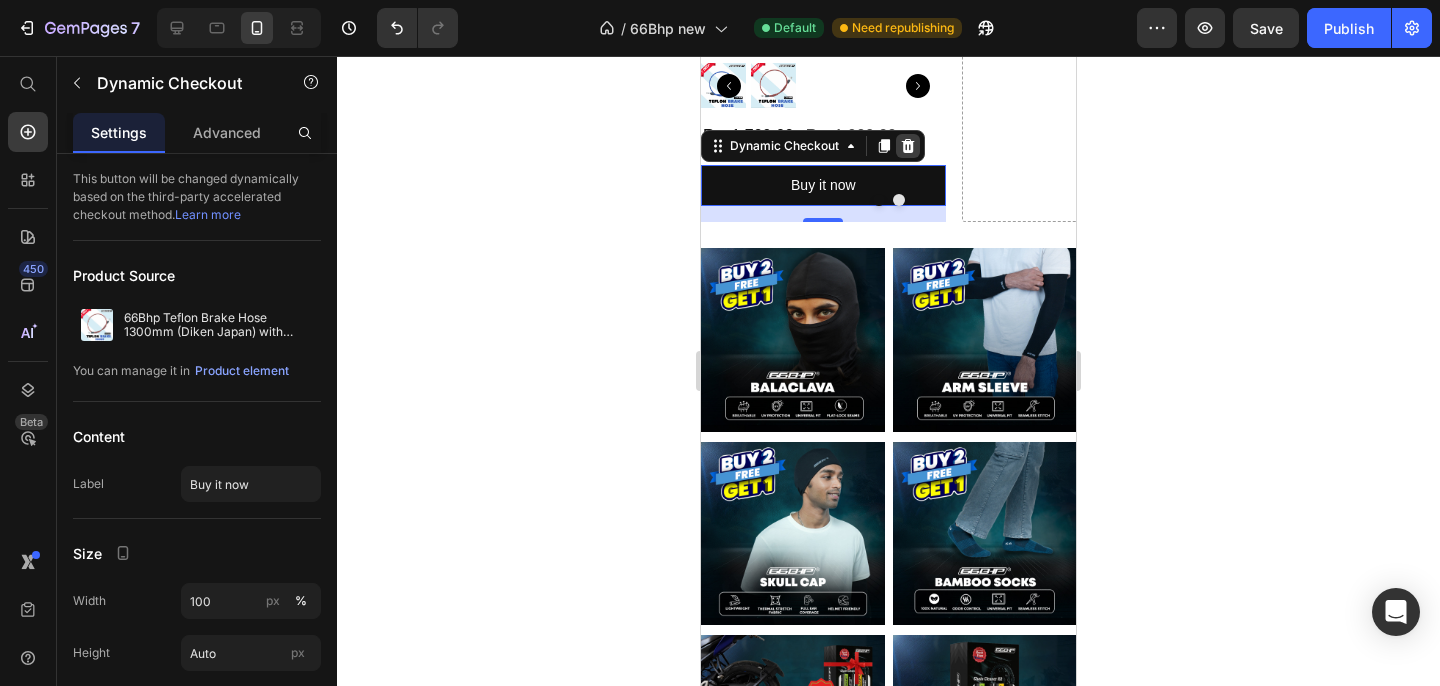 click 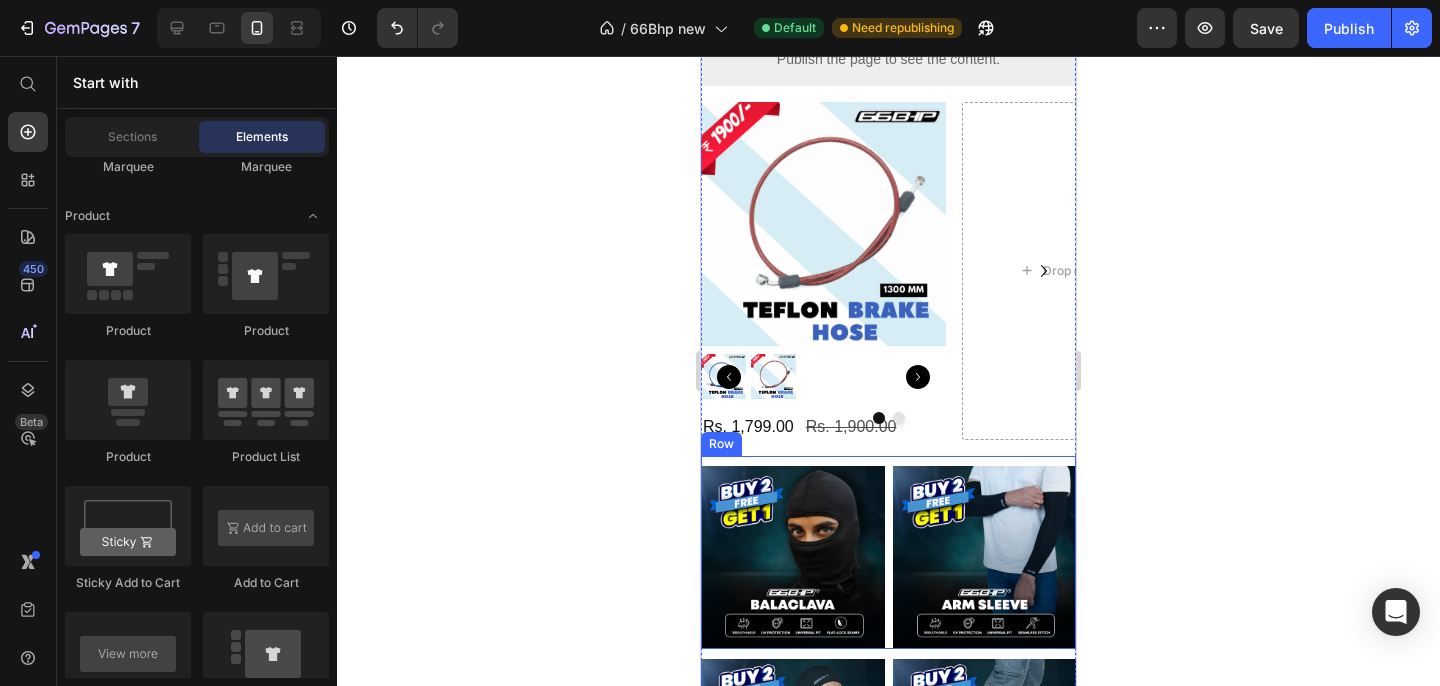 scroll, scrollTop: 212, scrollLeft: 0, axis: vertical 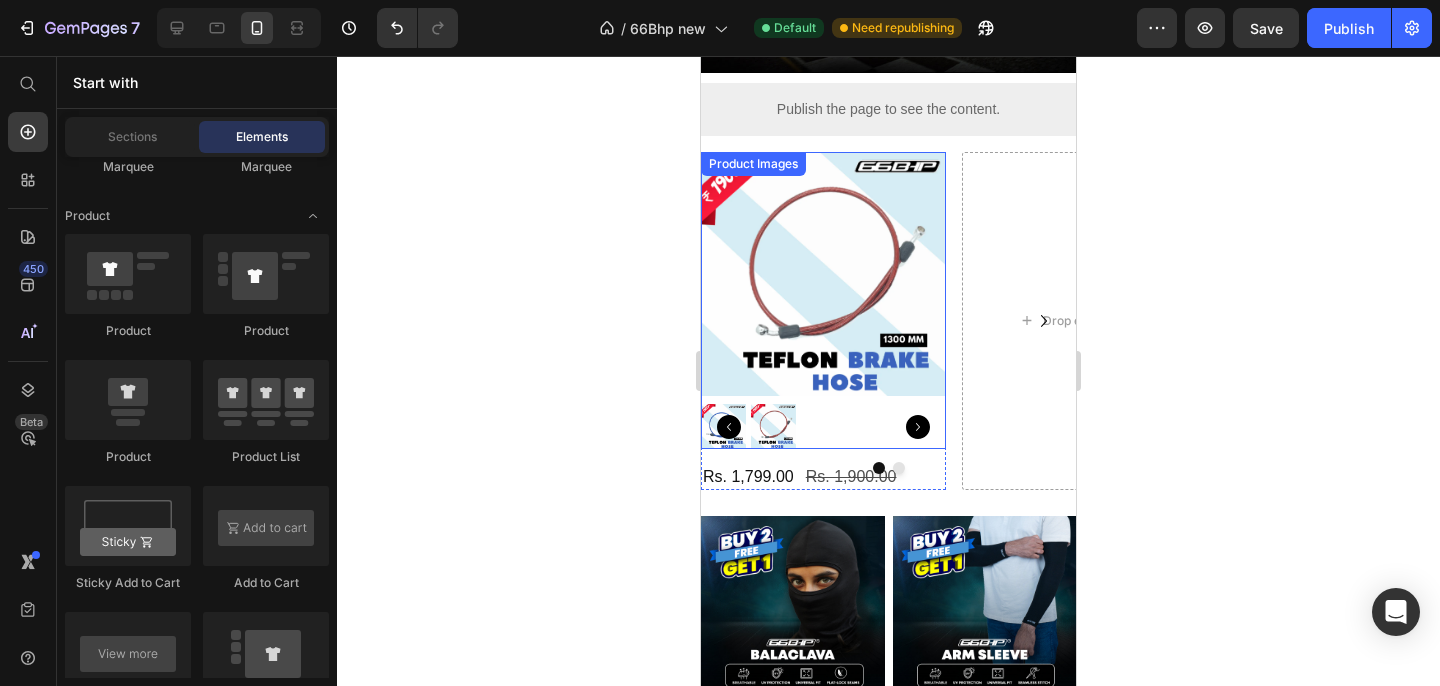 click at bounding box center (823, 274) 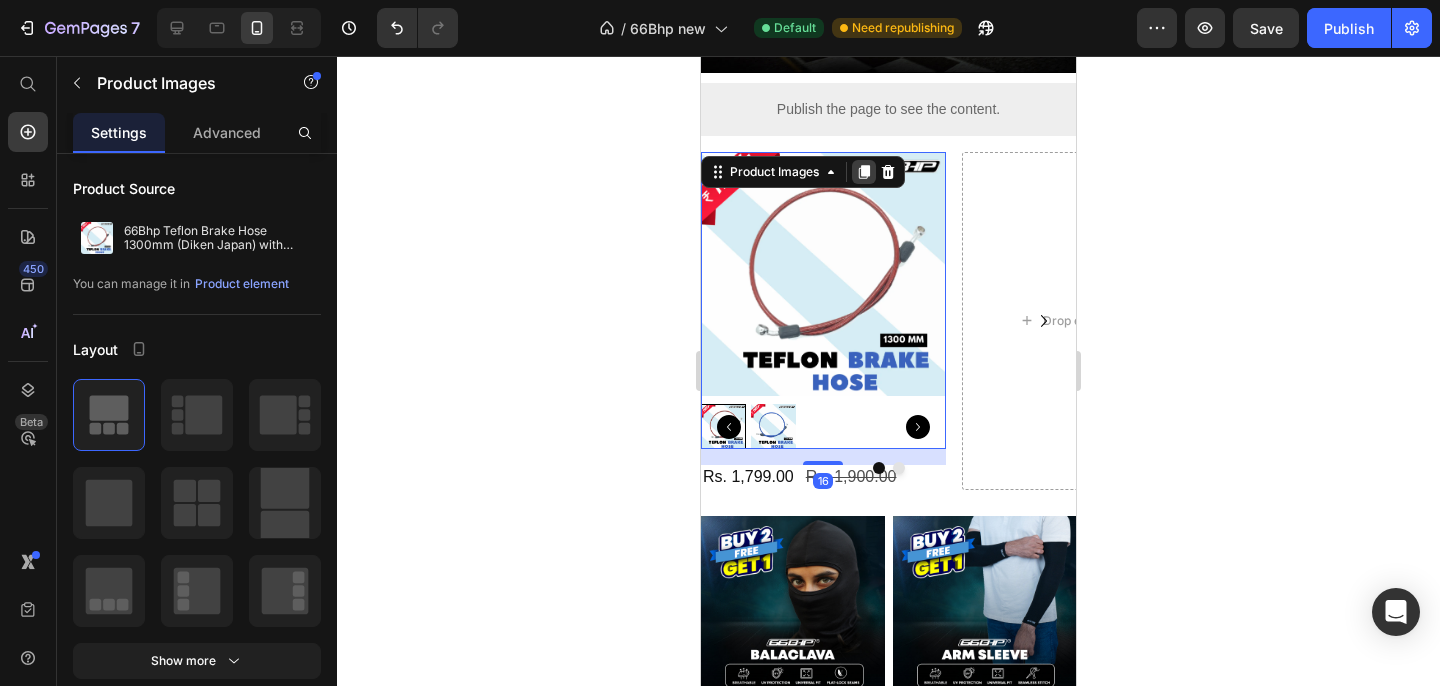 click 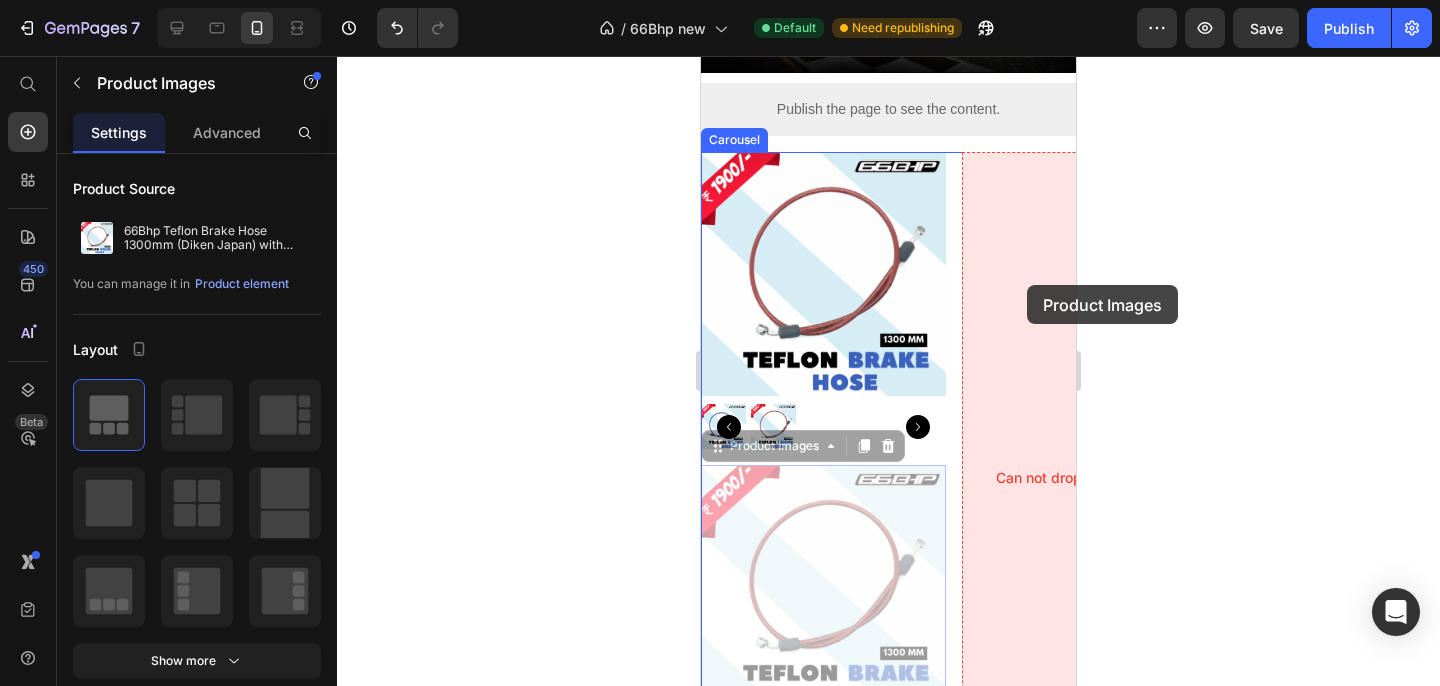 drag, startPoint x: 784, startPoint y: 520, endPoint x: 1027, endPoint y: 285, distance: 338.04437 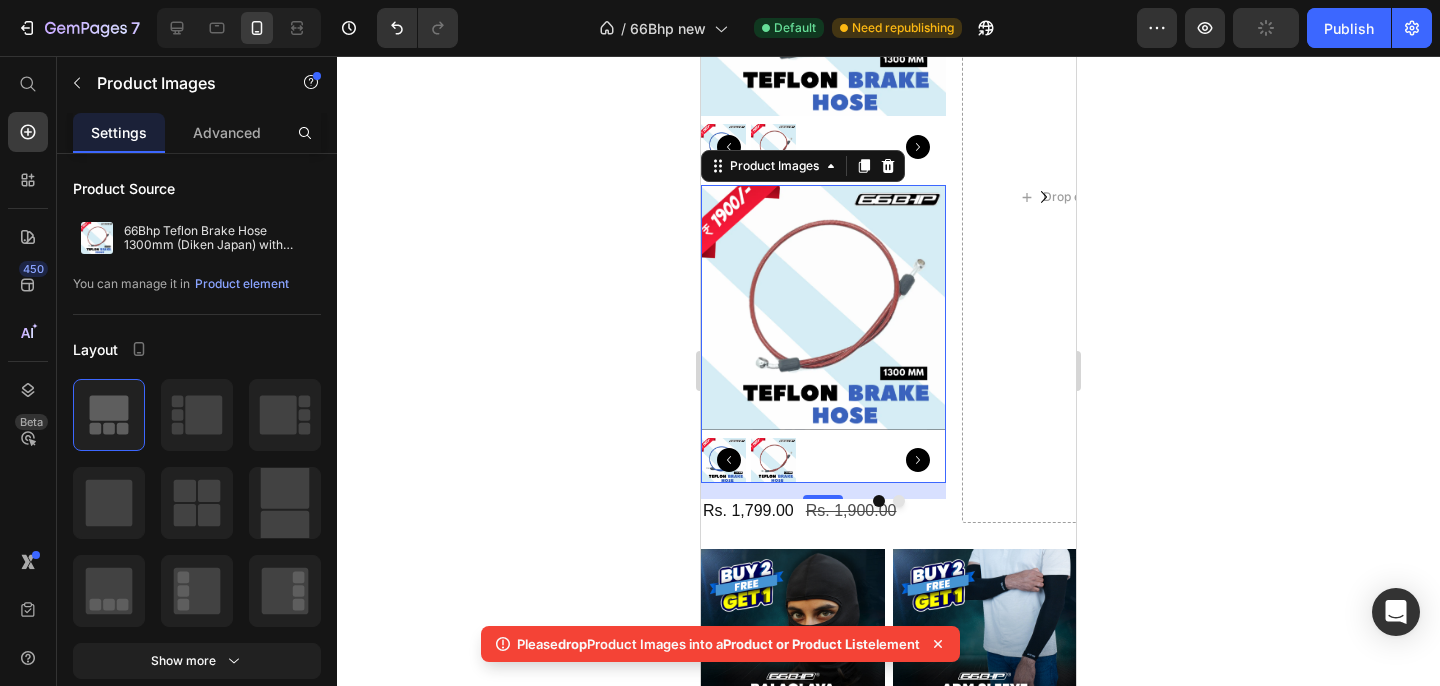scroll, scrollTop: 498, scrollLeft: 0, axis: vertical 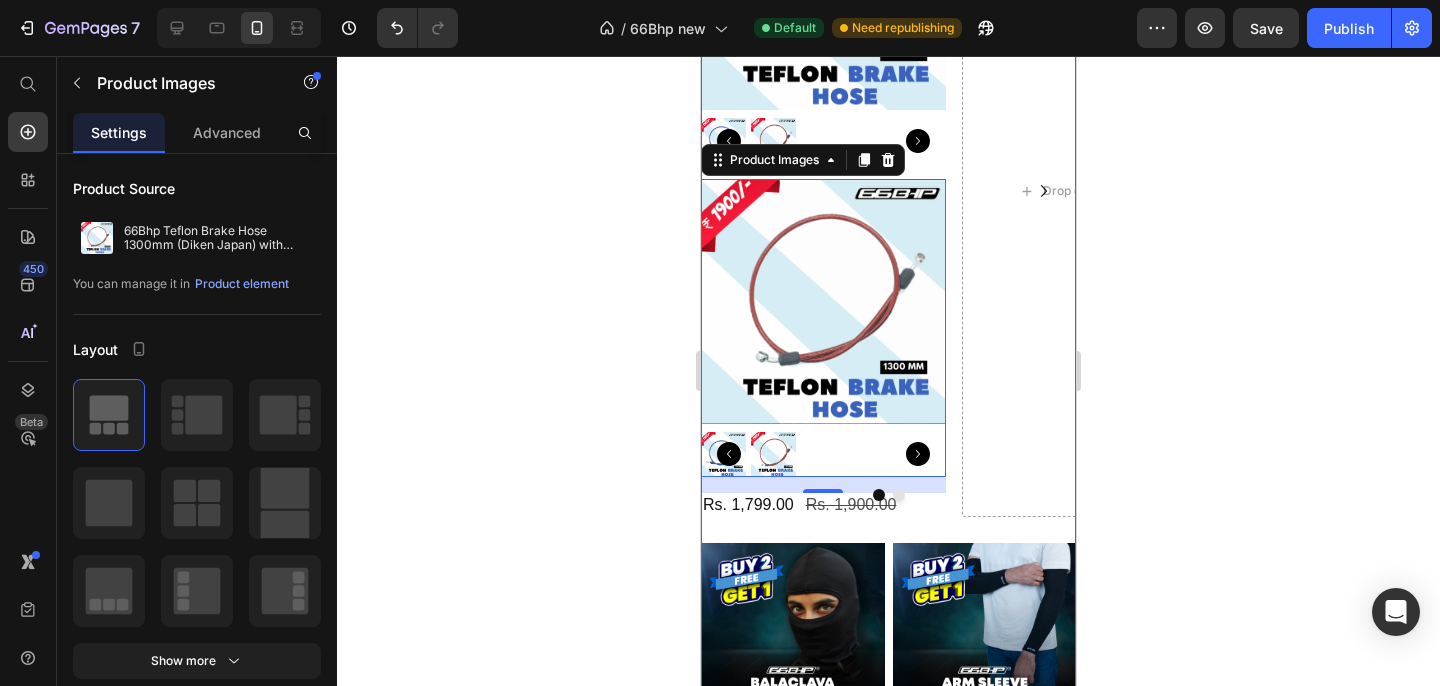 click at bounding box center (888, 495) 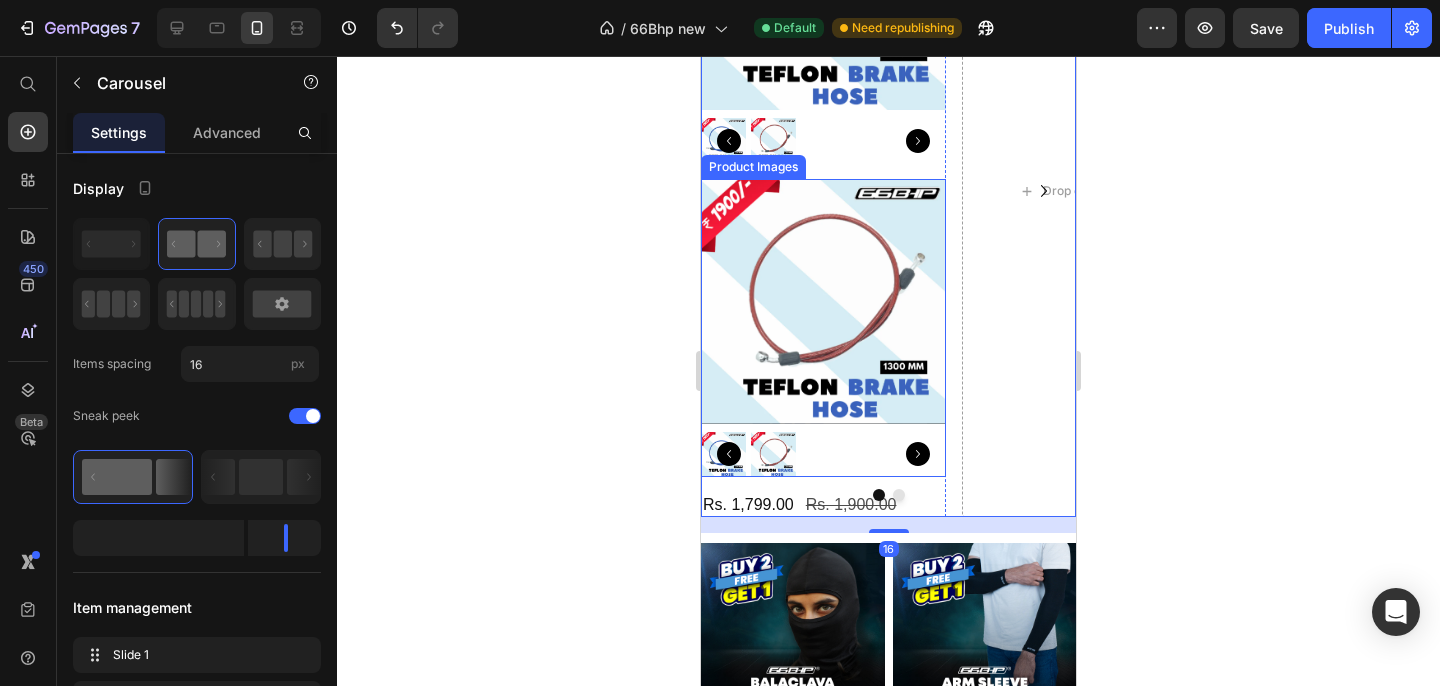 click at bounding box center (823, 301) 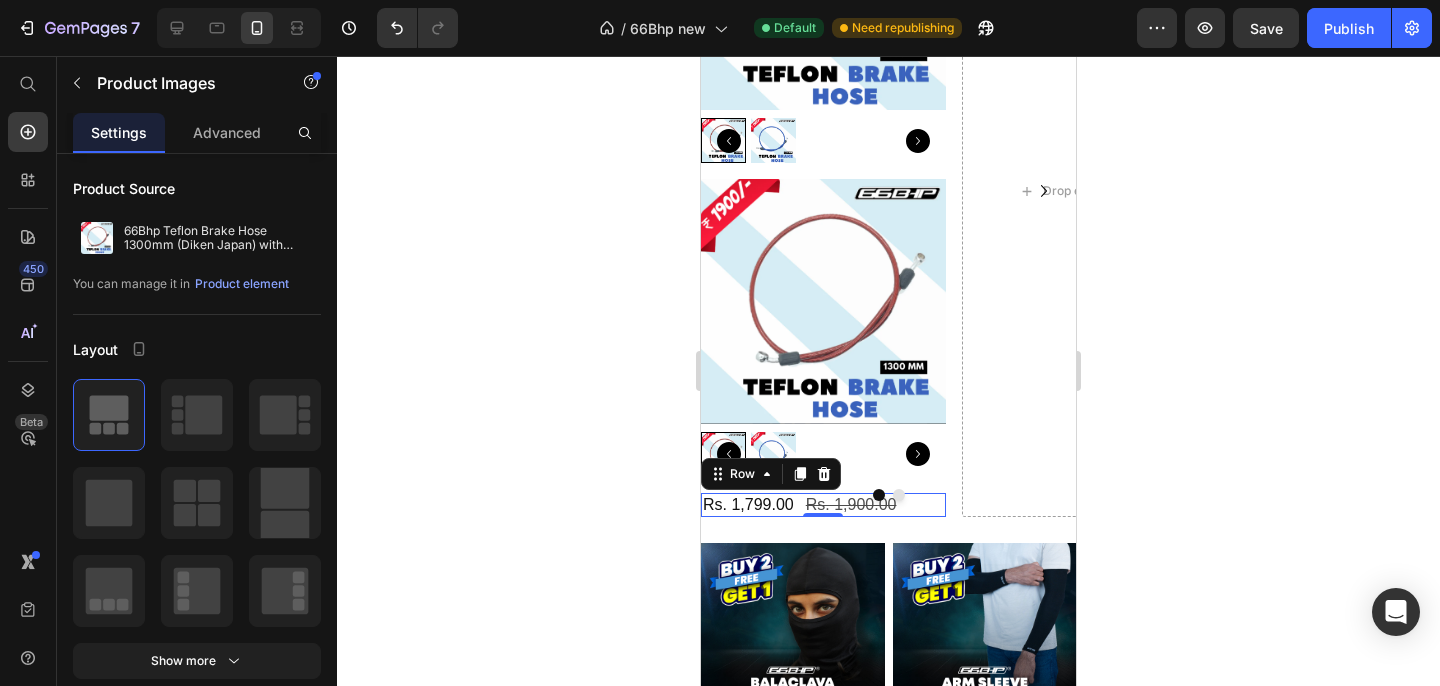 click on "Rs. 1,799.00 Product Price Rs. 1,900.00 Product Price Row   0" at bounding box center [823, 505] 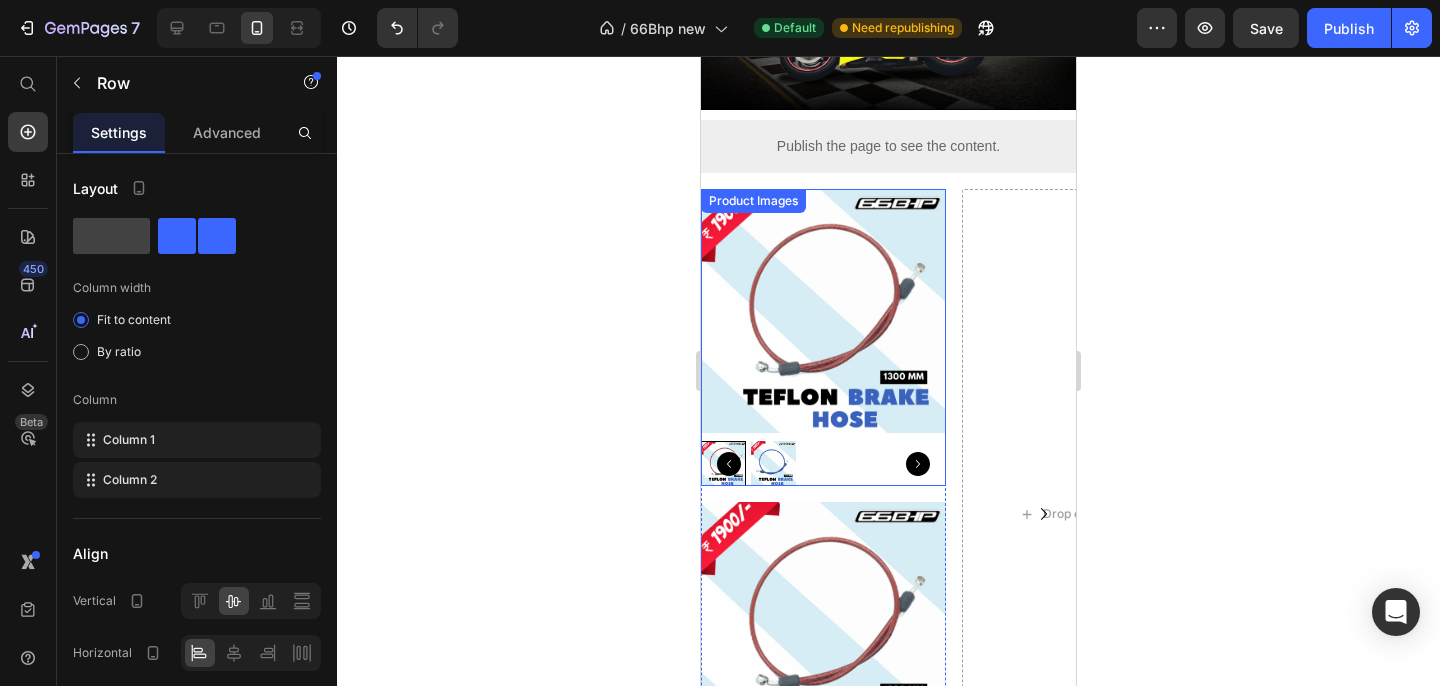 scroll, scrollTop: 195, scrollLeft: 0, axis: vertical 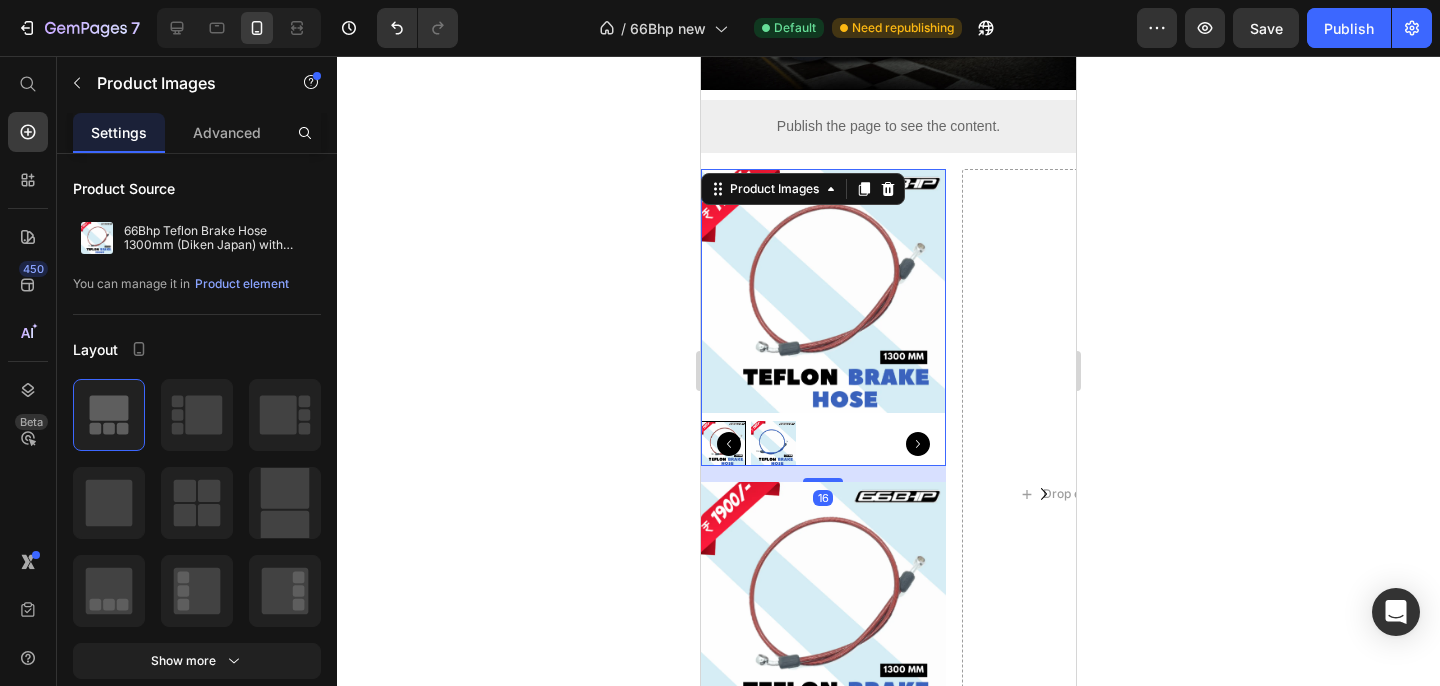 click at bounding box center (823, 291) 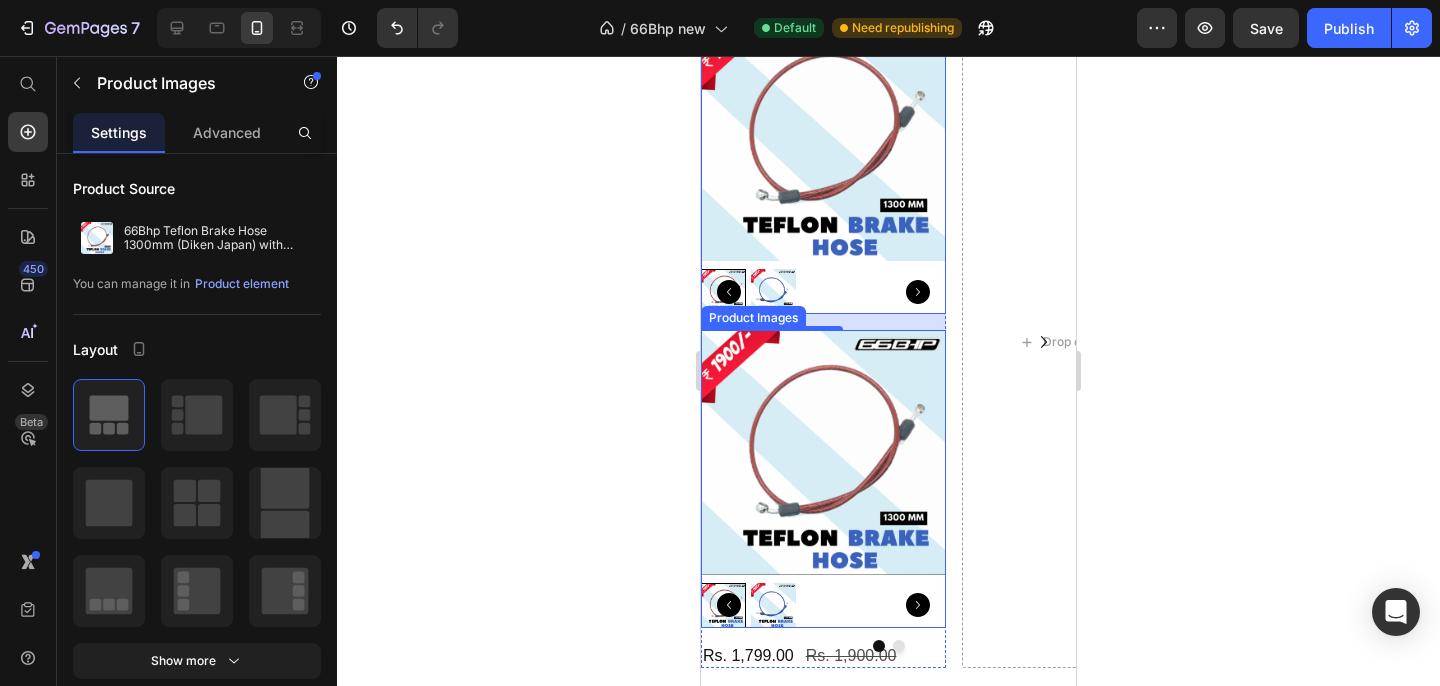 scroll, scrollTop: 339, scrollLeft: 0, axis: vertical 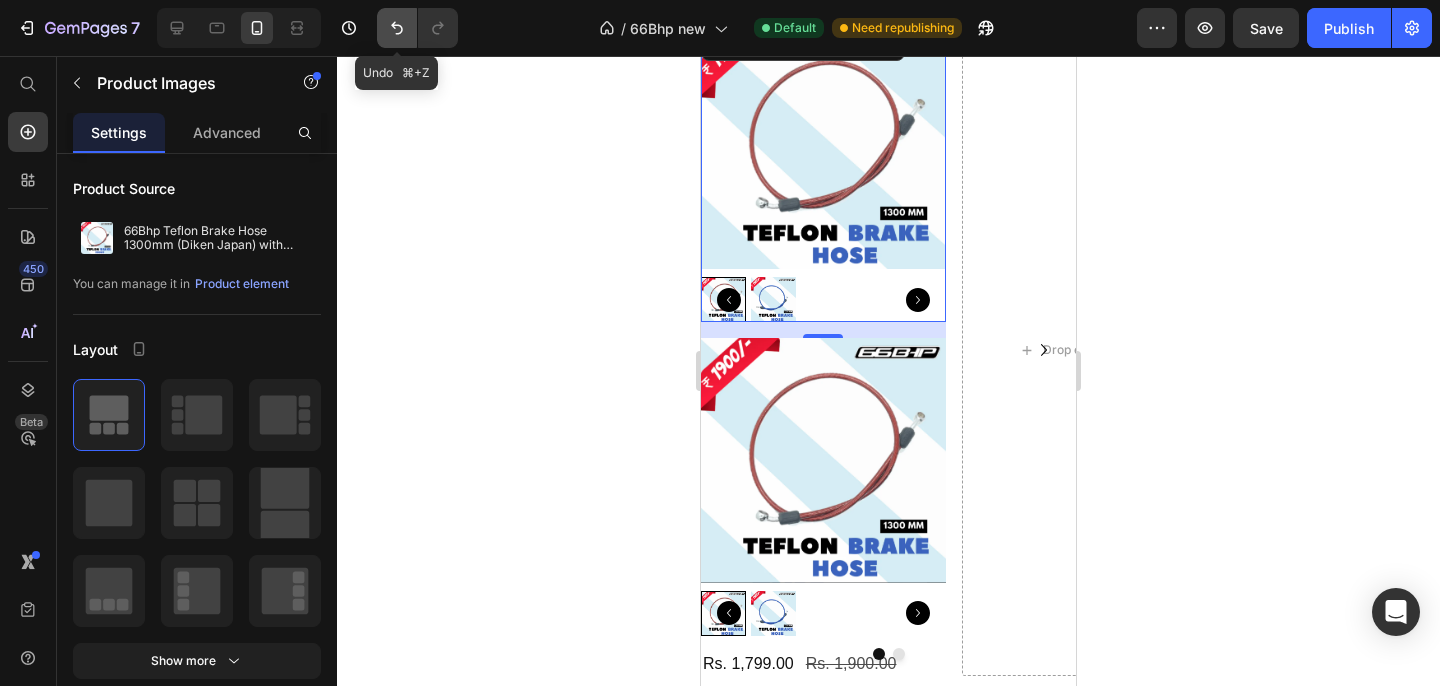 click 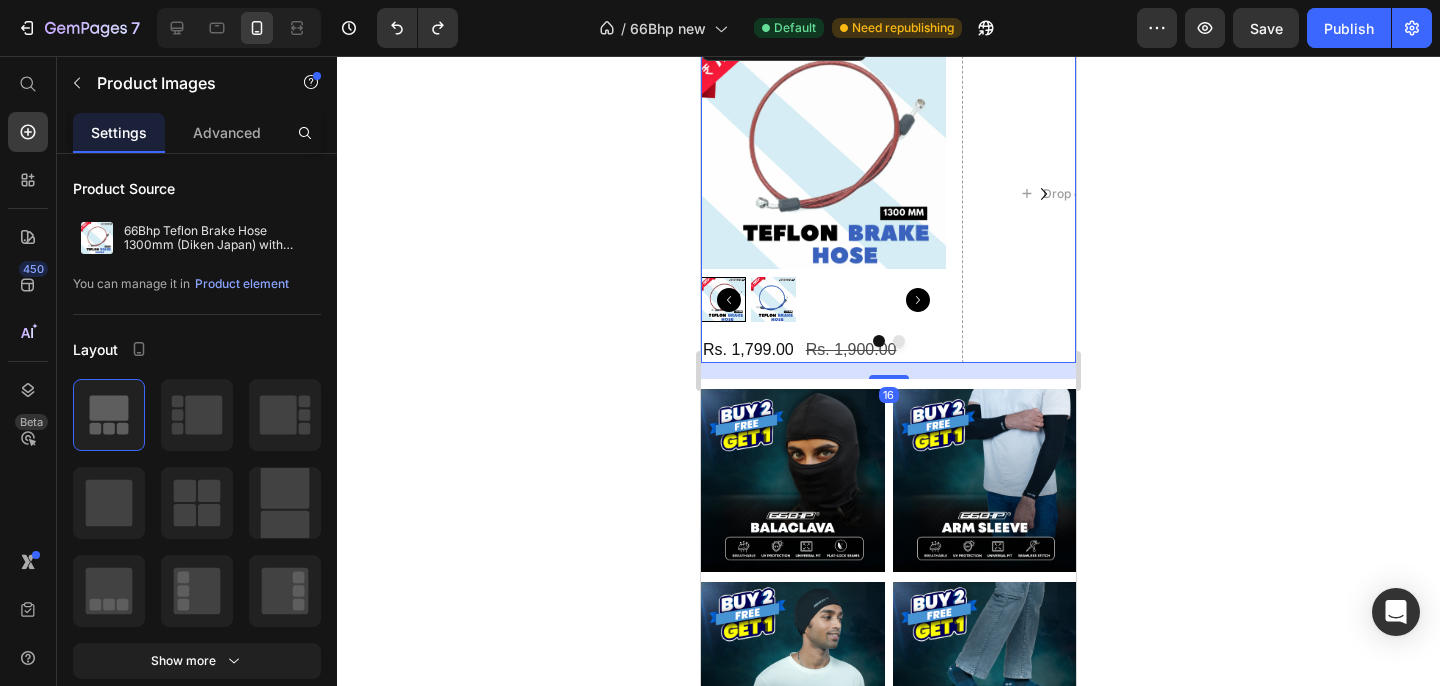 click at bounding box center [888, 341] 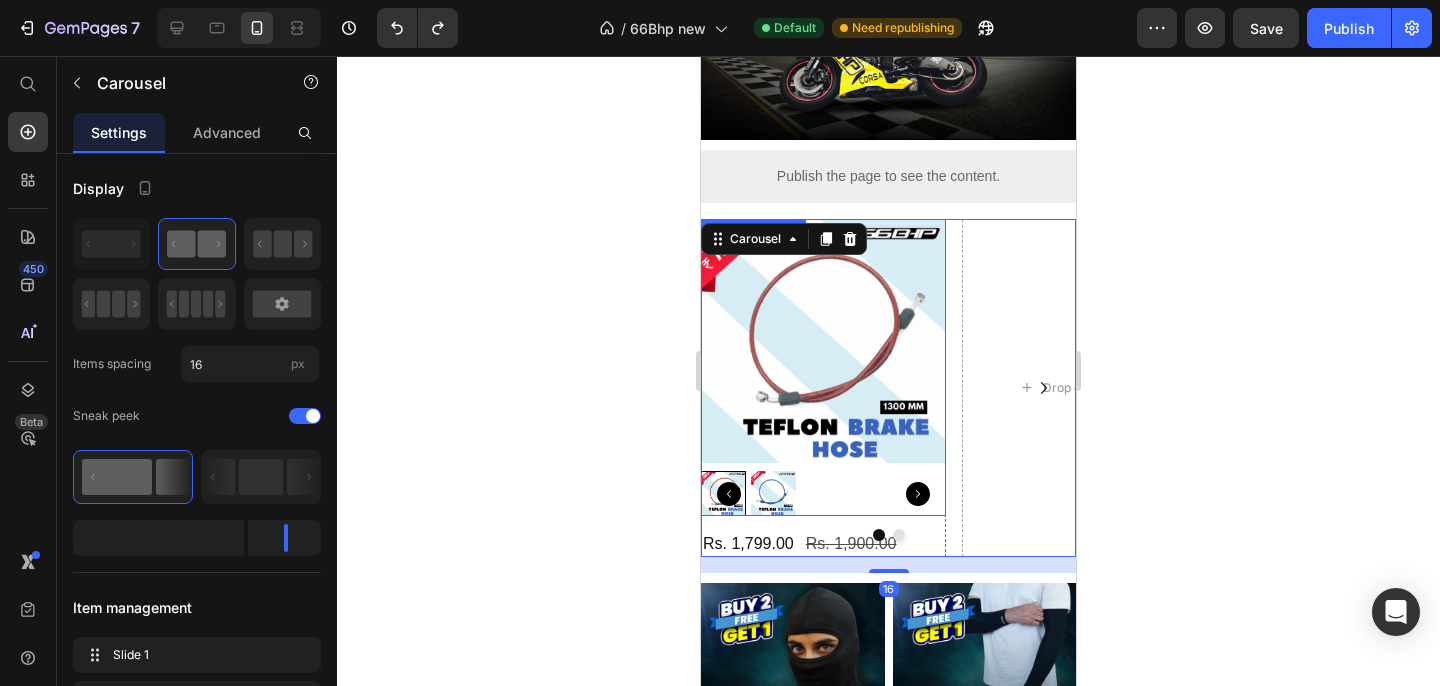 scroll, scrollTop: 128, scrollLeft: 0, axis: vertical 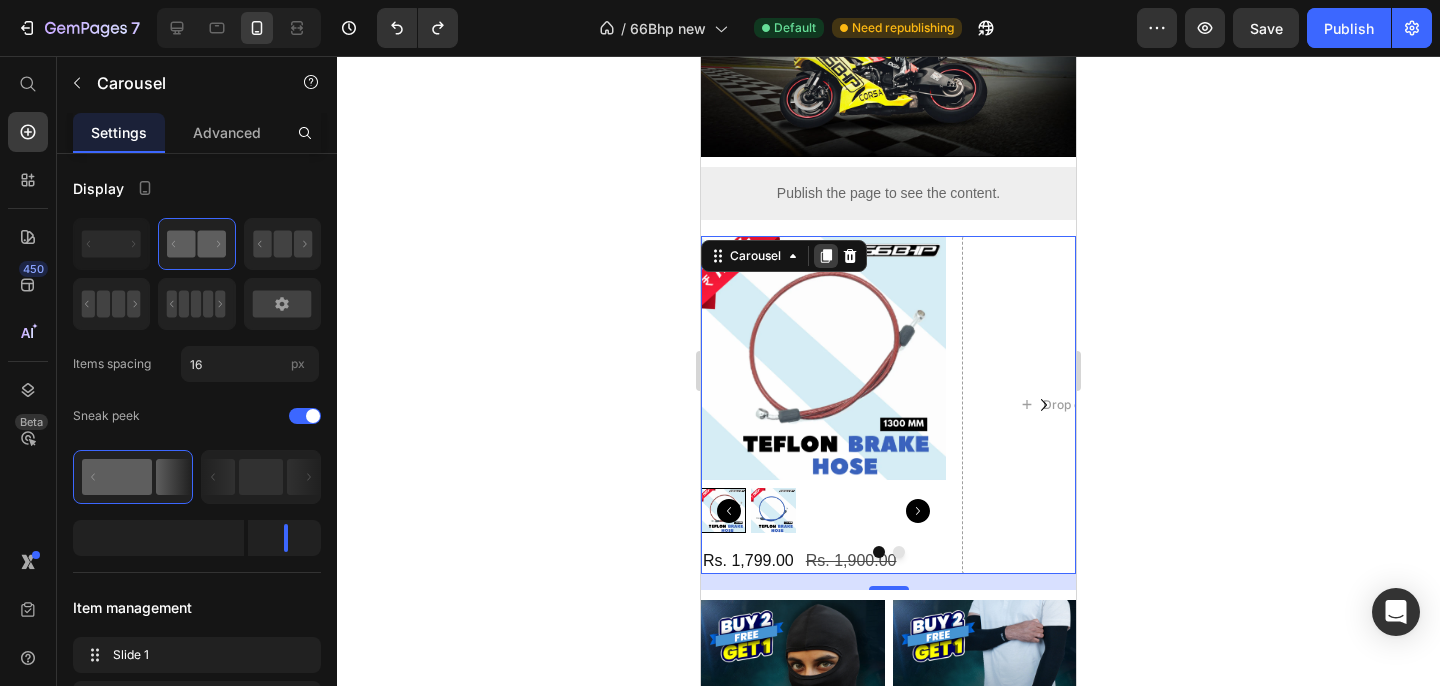 click 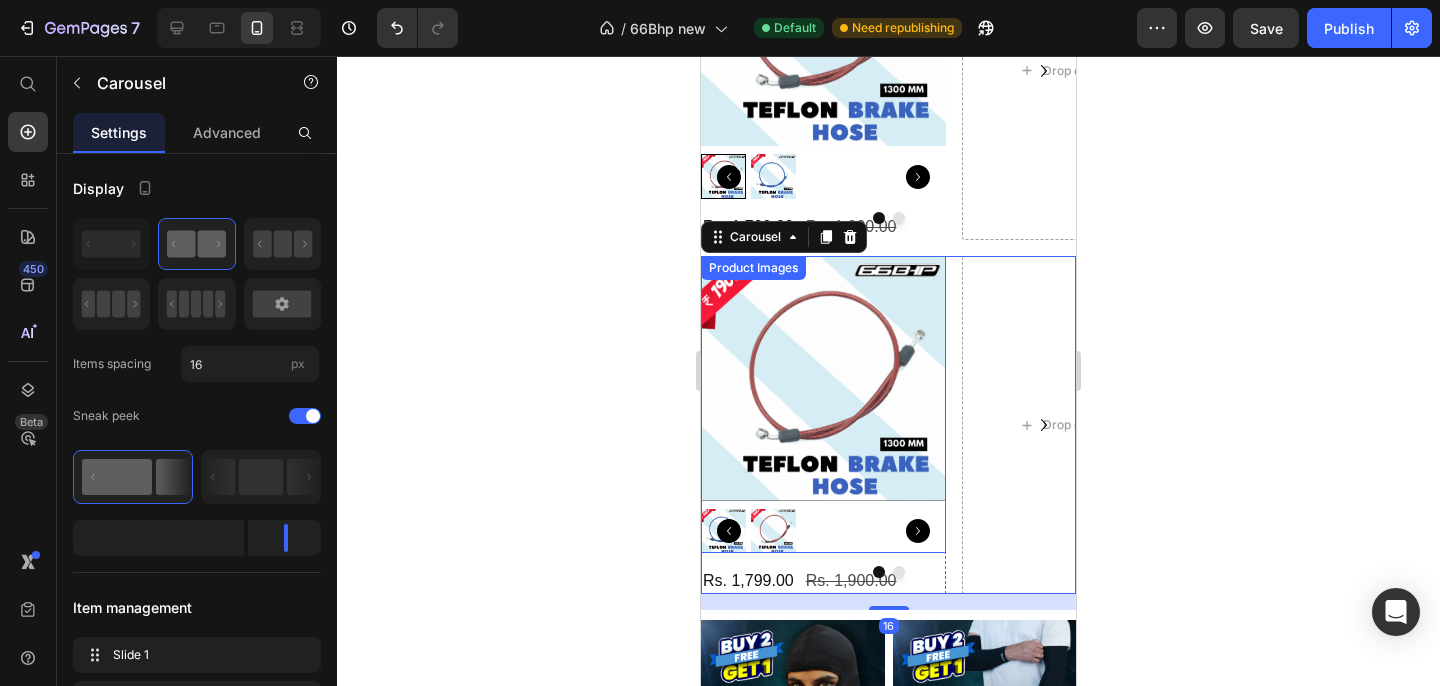 scroll, scrollTop: 452, scrollLeft: 0, axis: vertical 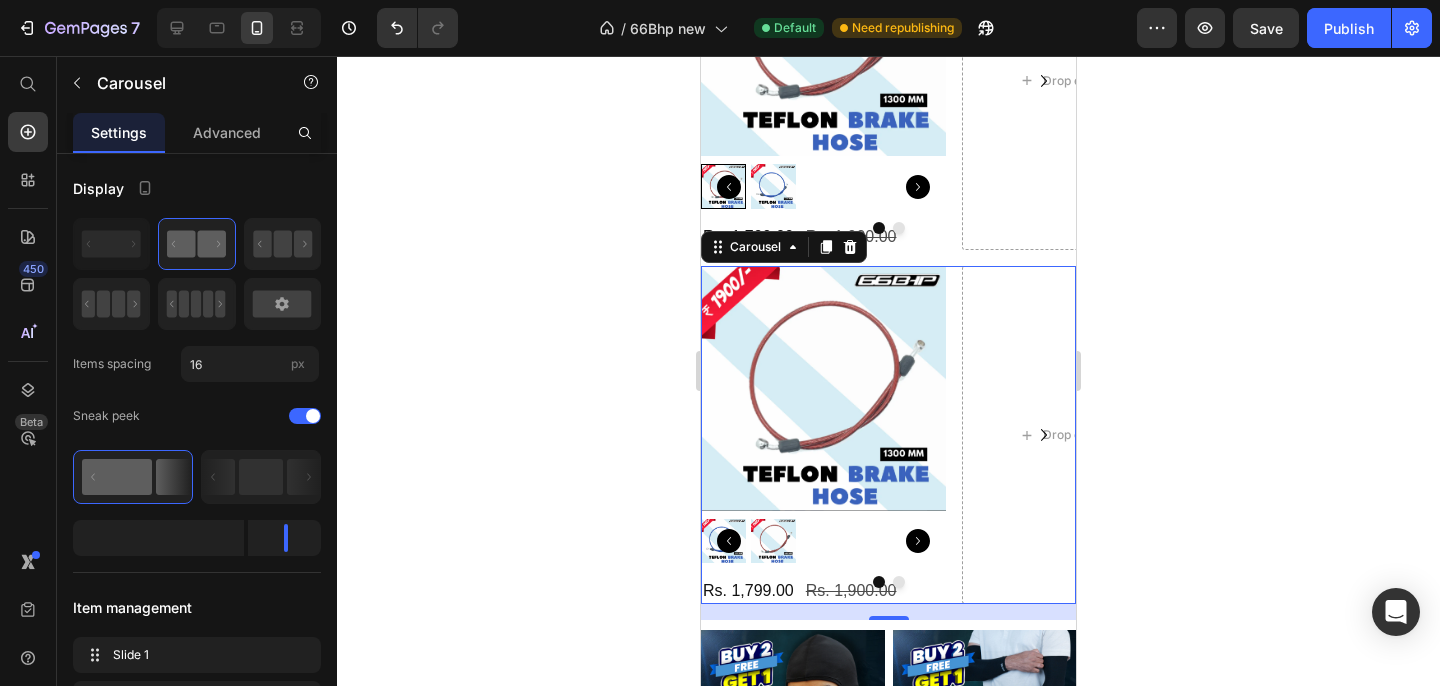 click on "Product Images Rs. 1,799.00 Product Price Rs. 1,900.00 Product Price Row Product
Drop element here" at bounding box center [888, 435] 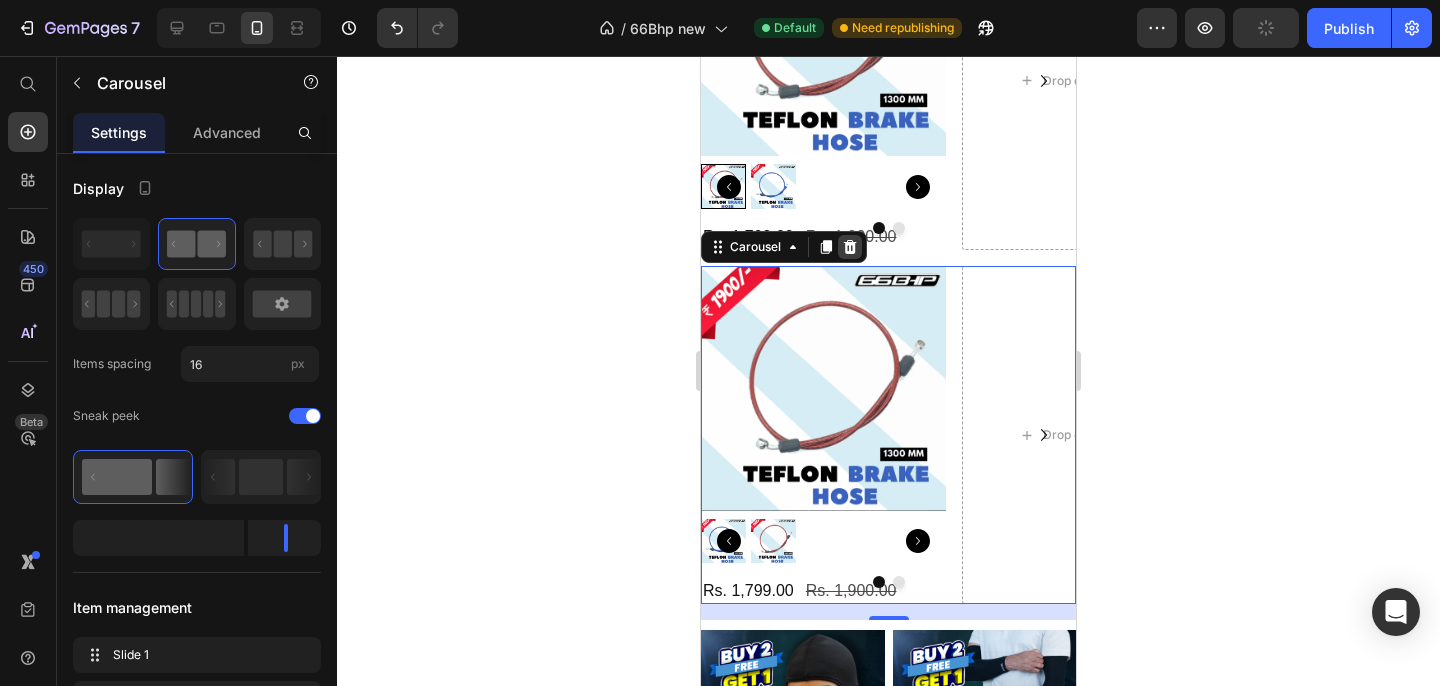 click 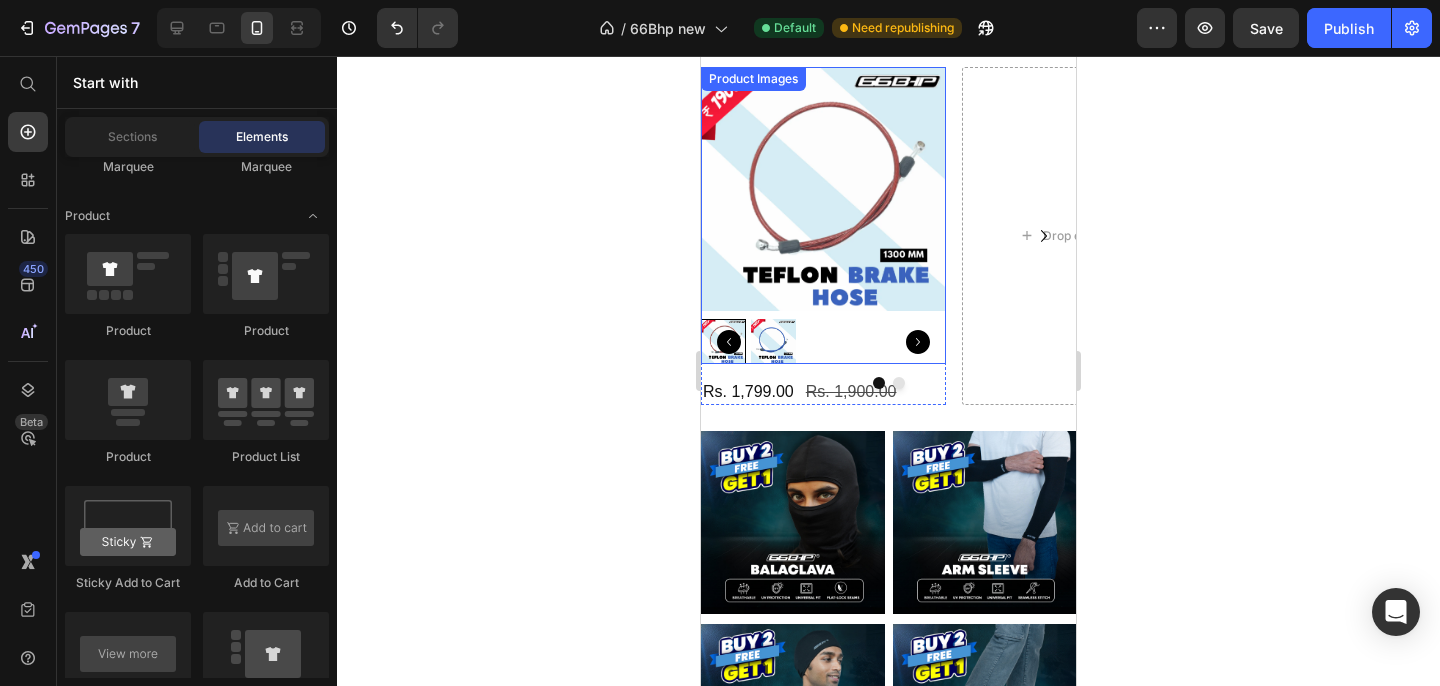 scroll, scrollTop: 296, scrollLeft: 0, axis: vertical 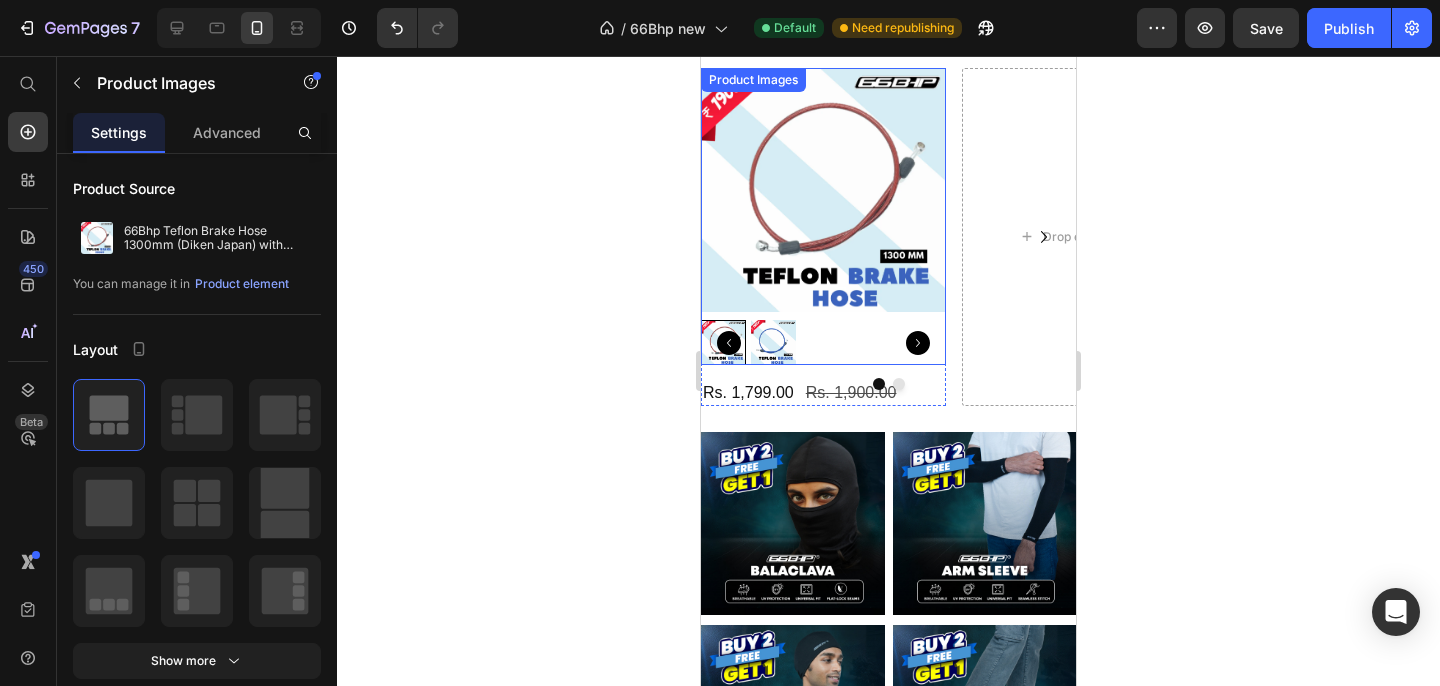 click at bounding box center [823, 190] 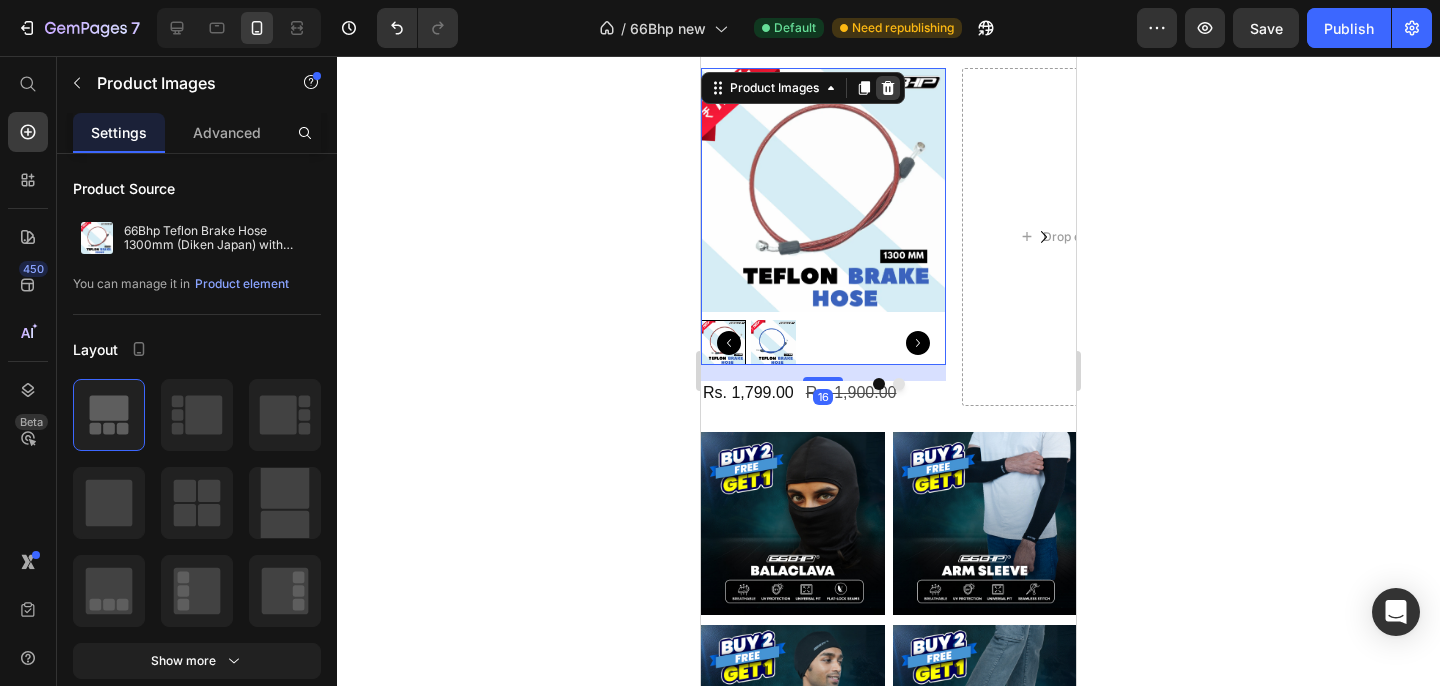 click 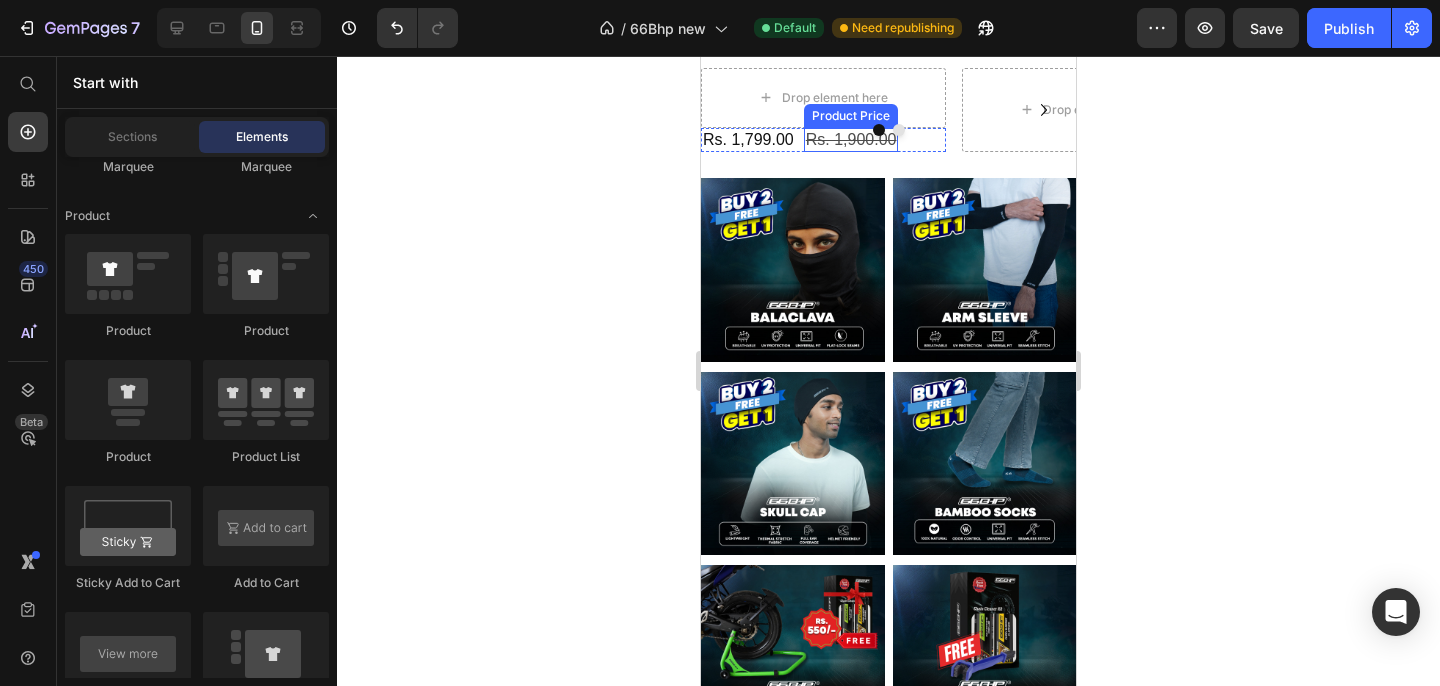 click on "Rs. 1,900.00" at bounding box center [851, 140] 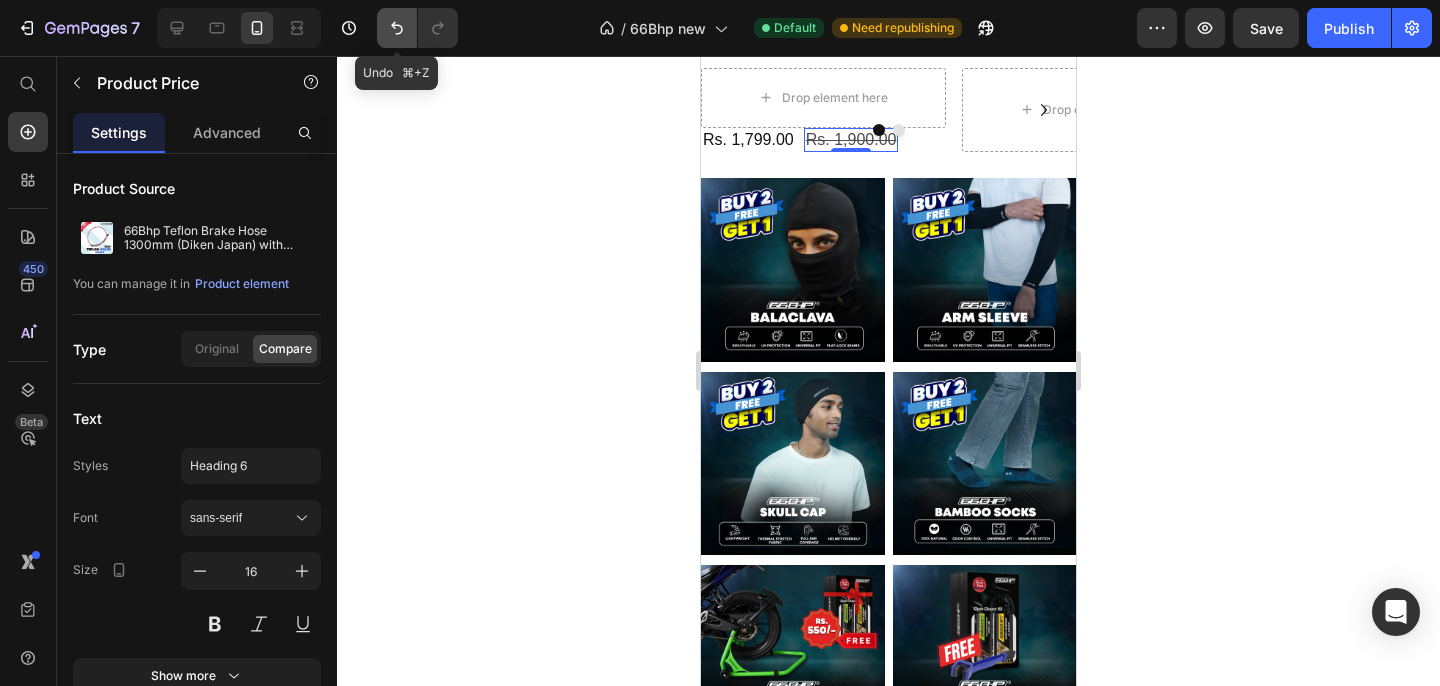 click 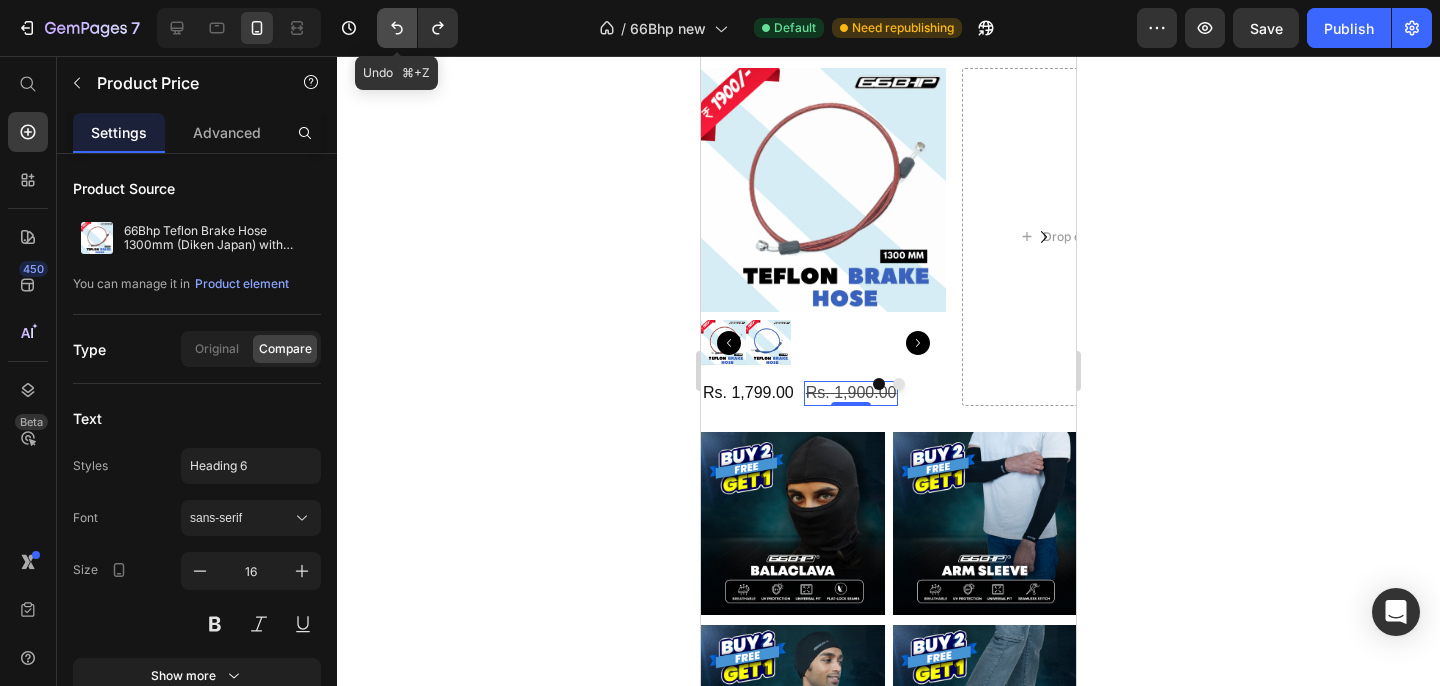 click 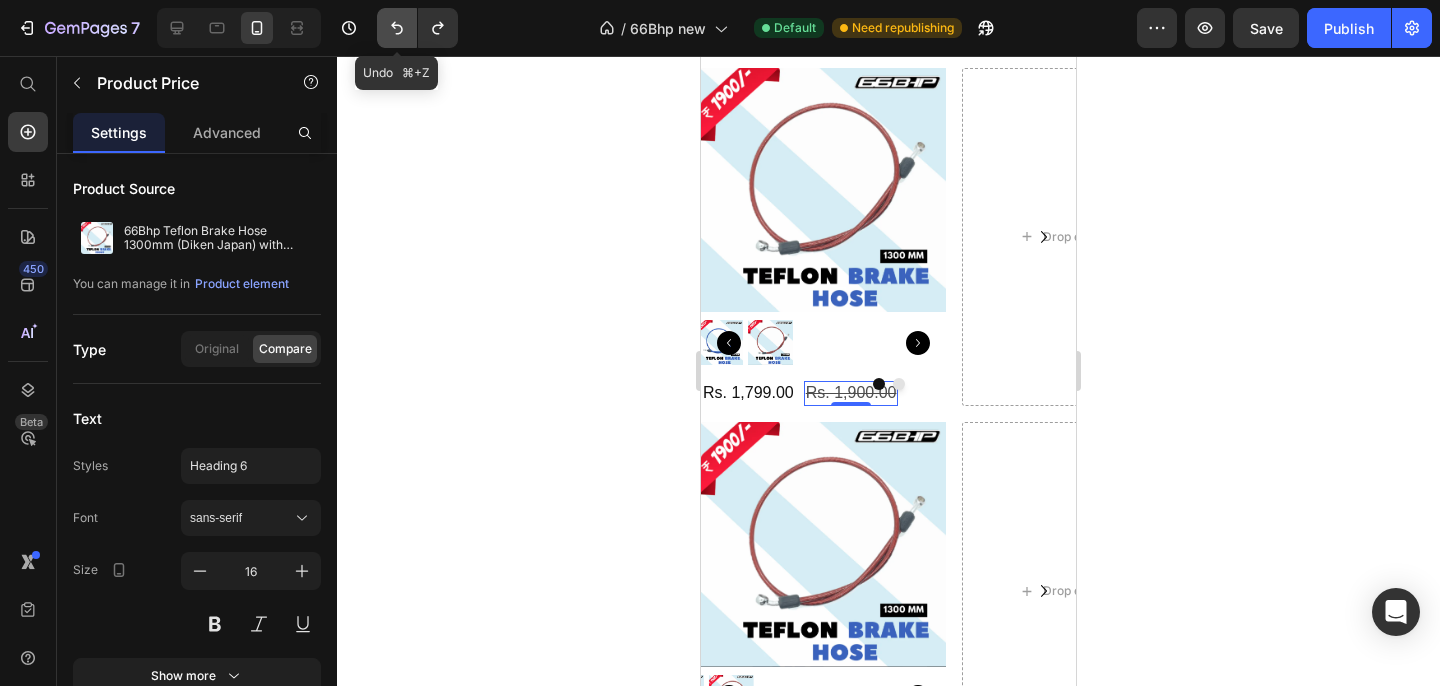 click 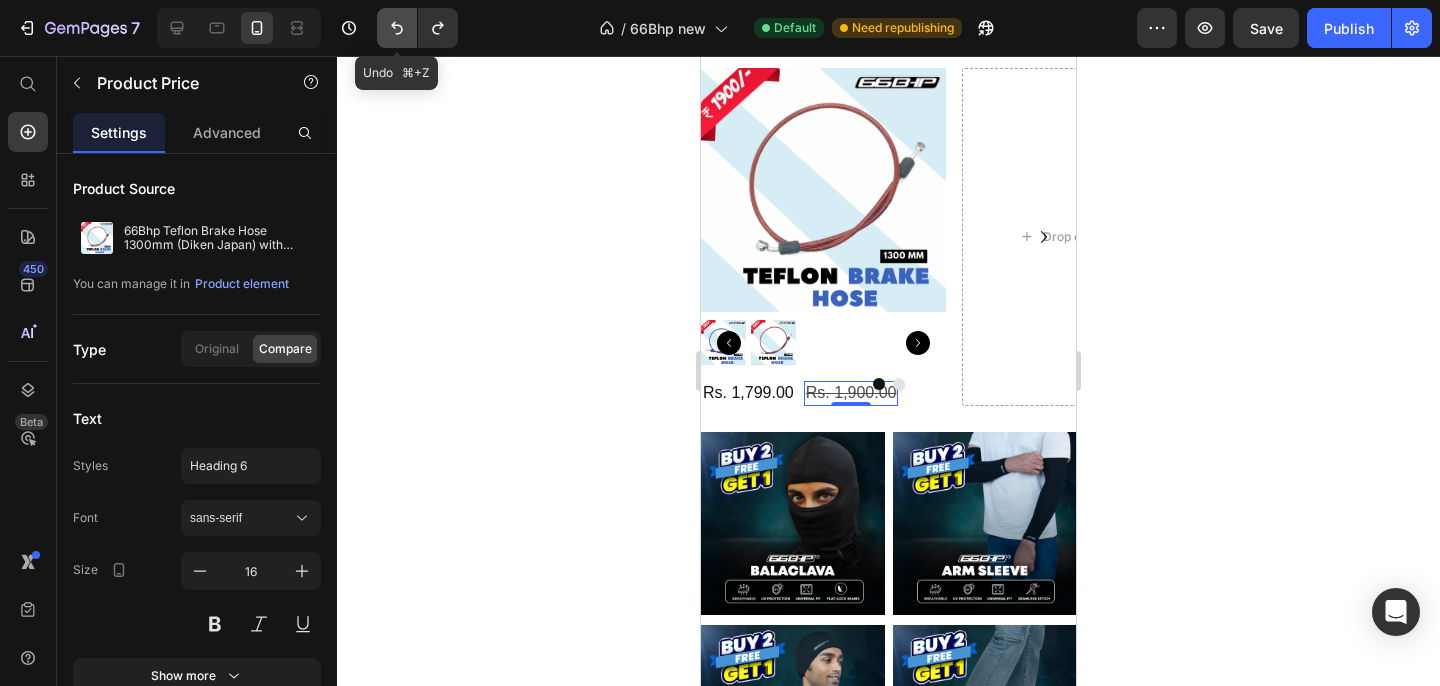 click 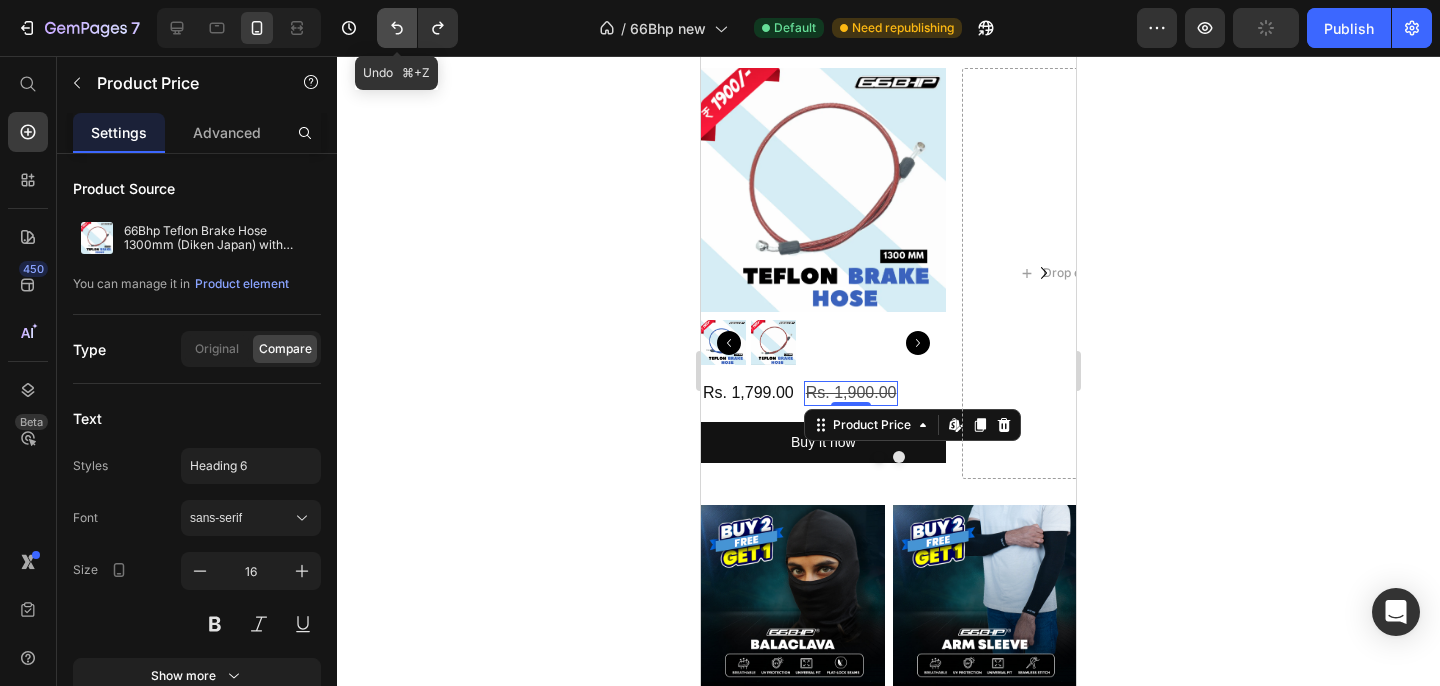 click 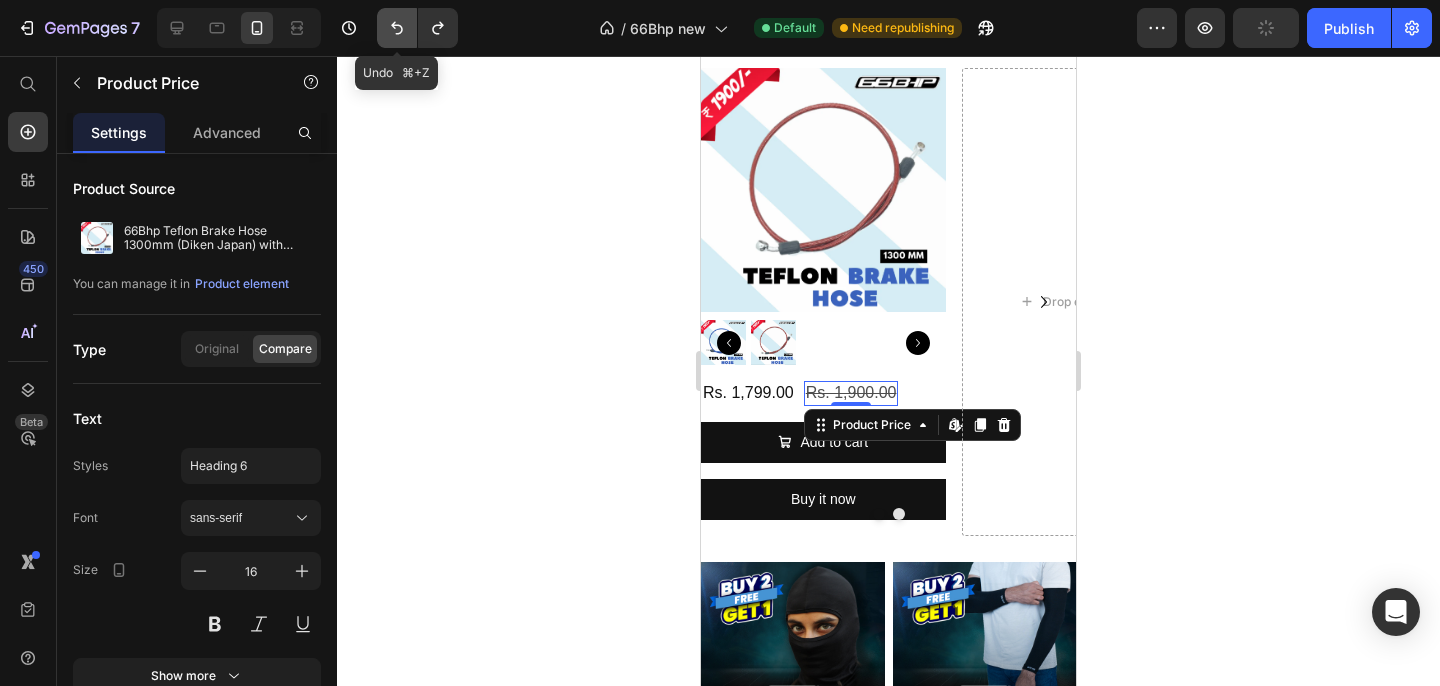 click 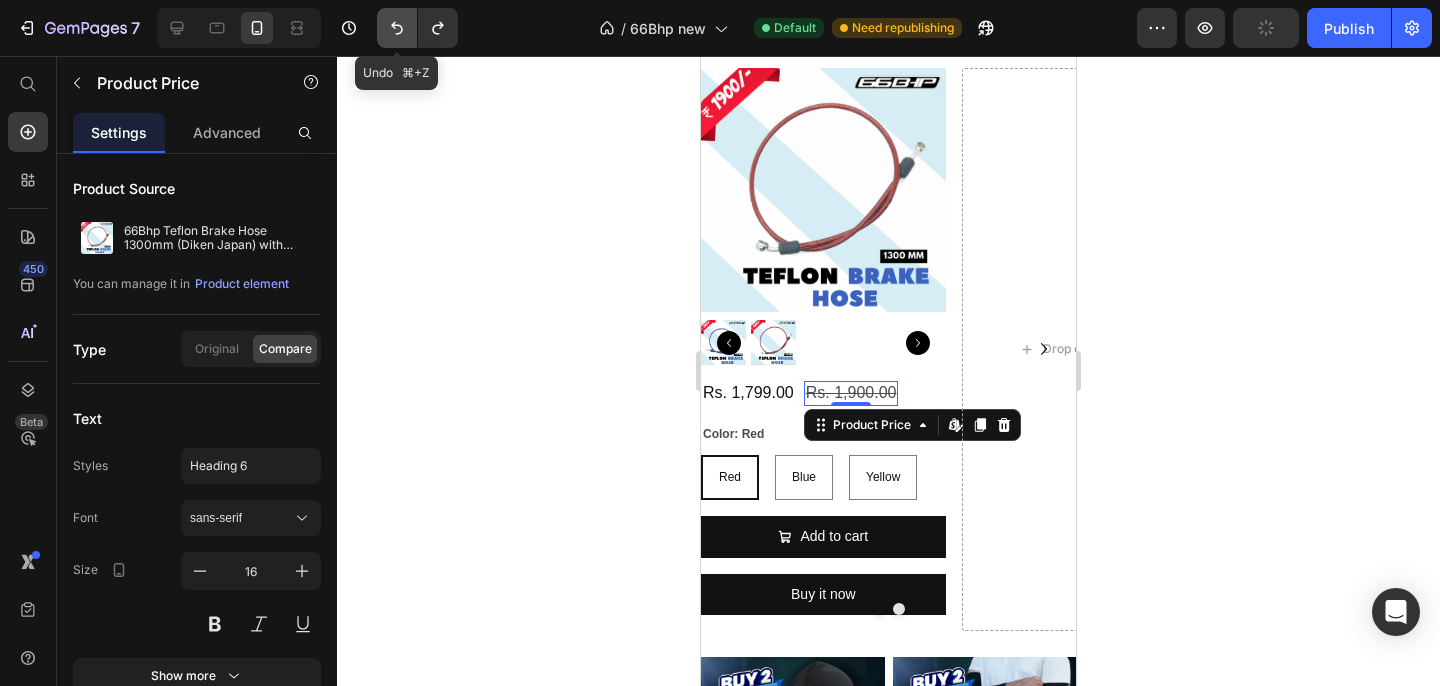 click 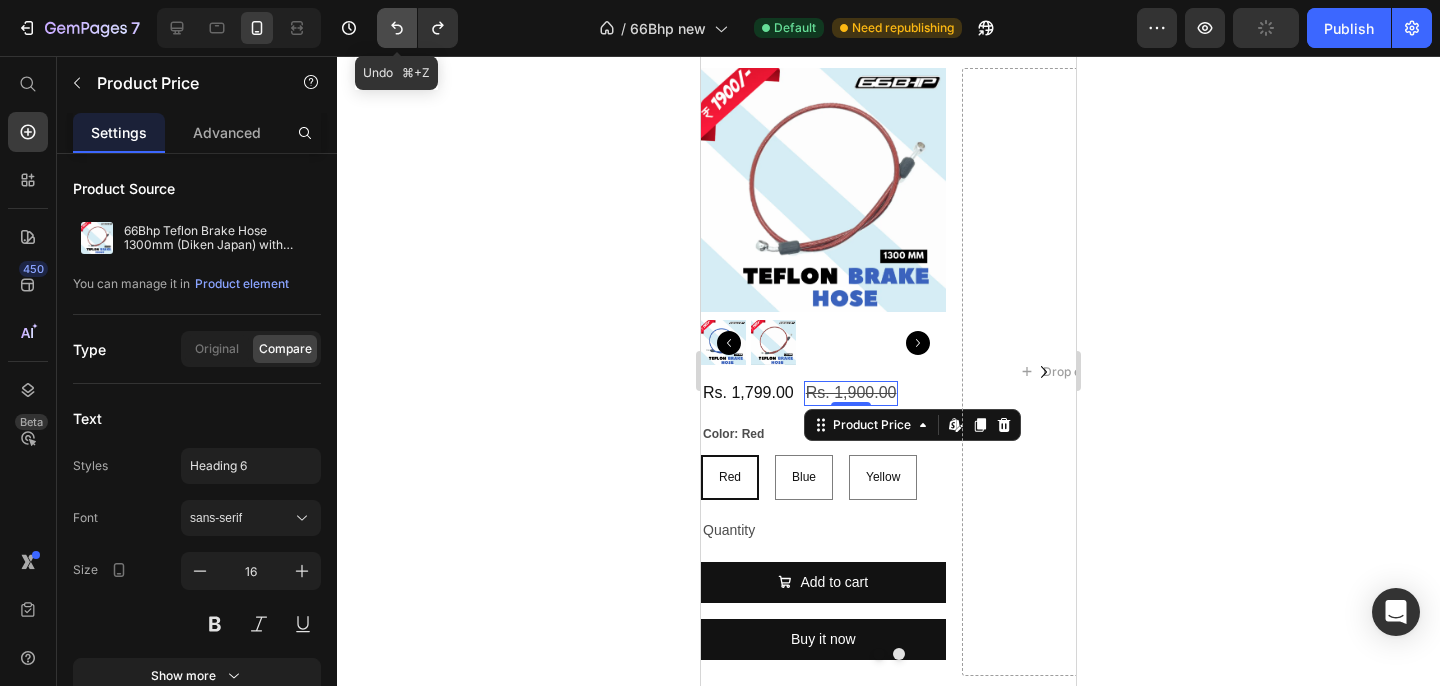 click 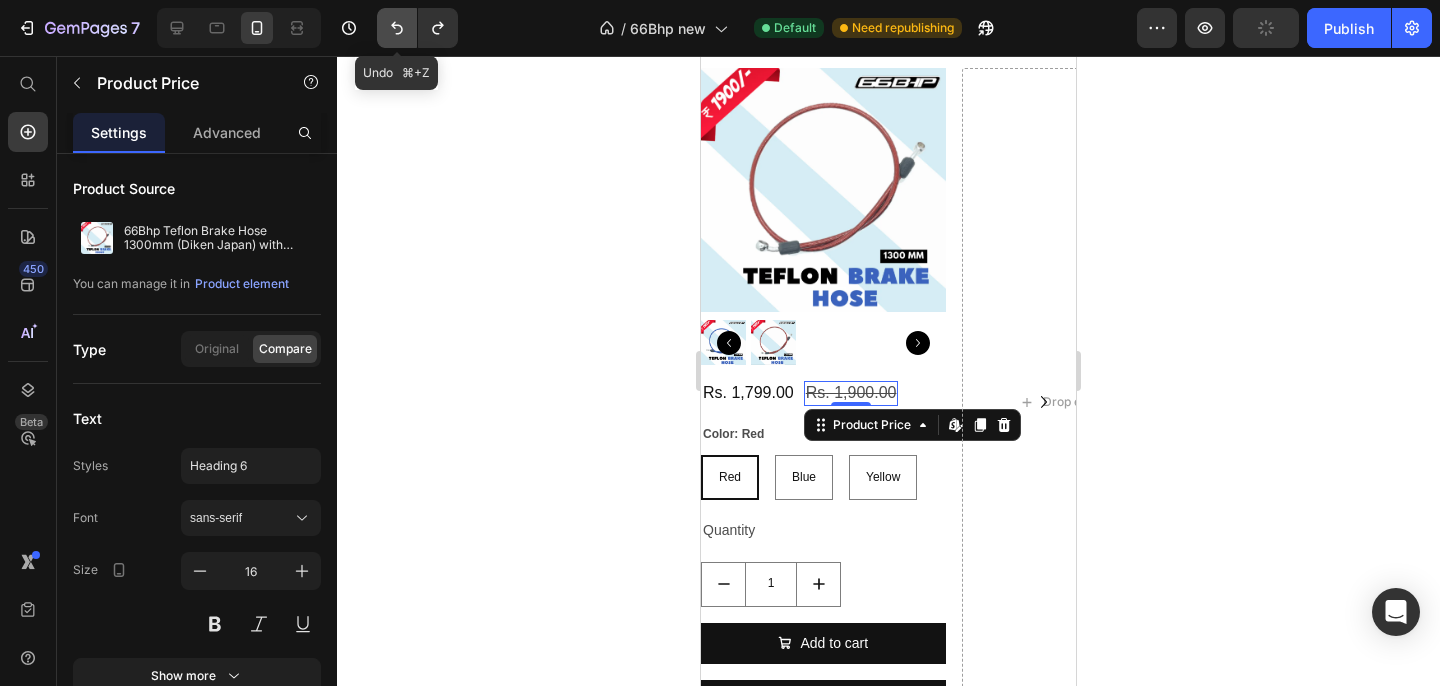 click 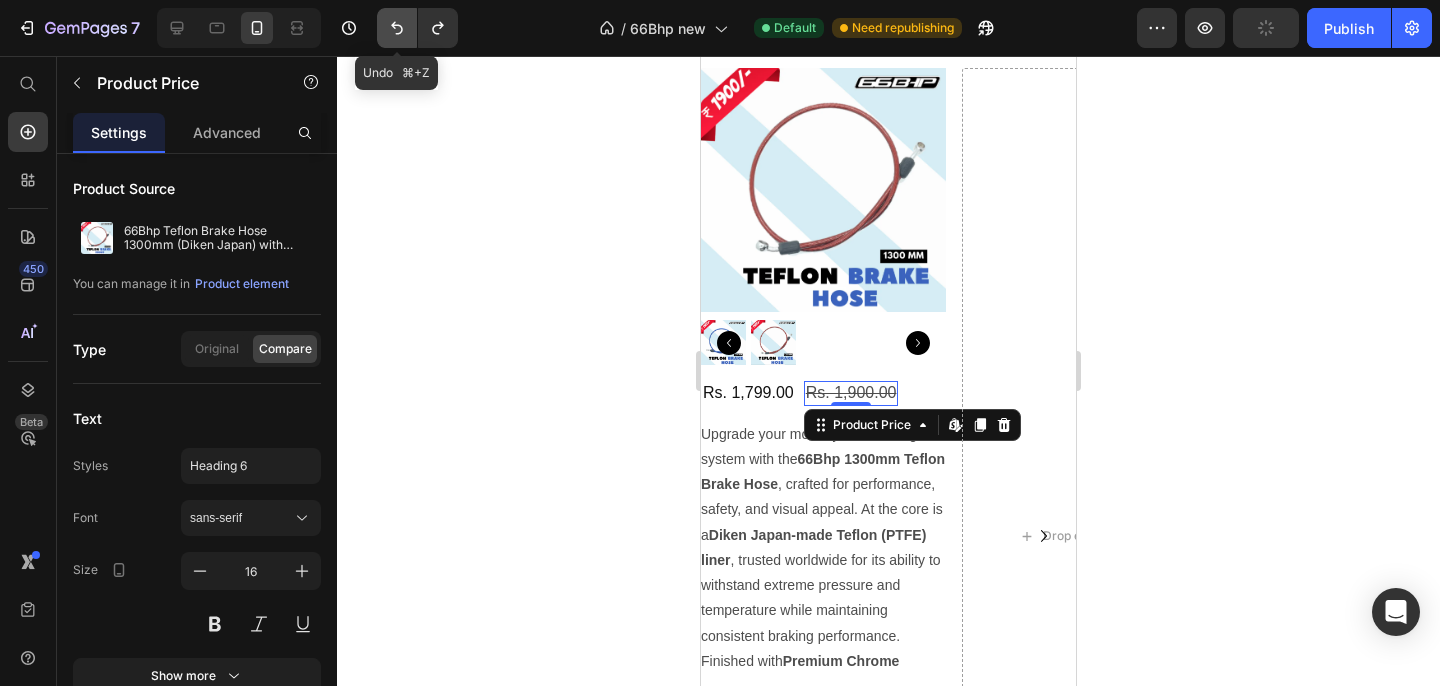 click 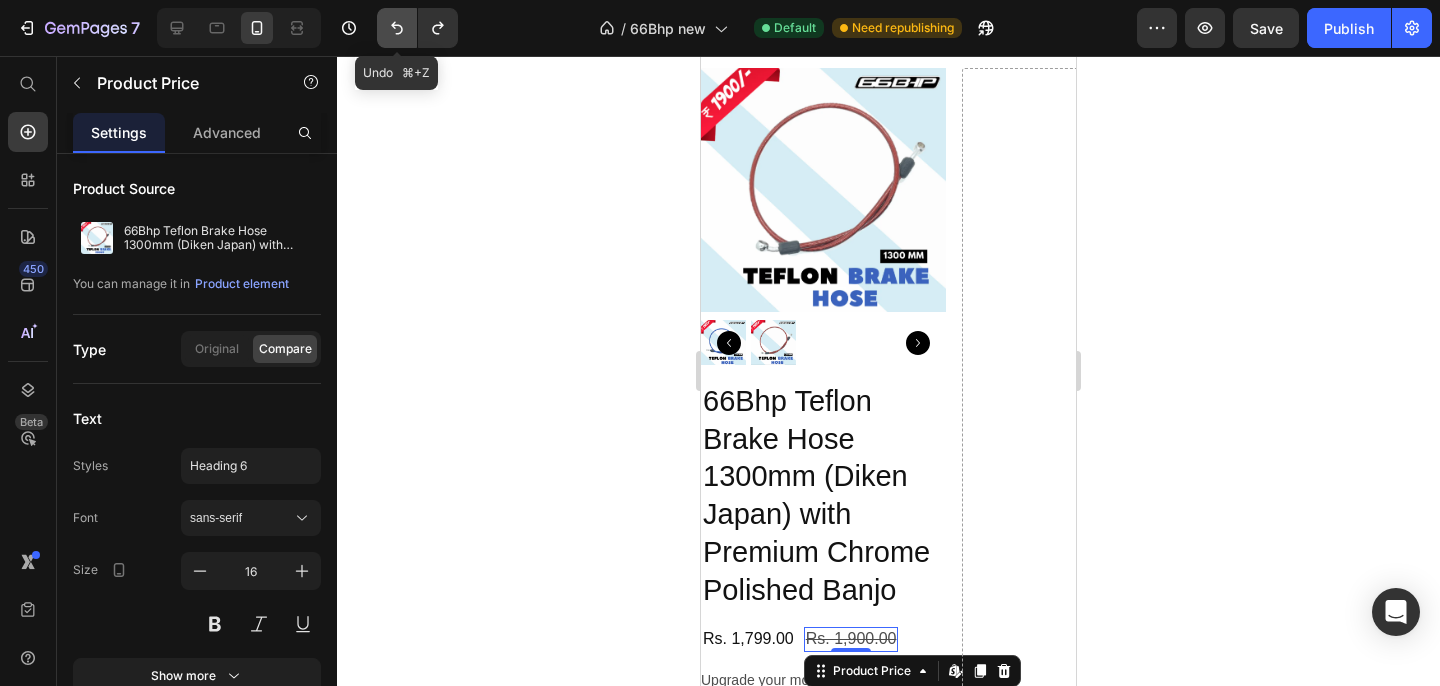click 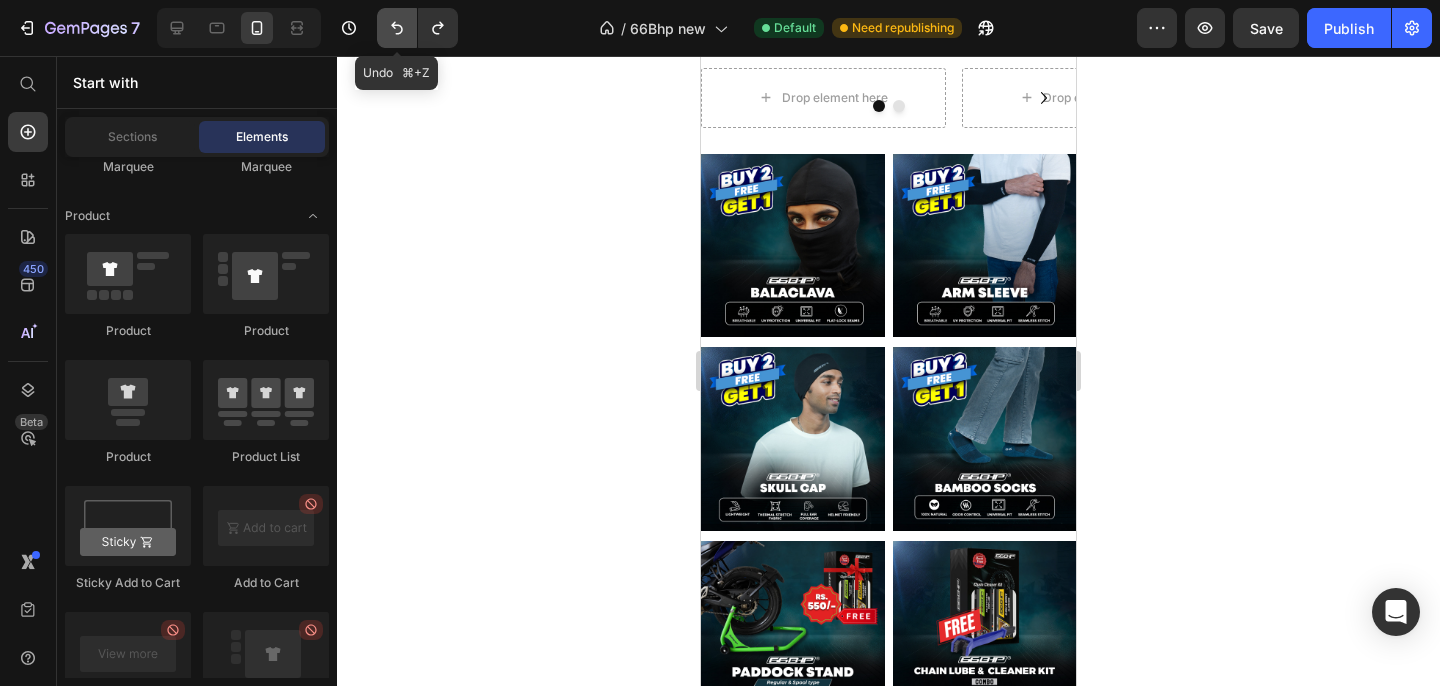 click 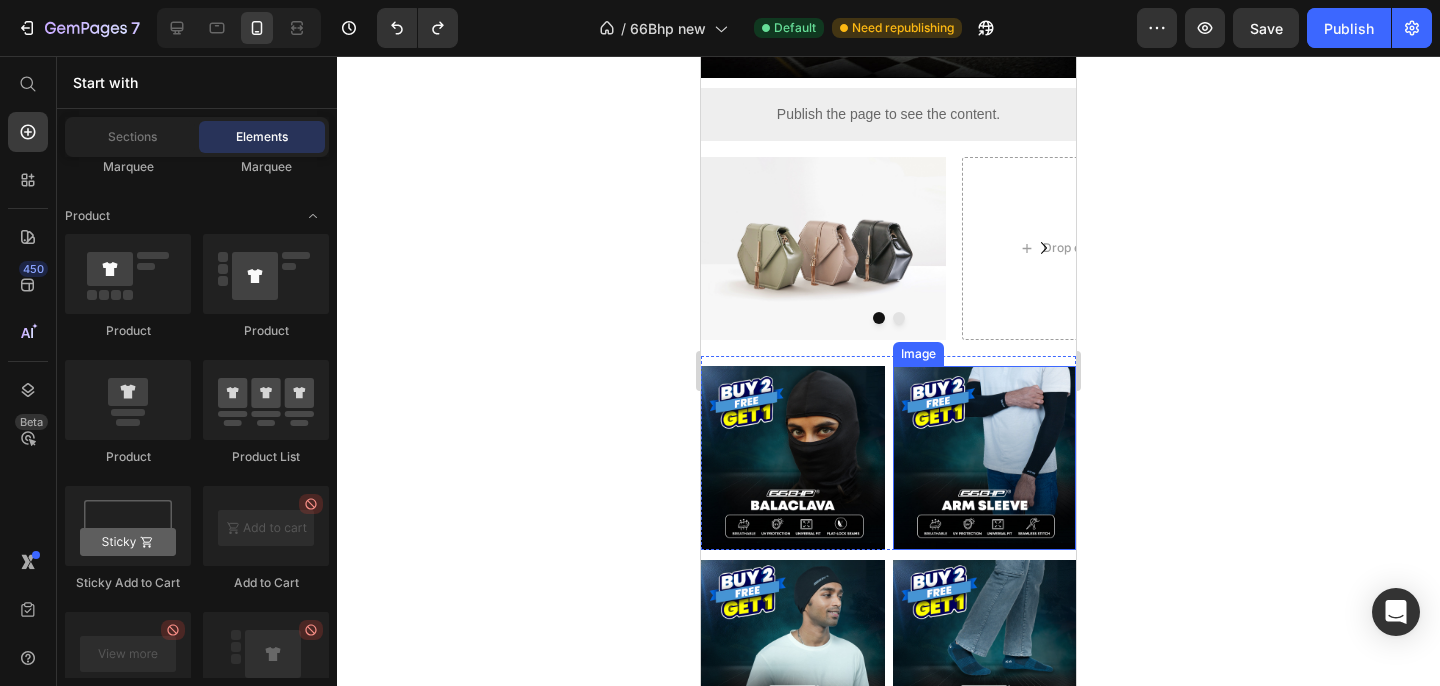scroll, scrollTop: 161, scrollLeft: 0, axis: vertical 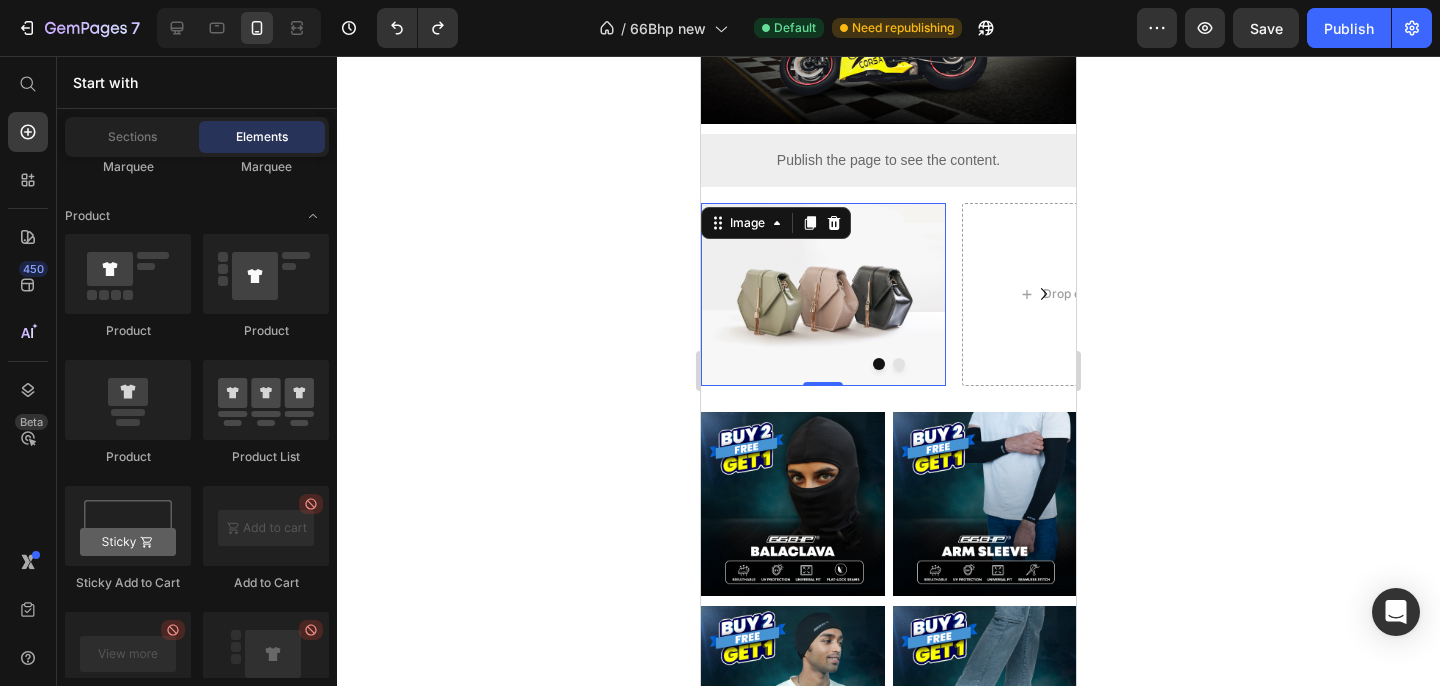 click at bounding box center (823, 295) 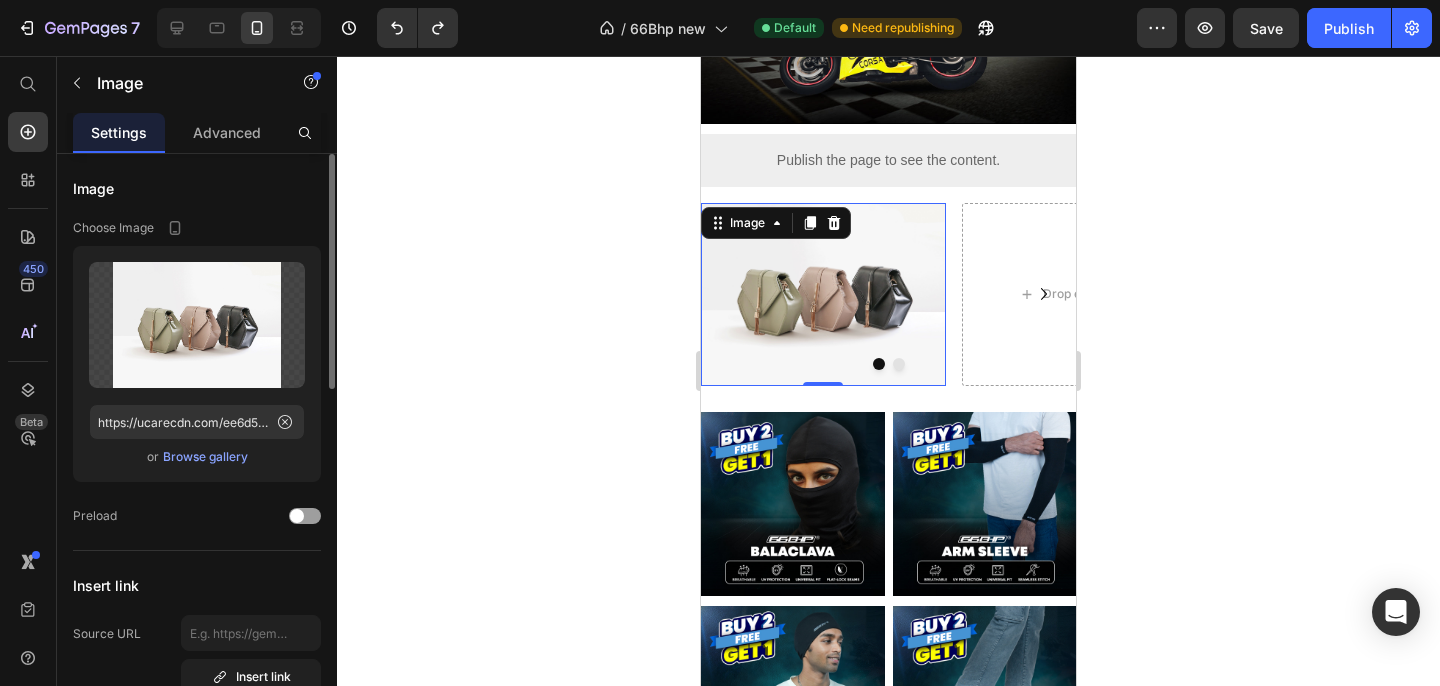 click on "Browse gallery" at bounding box center [205, 457] 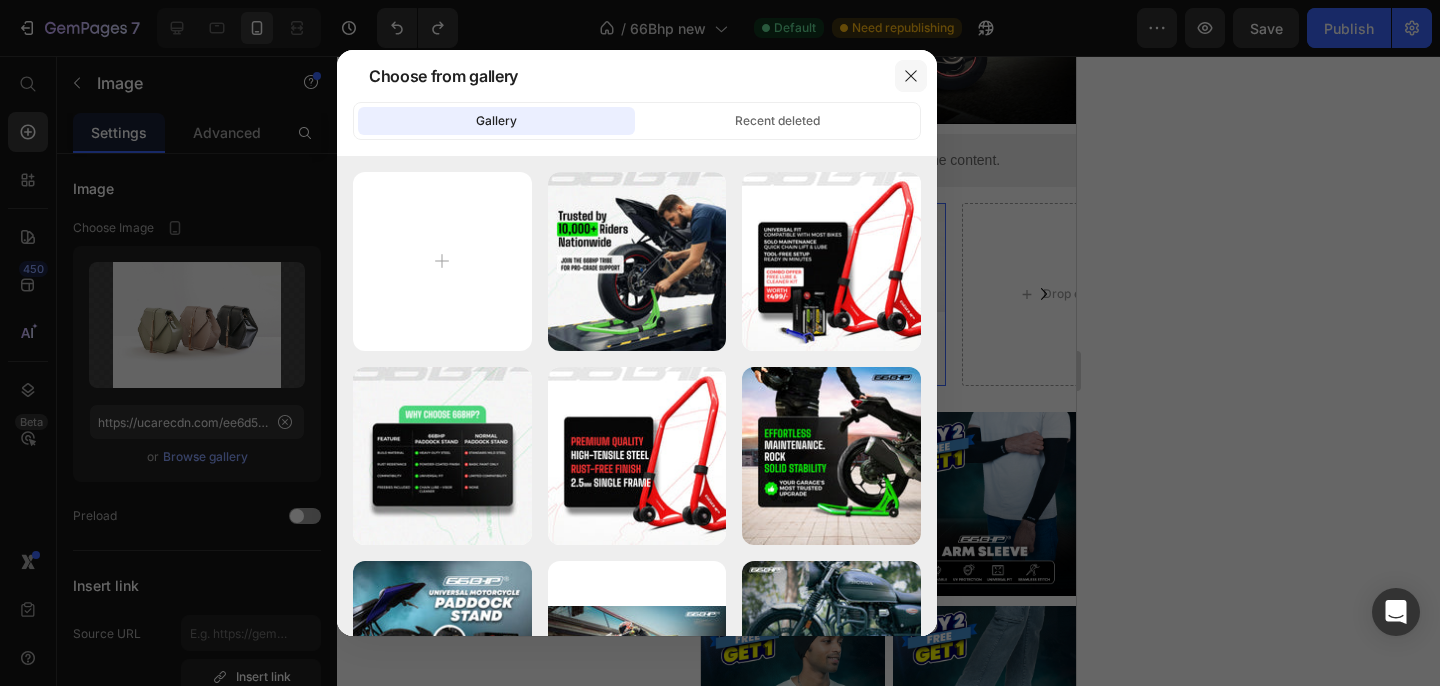 click at bounding box center [911, 76] 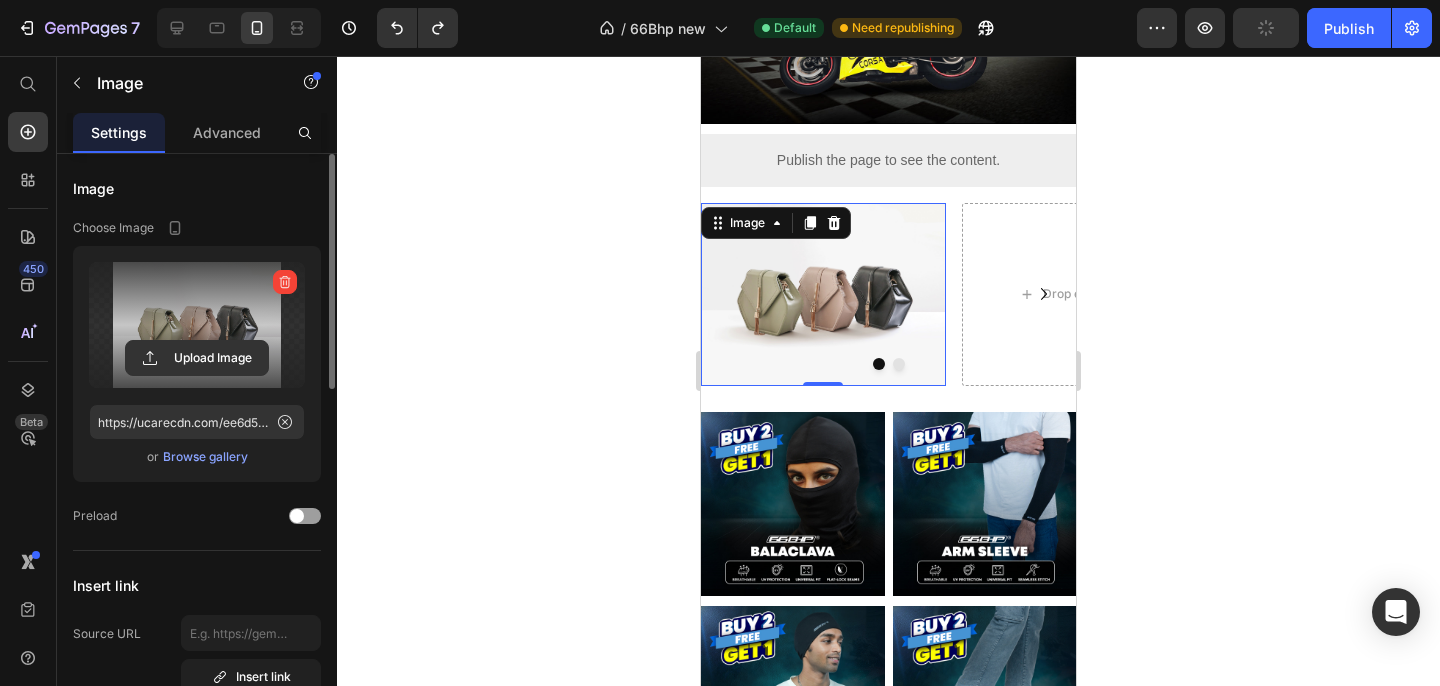 click at bounding box center (197, 325) 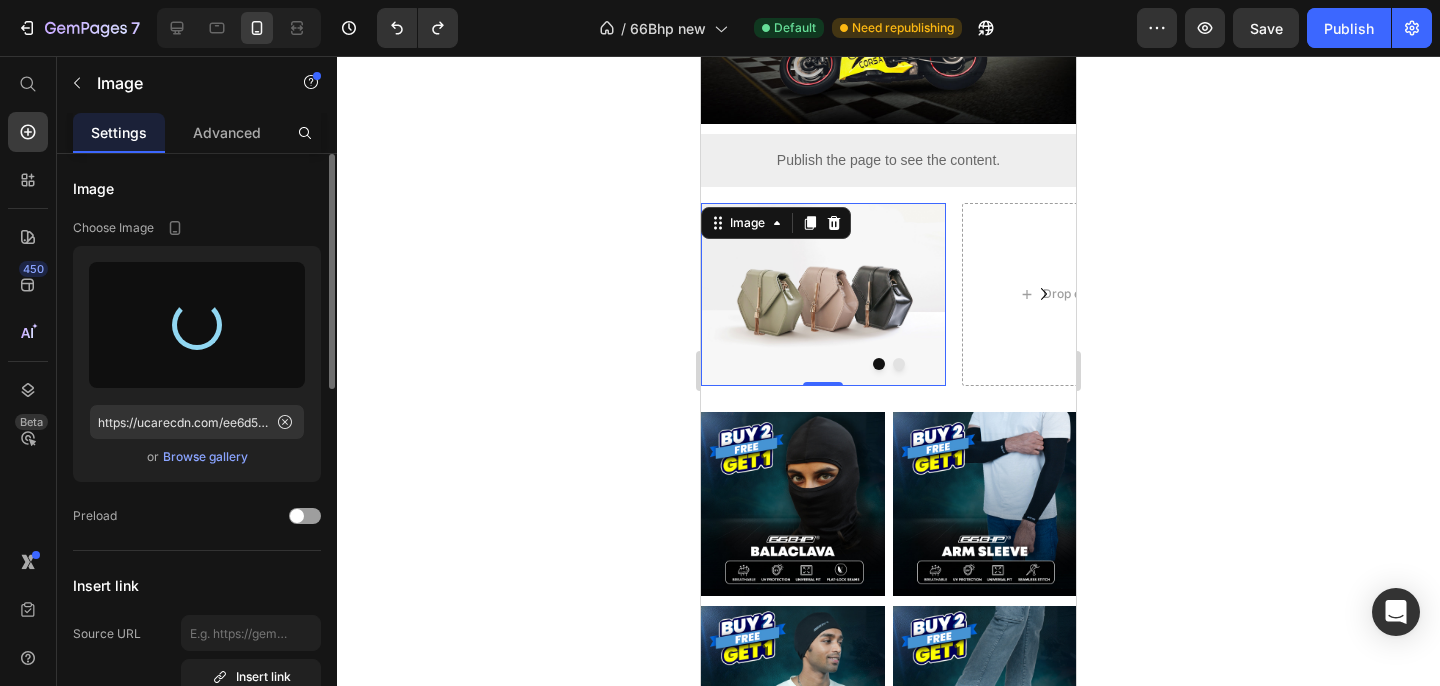 type on "https://cdn.shopify.com/s/files/1/0691/4818/0694/files/gempages_541138868699661402-fe4fb29d-d97d-4ce9-ab7f-5e70a0e58ed5.jpg" 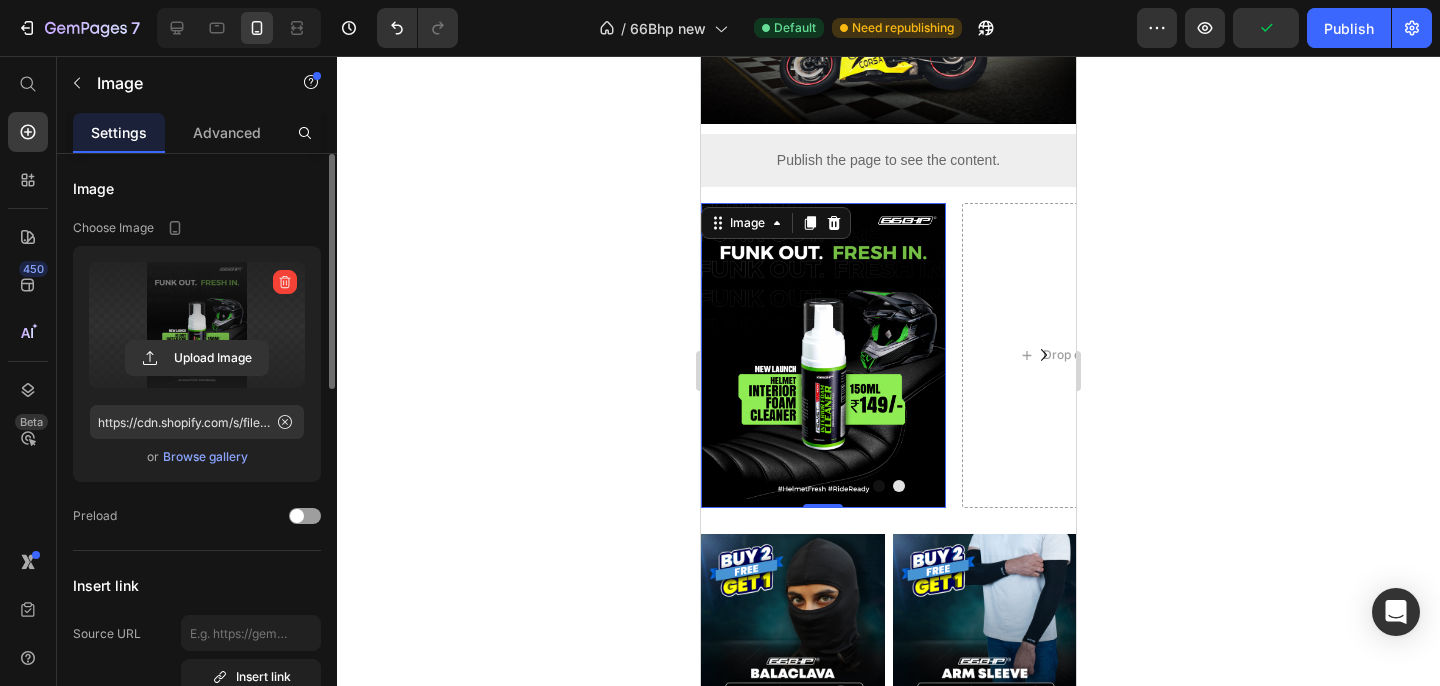 click at bounding box center (823, 356) 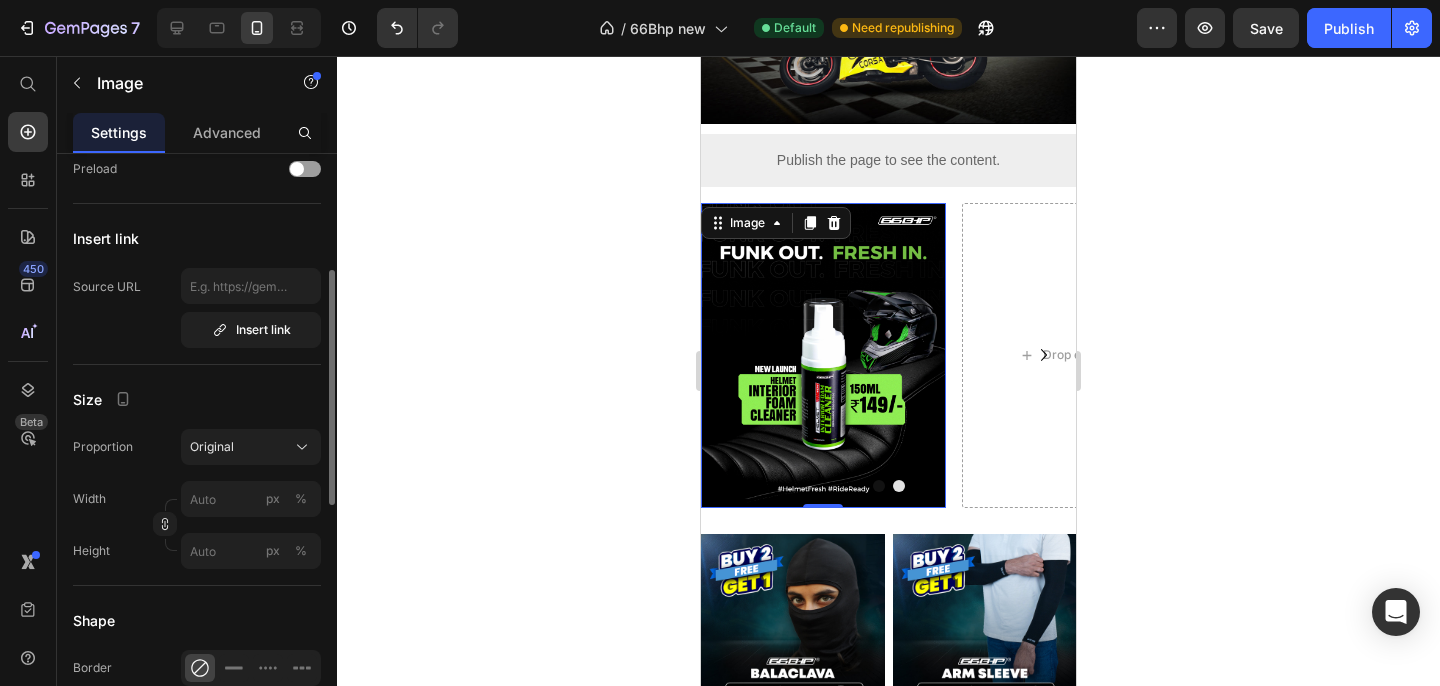 scroll, scrollTop: 348, scrollLeft: 0, axis: vertical 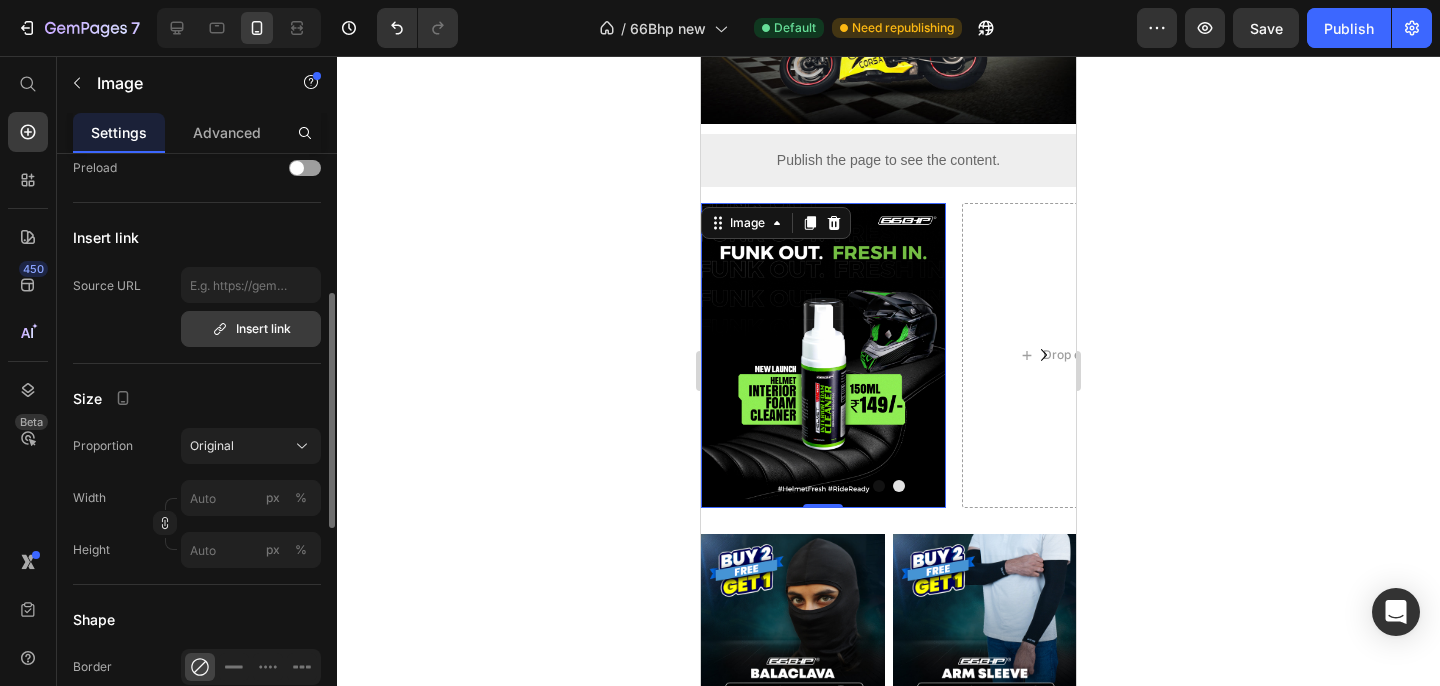click on "Insert link" at bounding box center (251, 329) 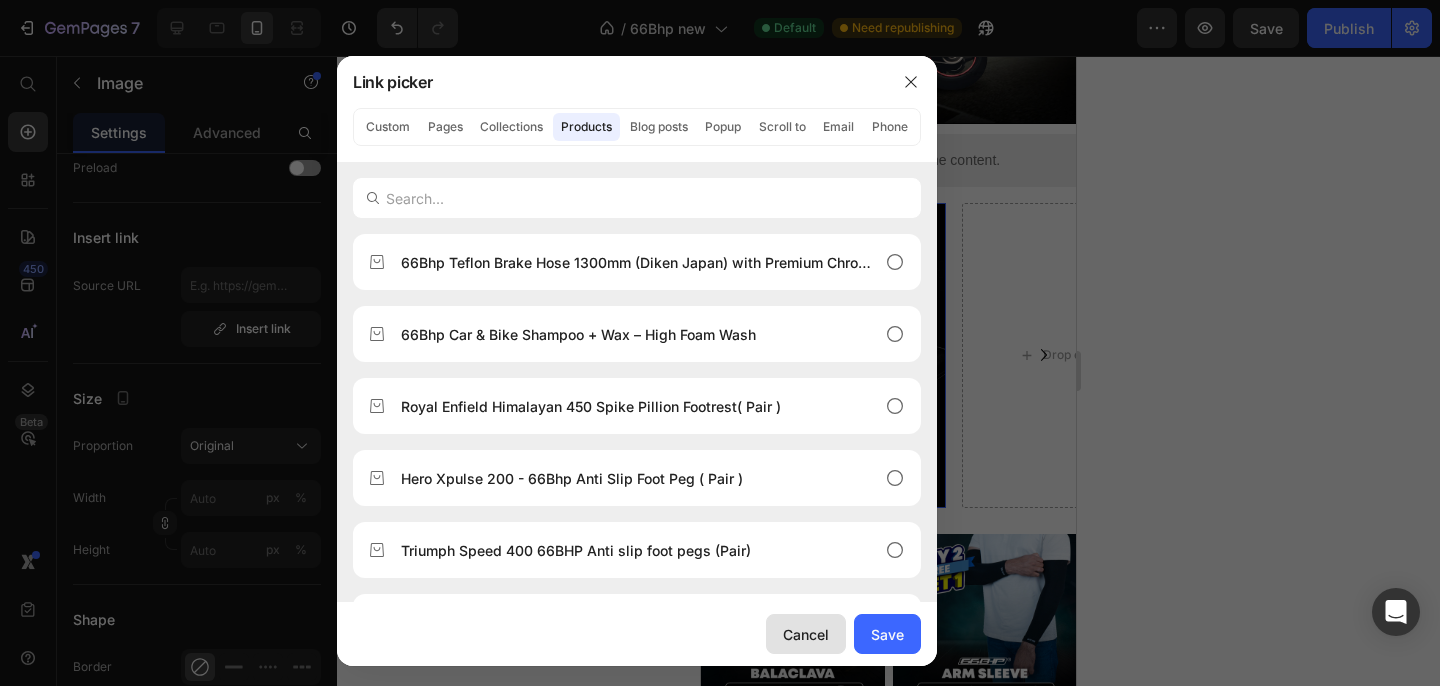 click on "Cancel" at bounding box center (806, 634) 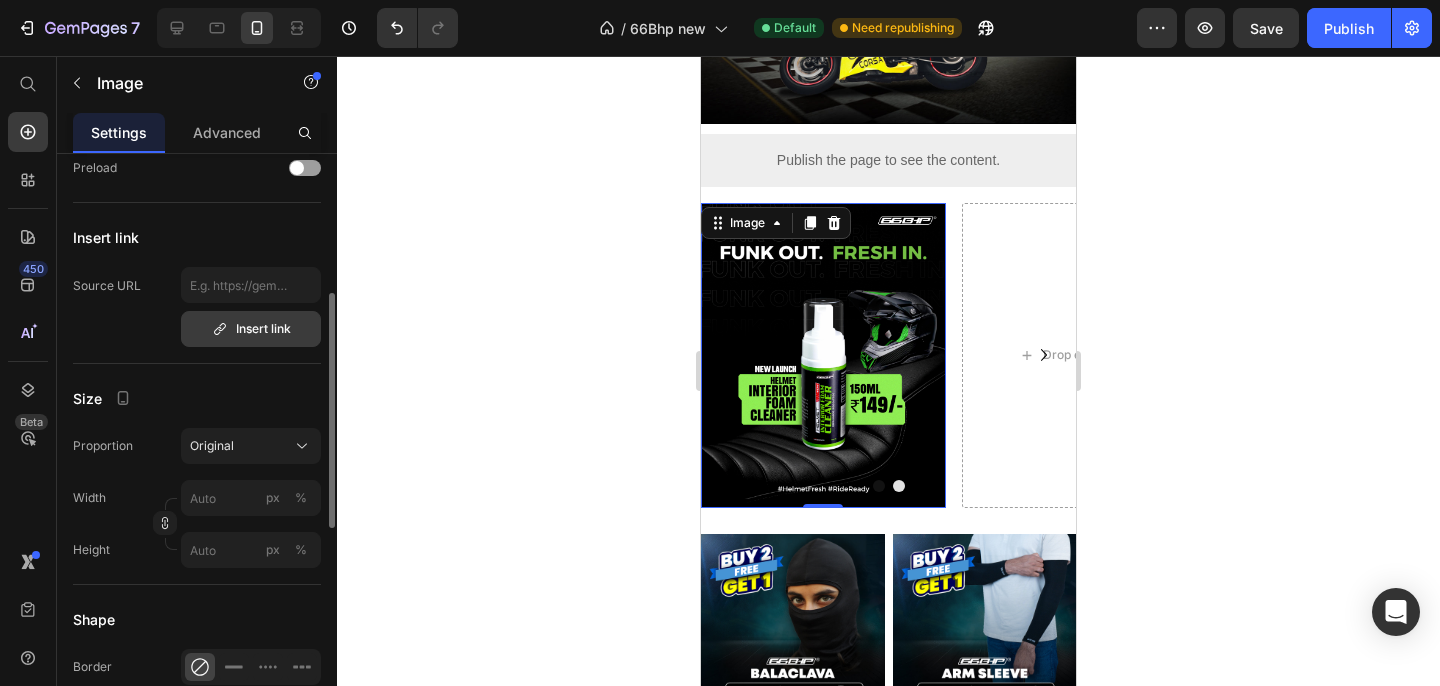 click on "Insert link" at bounding box center (251, 329) 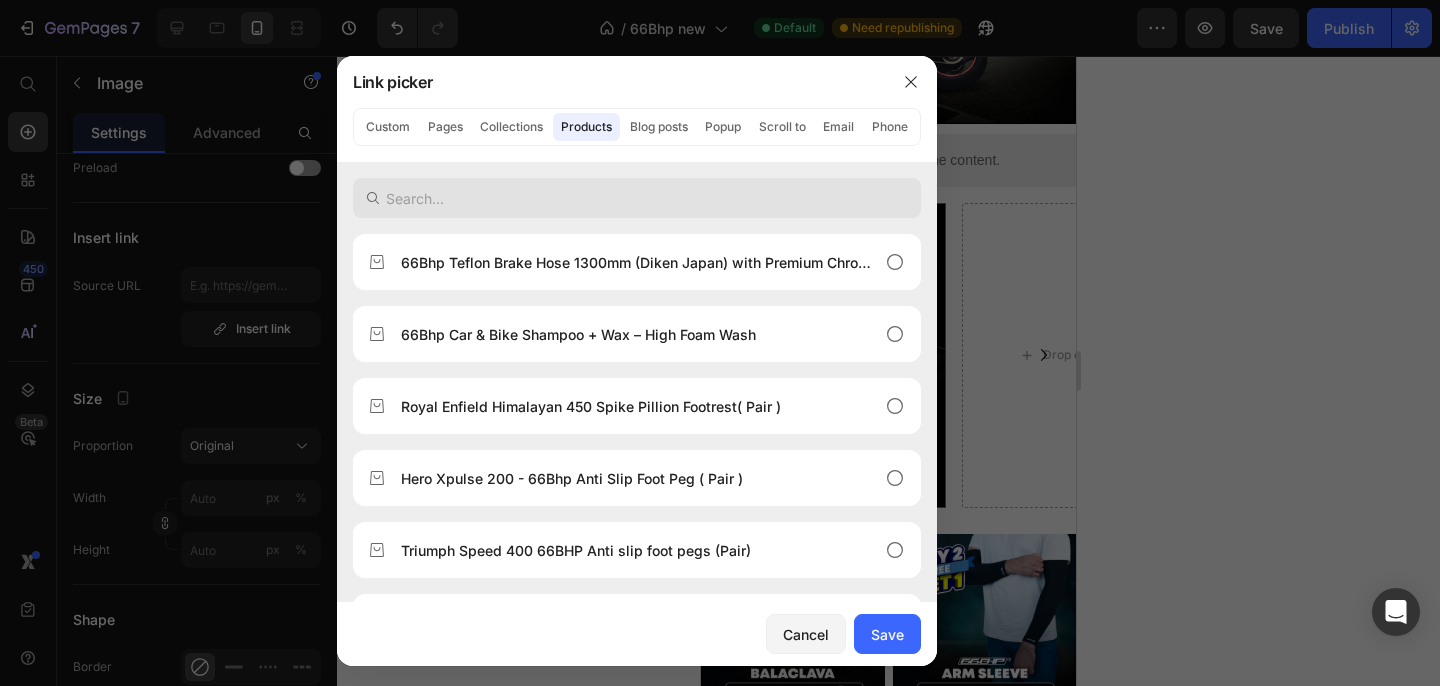 click at bounding box center [637, 198] 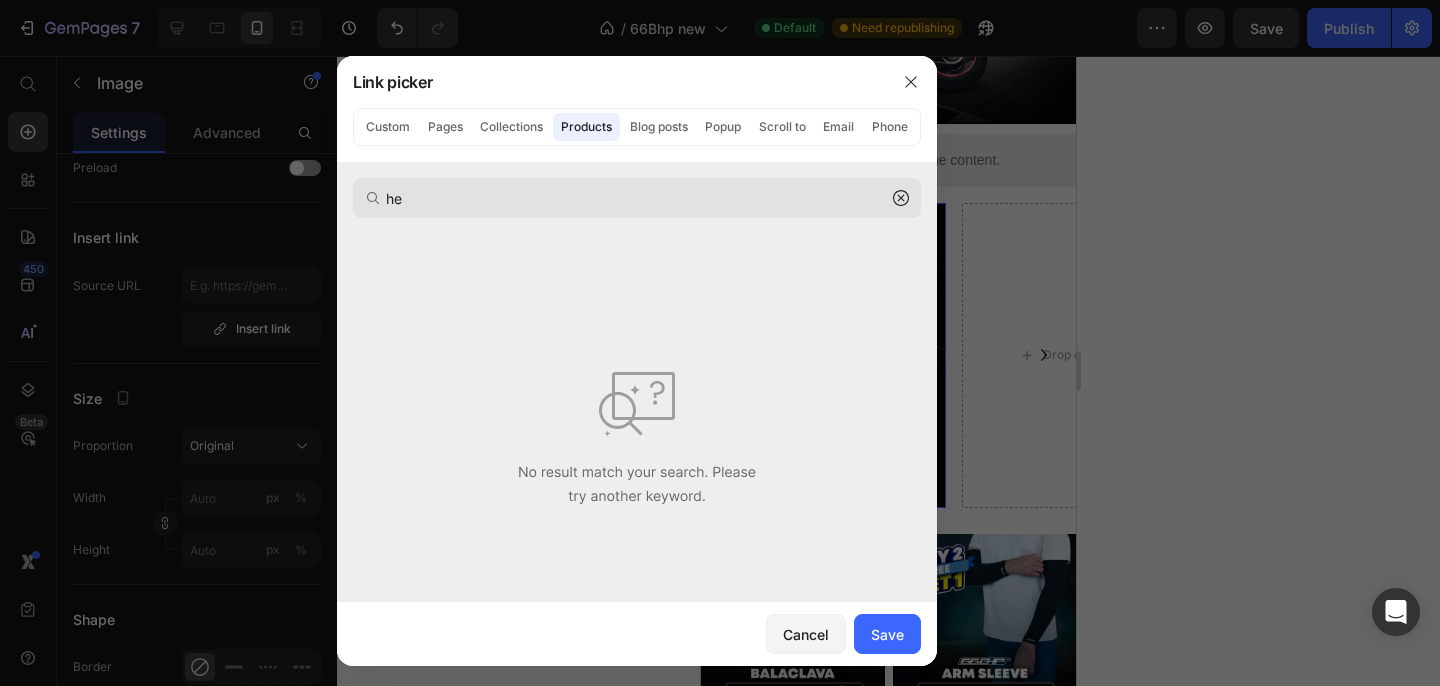 type on "h" 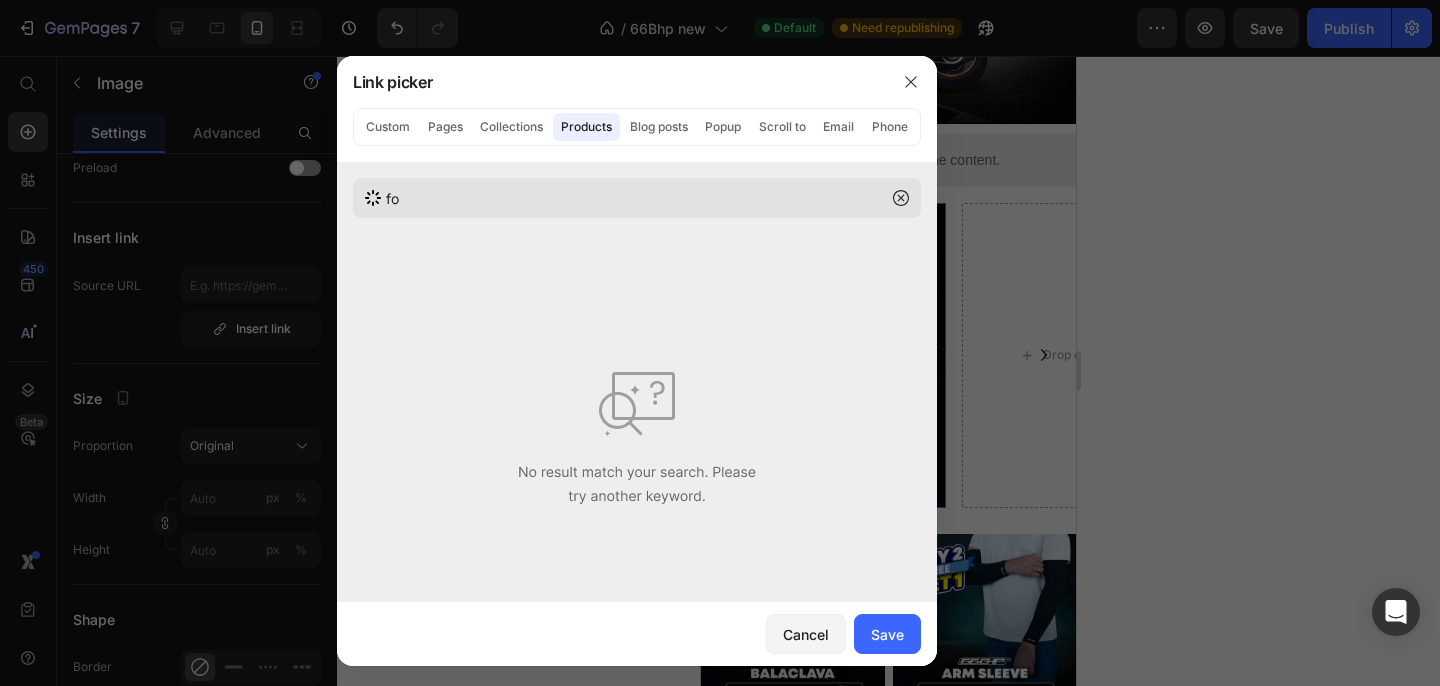 type on "f" 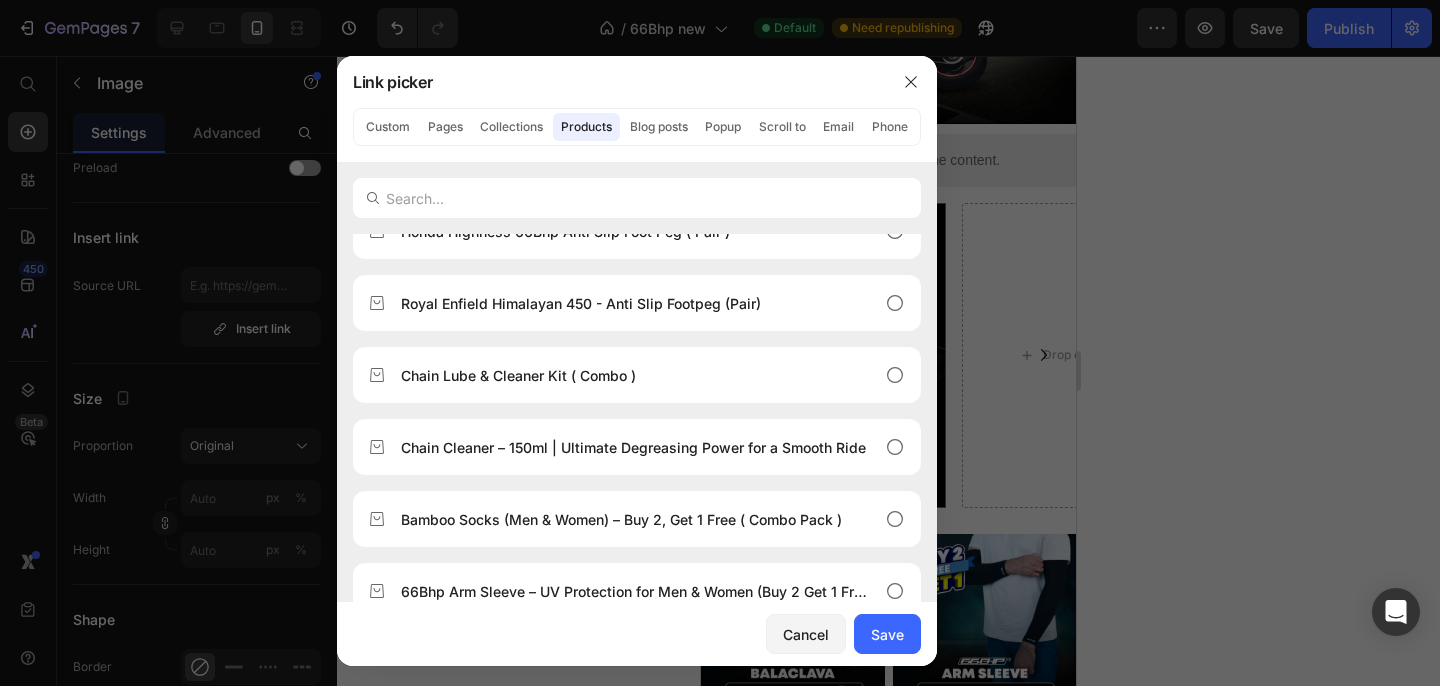 scroll, scrollTop: 0, scrollLeft: 0, axis: both 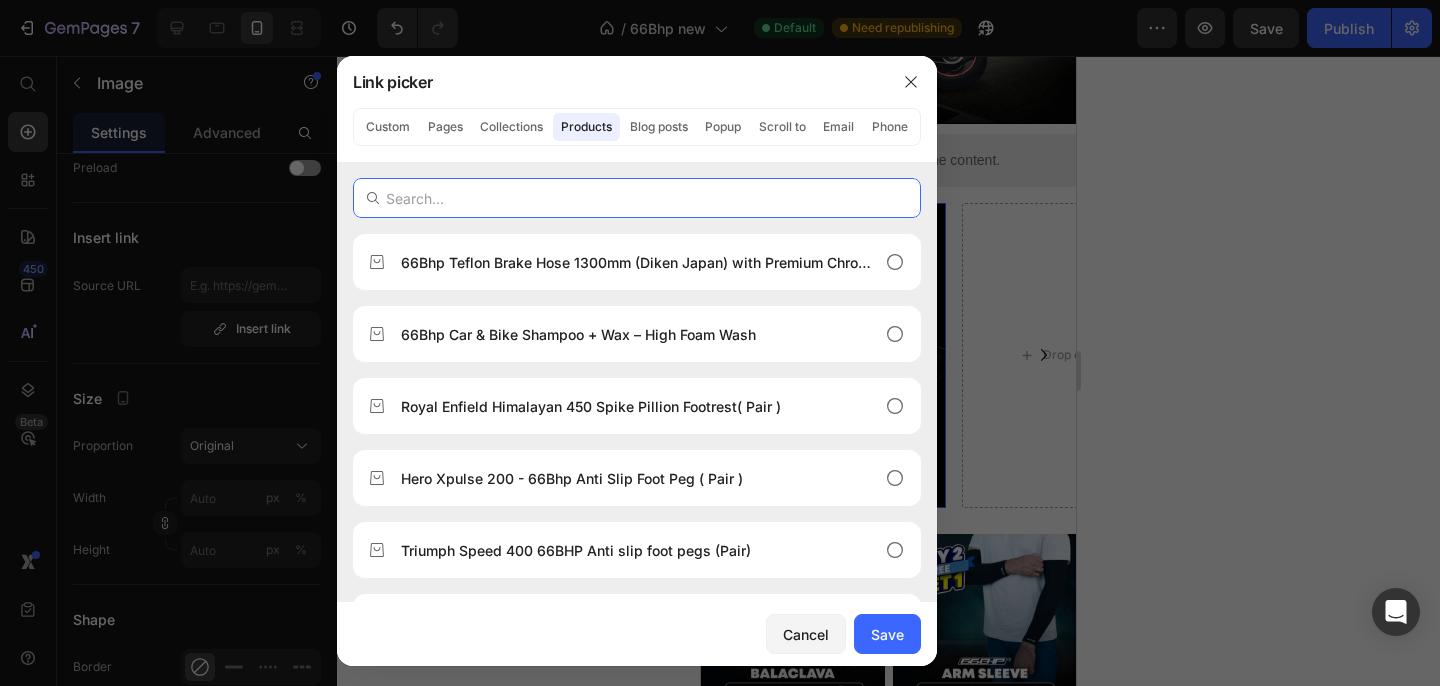paste on "https://www.66bhp.com/products/66bhp-helmet-interior-foam-cleaner-150ml-deep-clean-deodorize-disinfect?_pos=1&_sid=17b68a312&_ss=r" 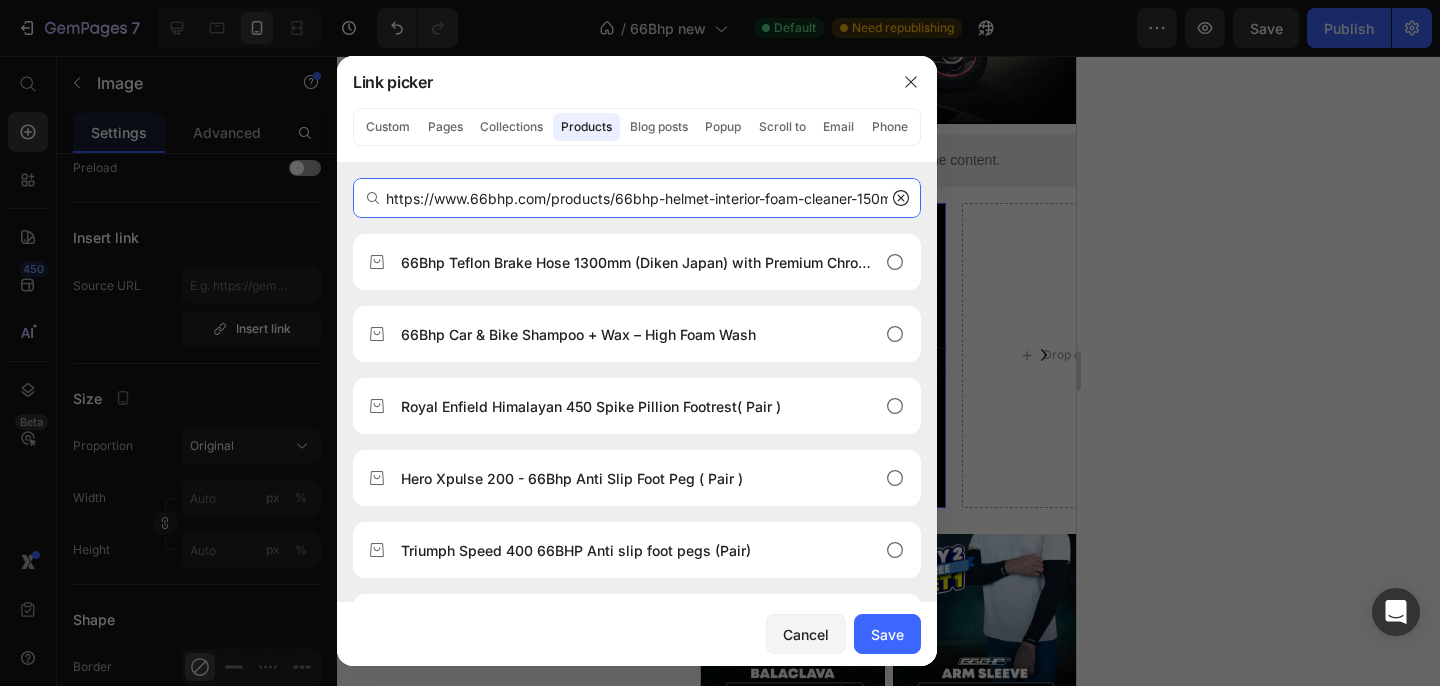 scroll, scrollTop: 0, scrollLeft: 443, axis: horizontal 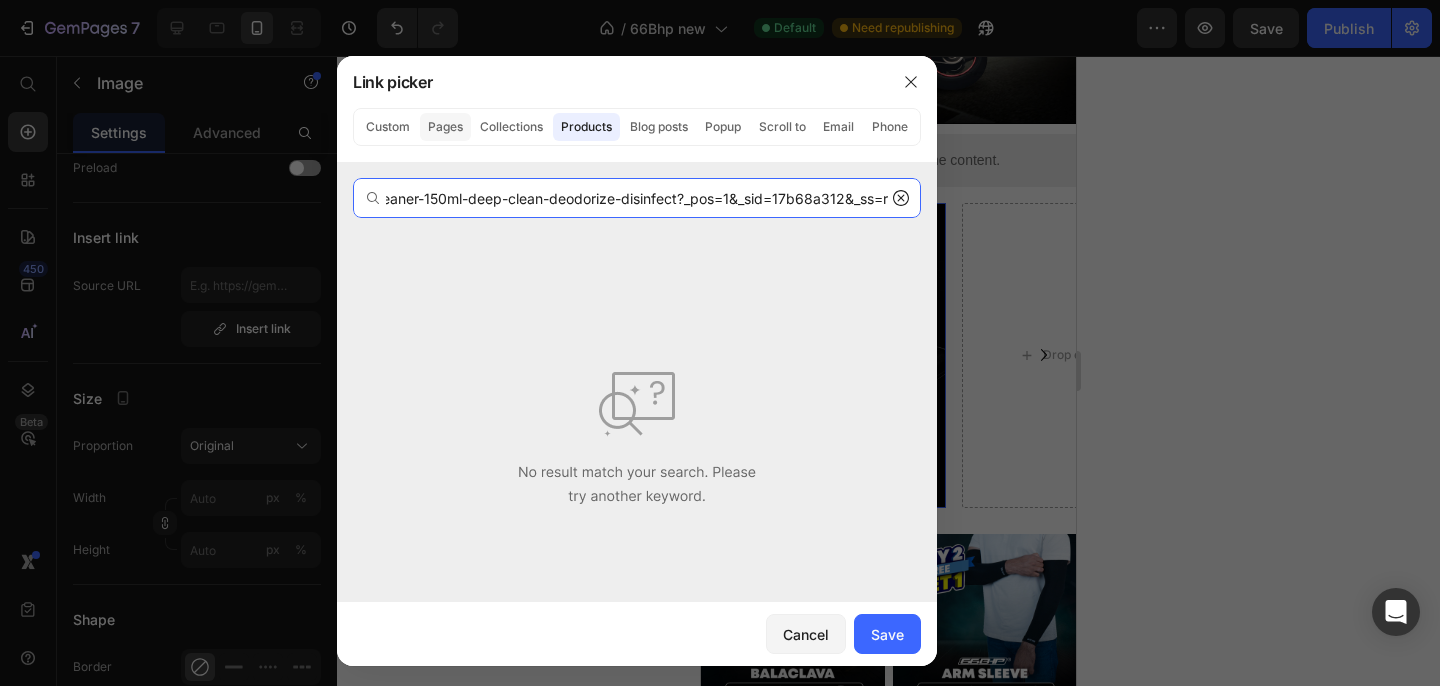 click on "Pages" 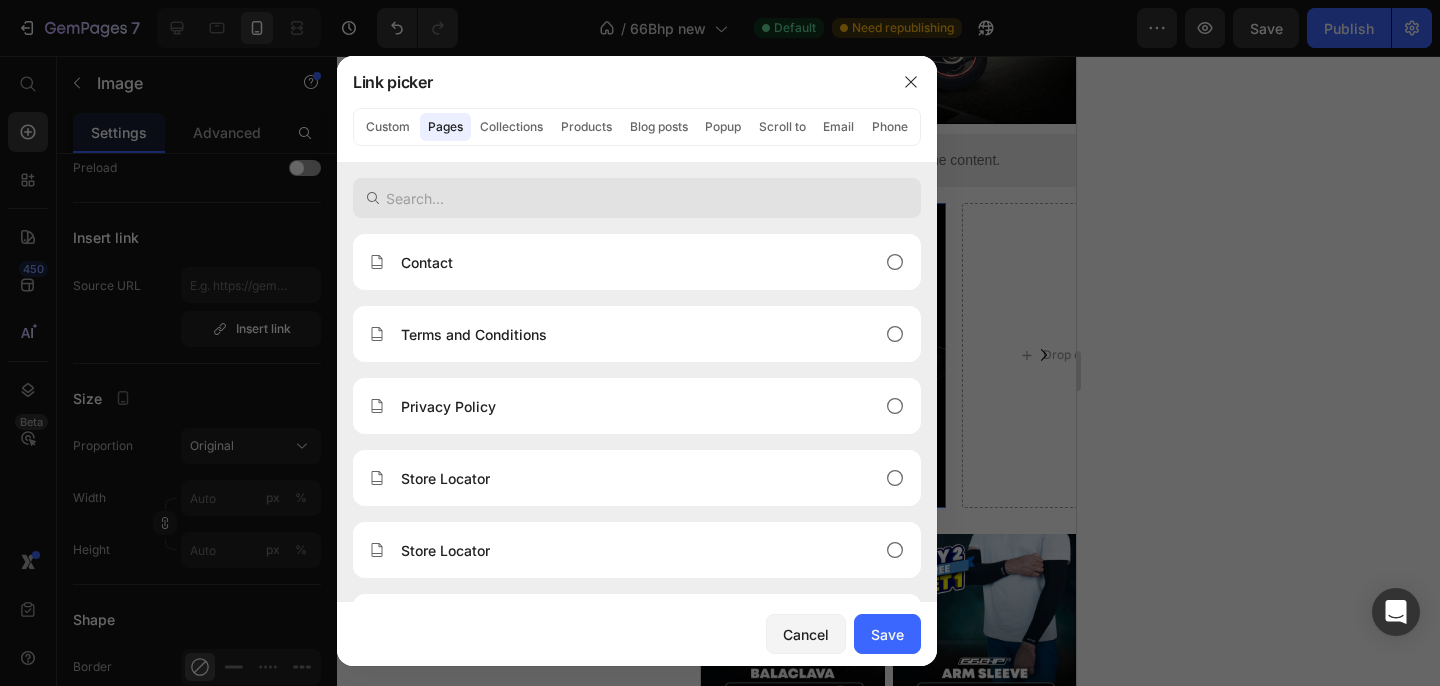 click at bounding box center [637, 198] 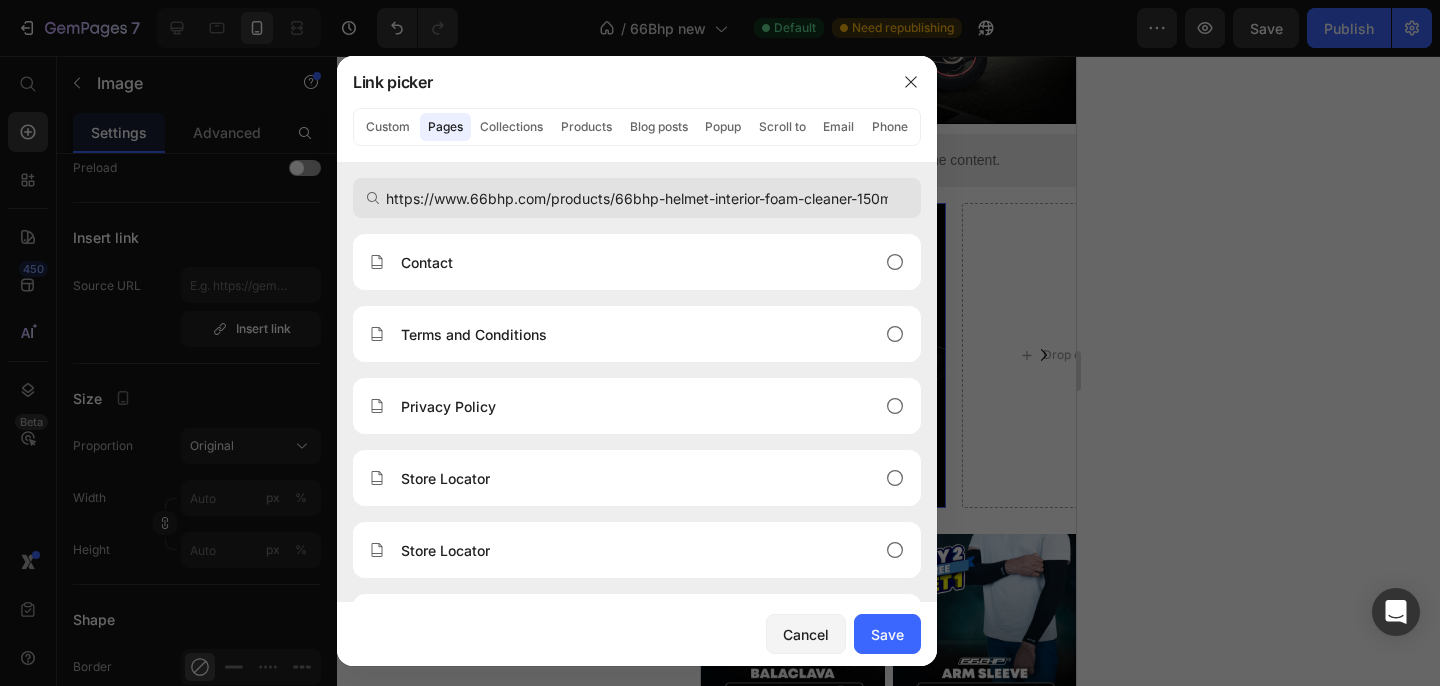 scroll, scrollTop: 0, scrollLeft: 443, axis: horizontal 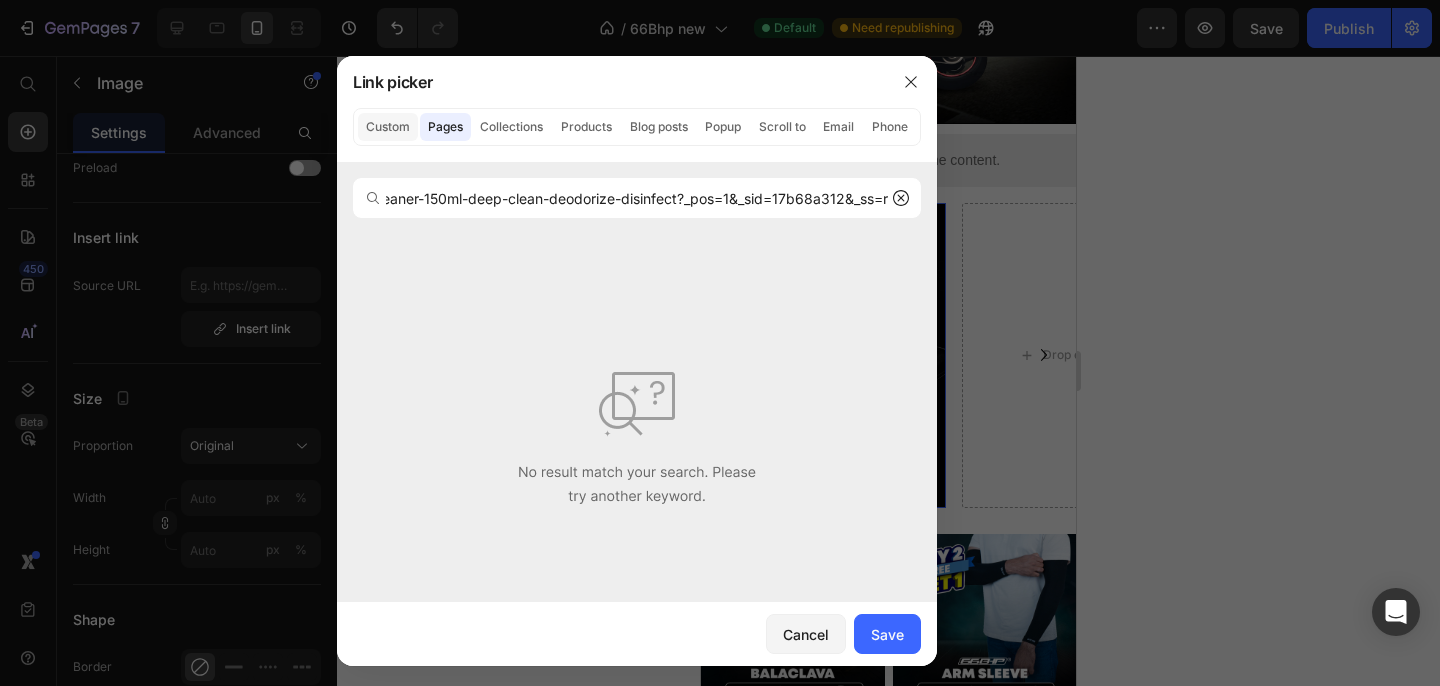click on "Custom" 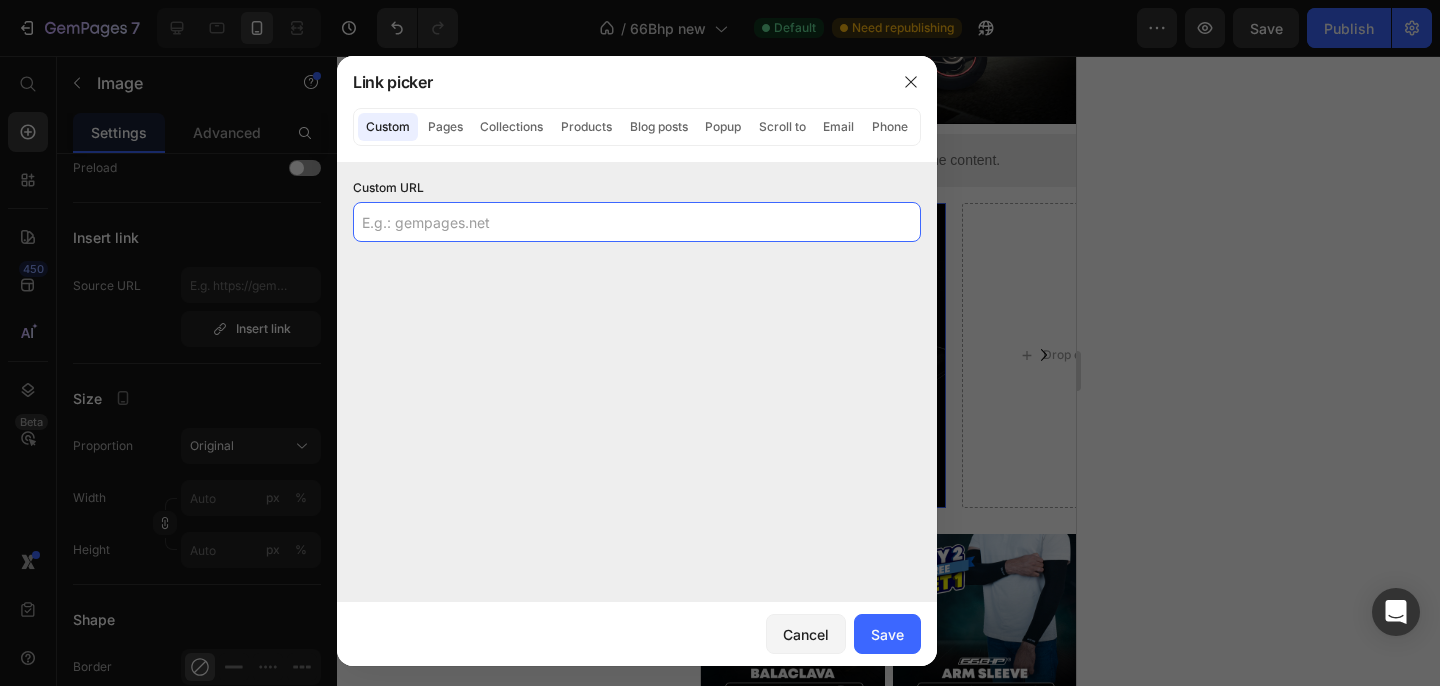 click 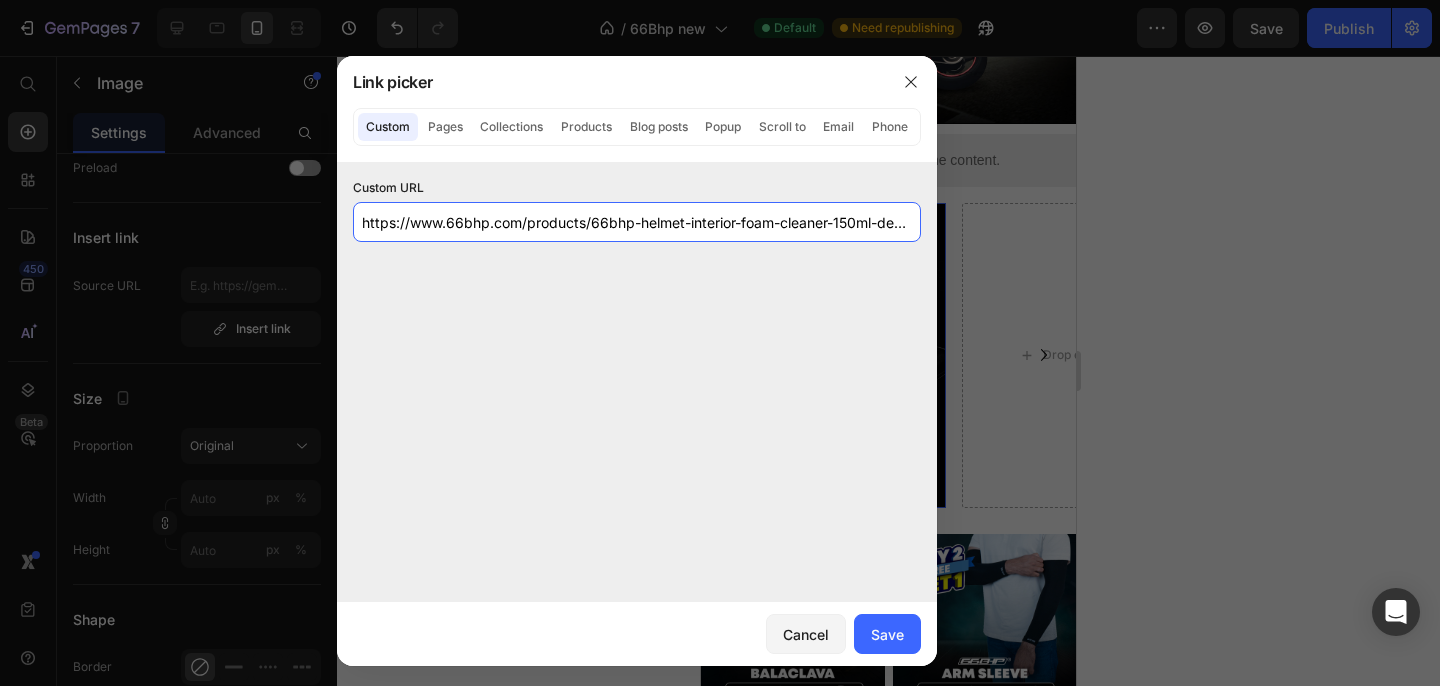 scroll, scrollTop: 0, scrollLeft: 395, axis: horizontal 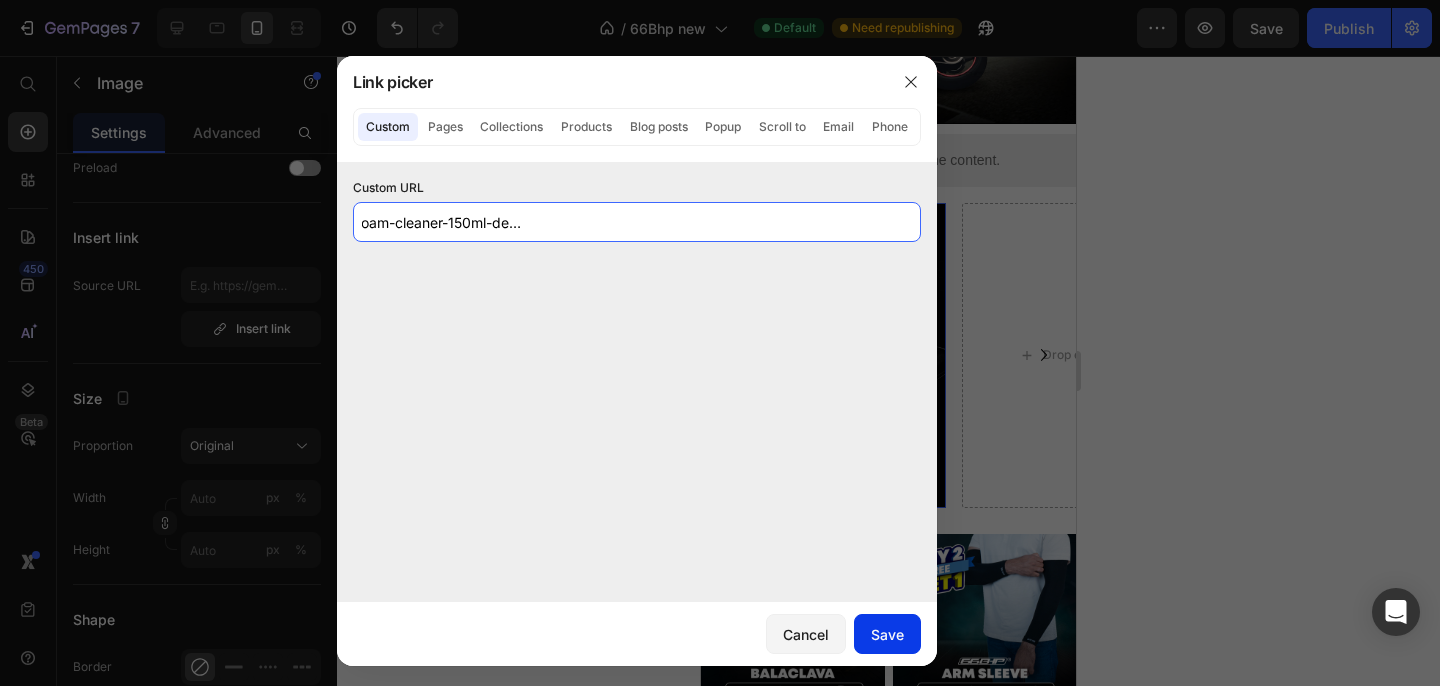 type on "https://www.66bhp.com/products/66bhp-helmet-interior-foam-cleaner-150ml-deep-clean-deodorize-disinfect?_pos=1&_sid=17b68a312&_ss=r" 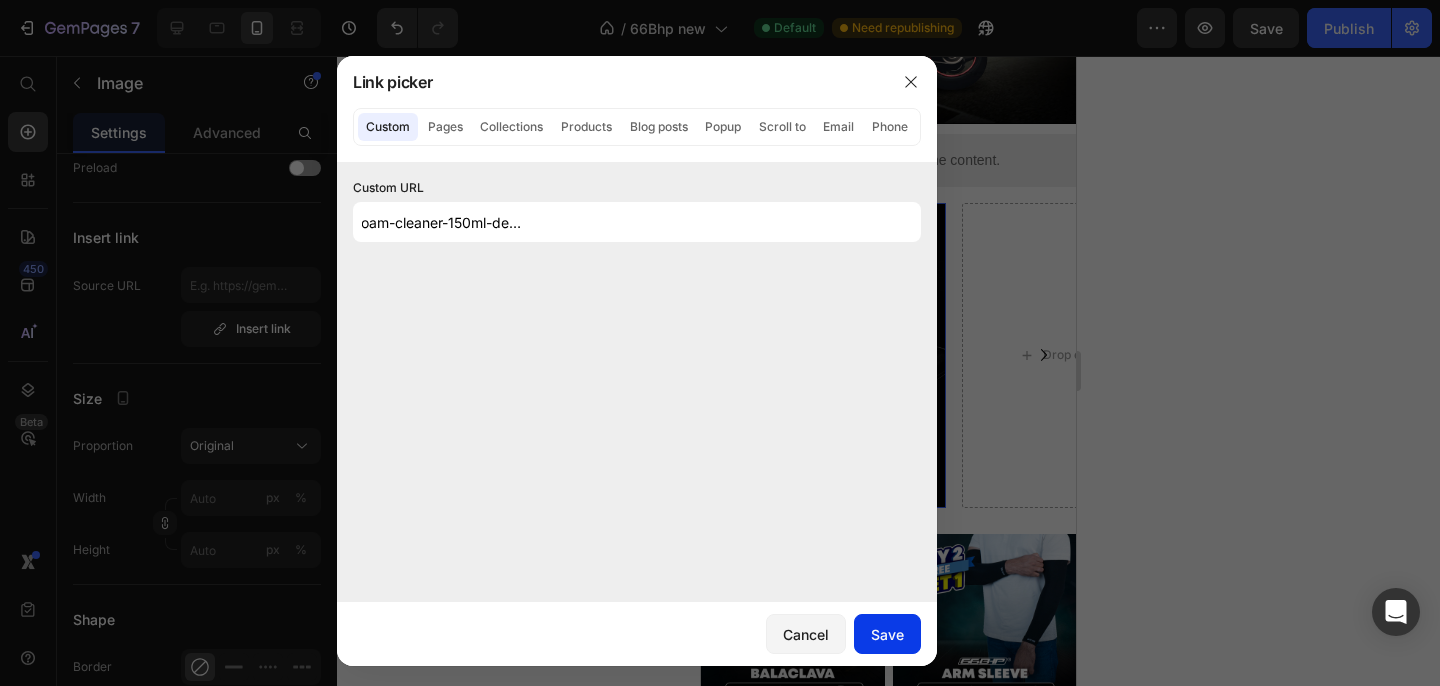 click on "Save" at bounding box center [887, 634] 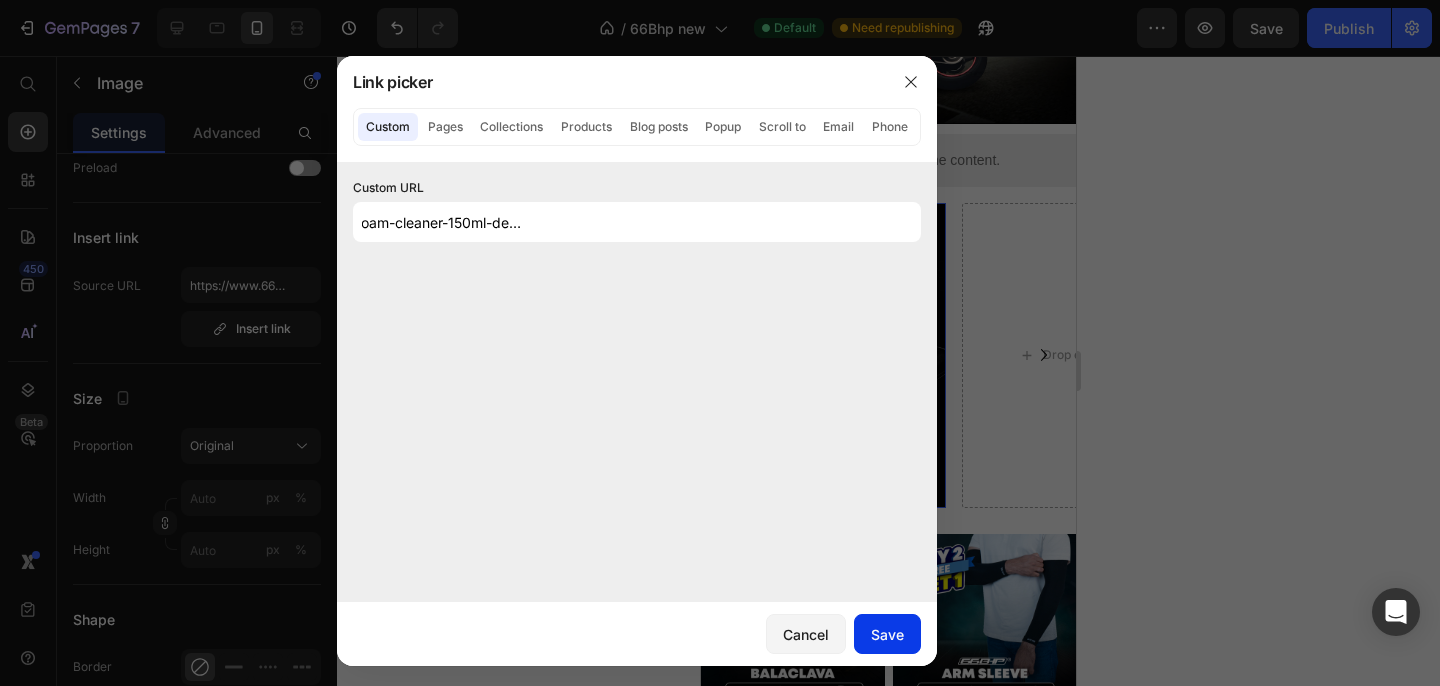 scroll, scrollTop: 0, scrollLeft: 0, axis: both 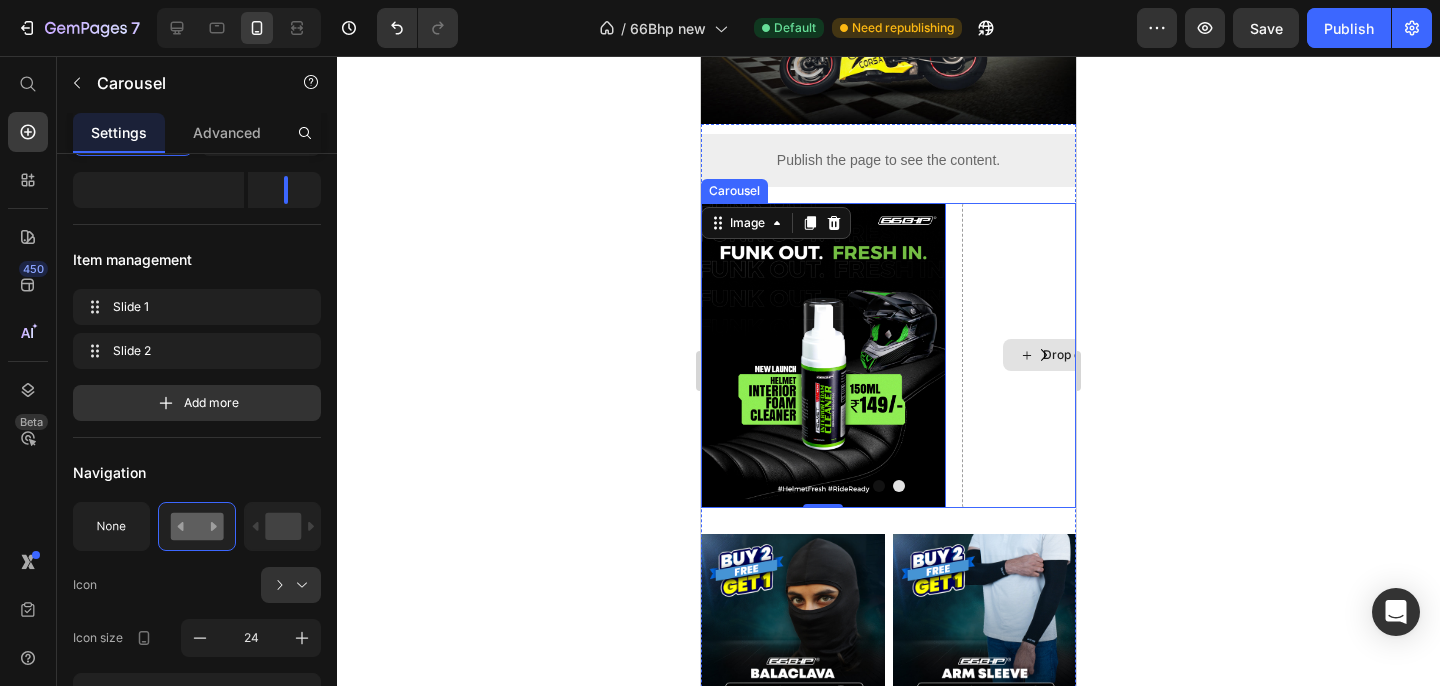 click on "Drop element here" at bounding box center (1084, 356) 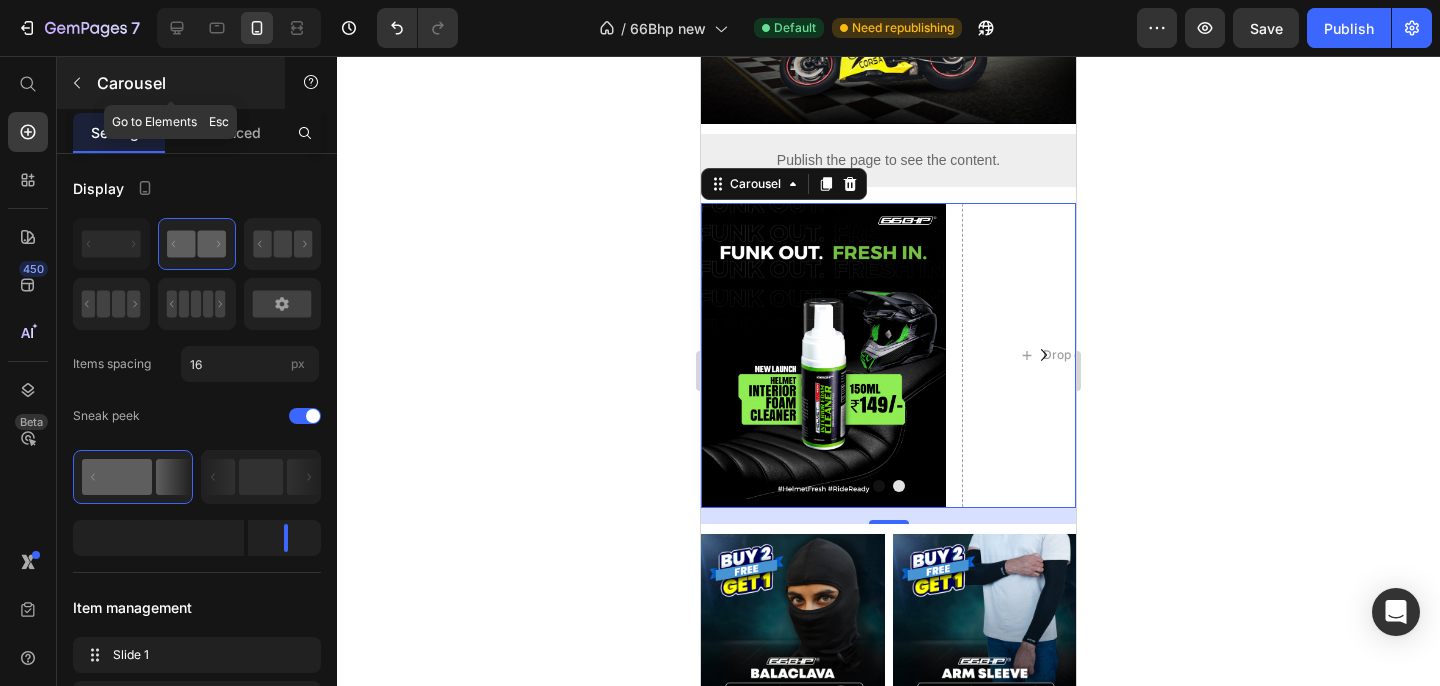 click 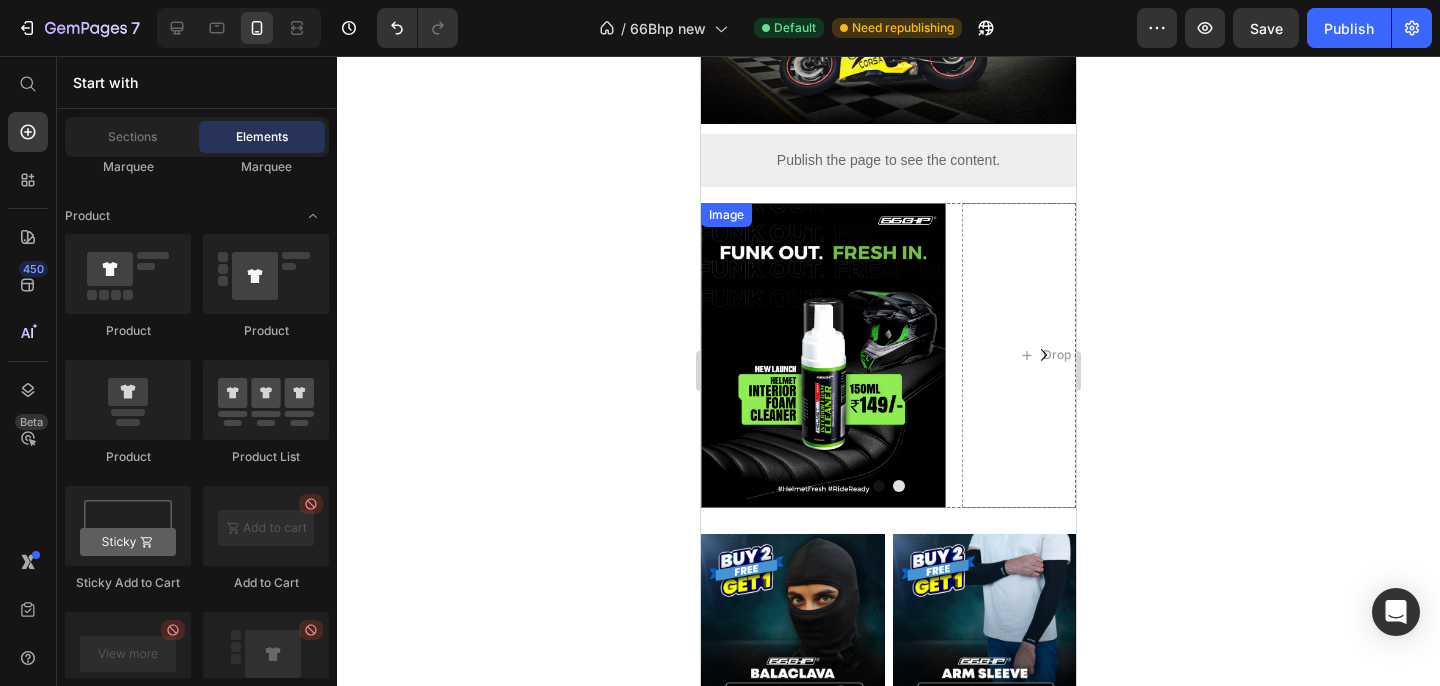 click at bounding box center [823, 356] 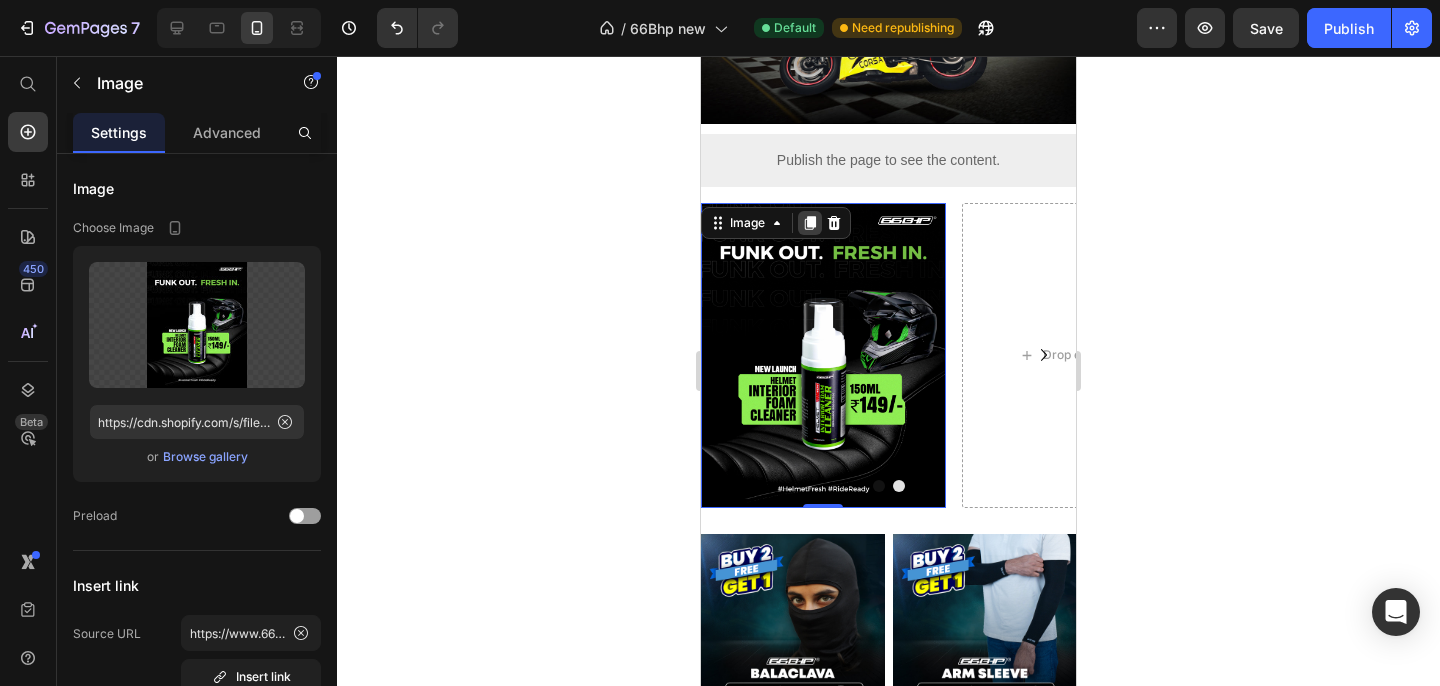 click 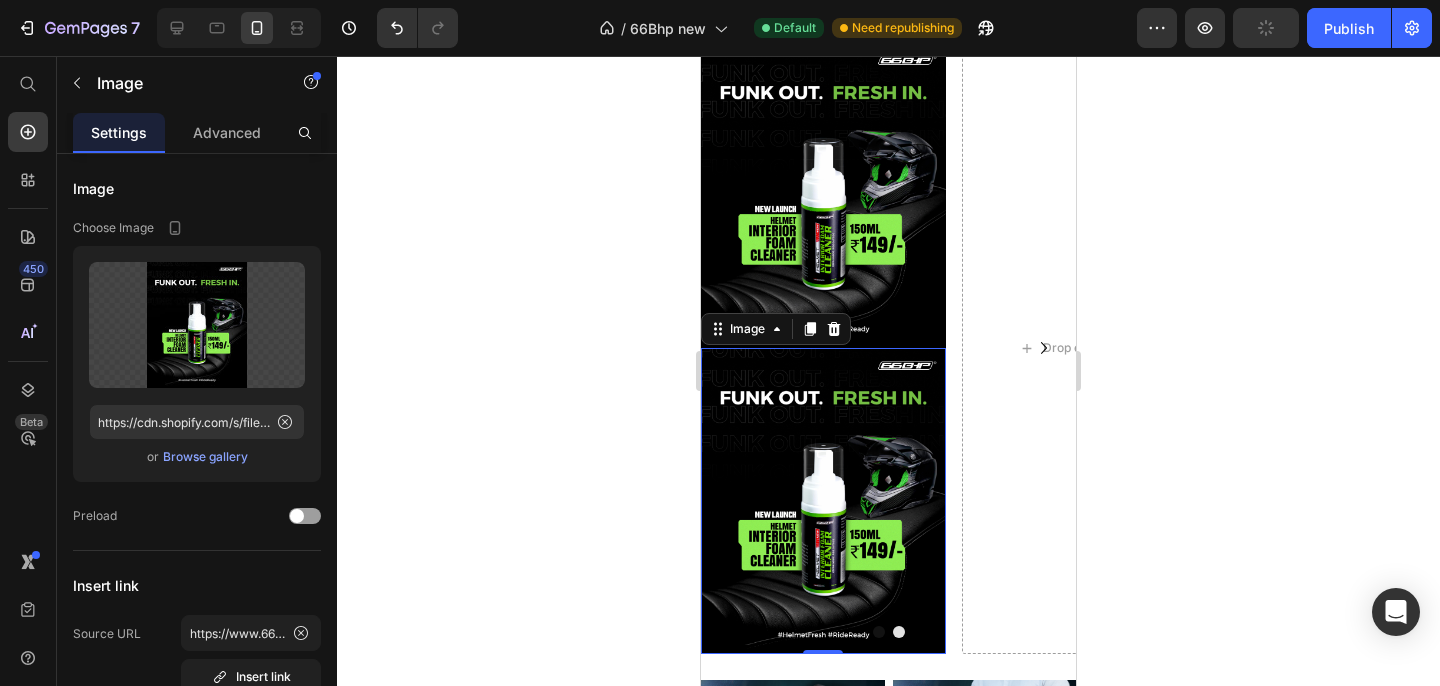 scroll, scrollTop: 303, scrollLeft: 0, axis: vertical 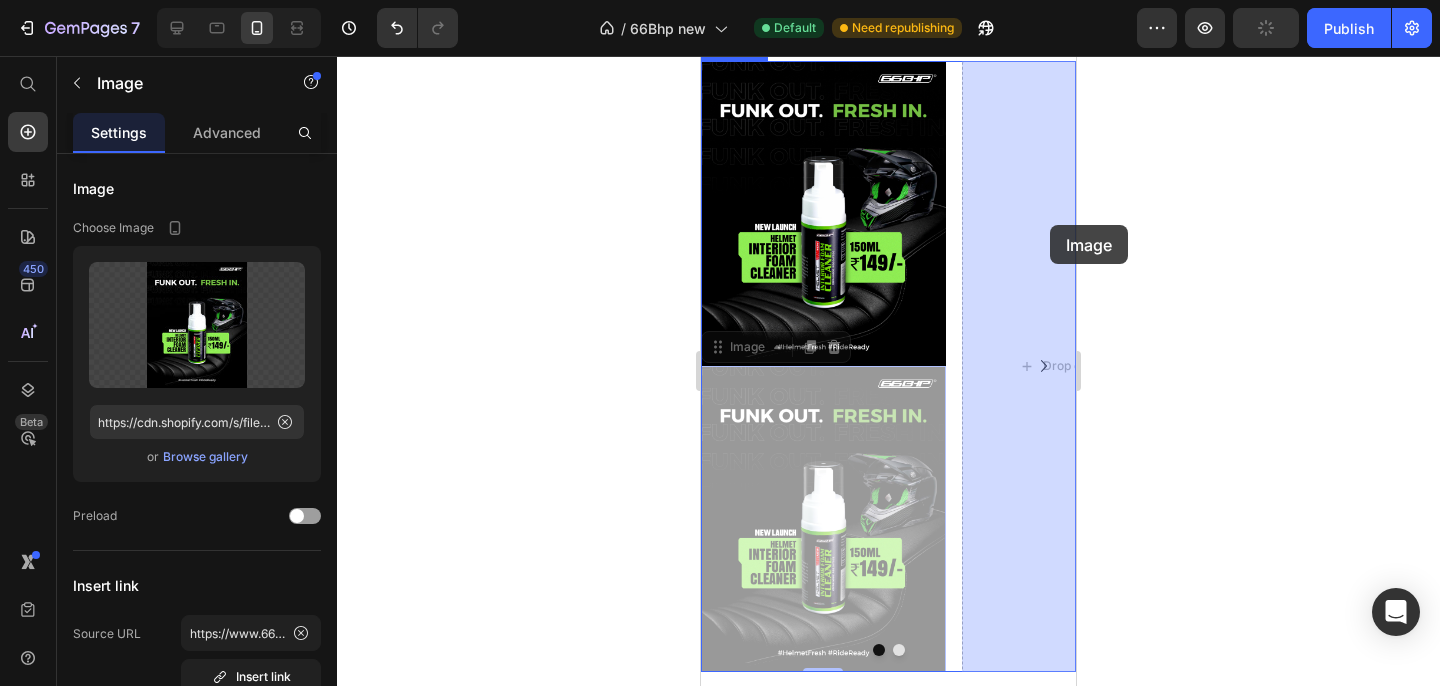 drag, startPoint x: 820, startPoint y: 458, endPoint x: 1038, endPoint y: 228, distance: 316.89746 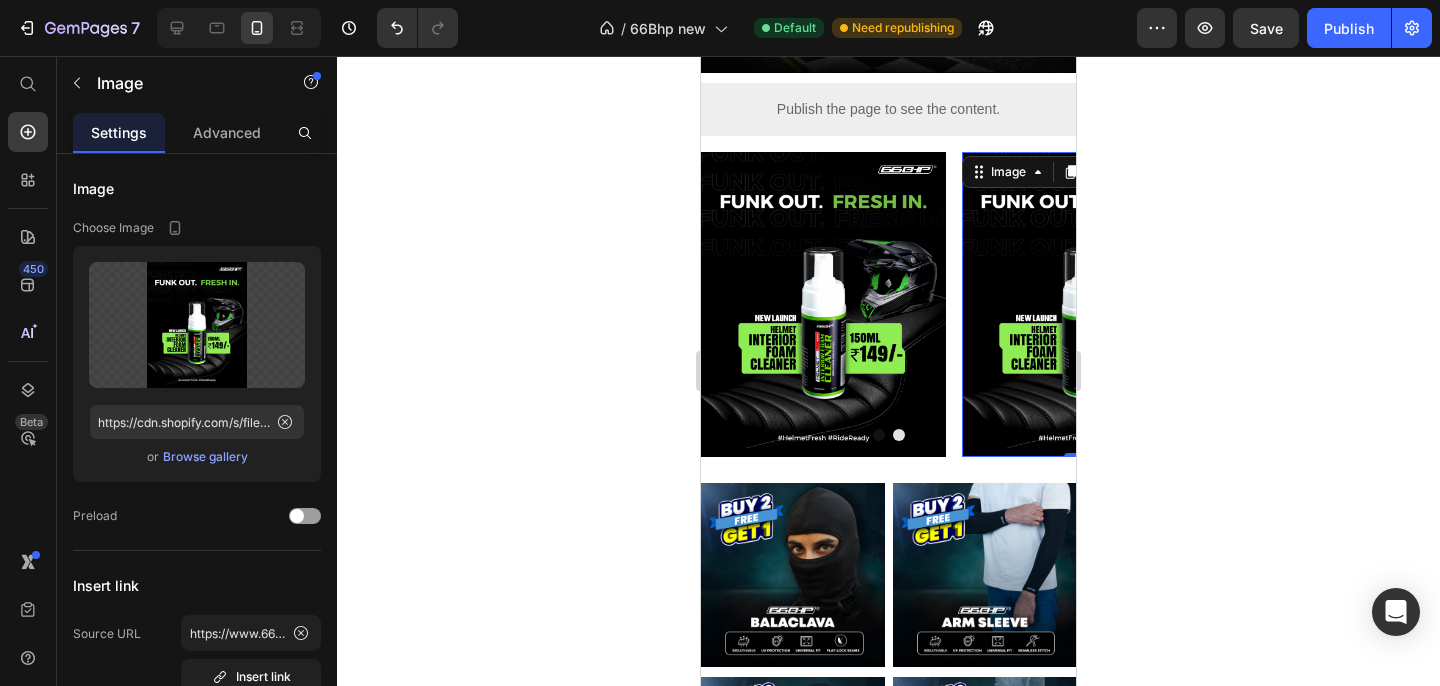 scroll, scrollTop: 156, scrollLeft: 0, axis: vertical 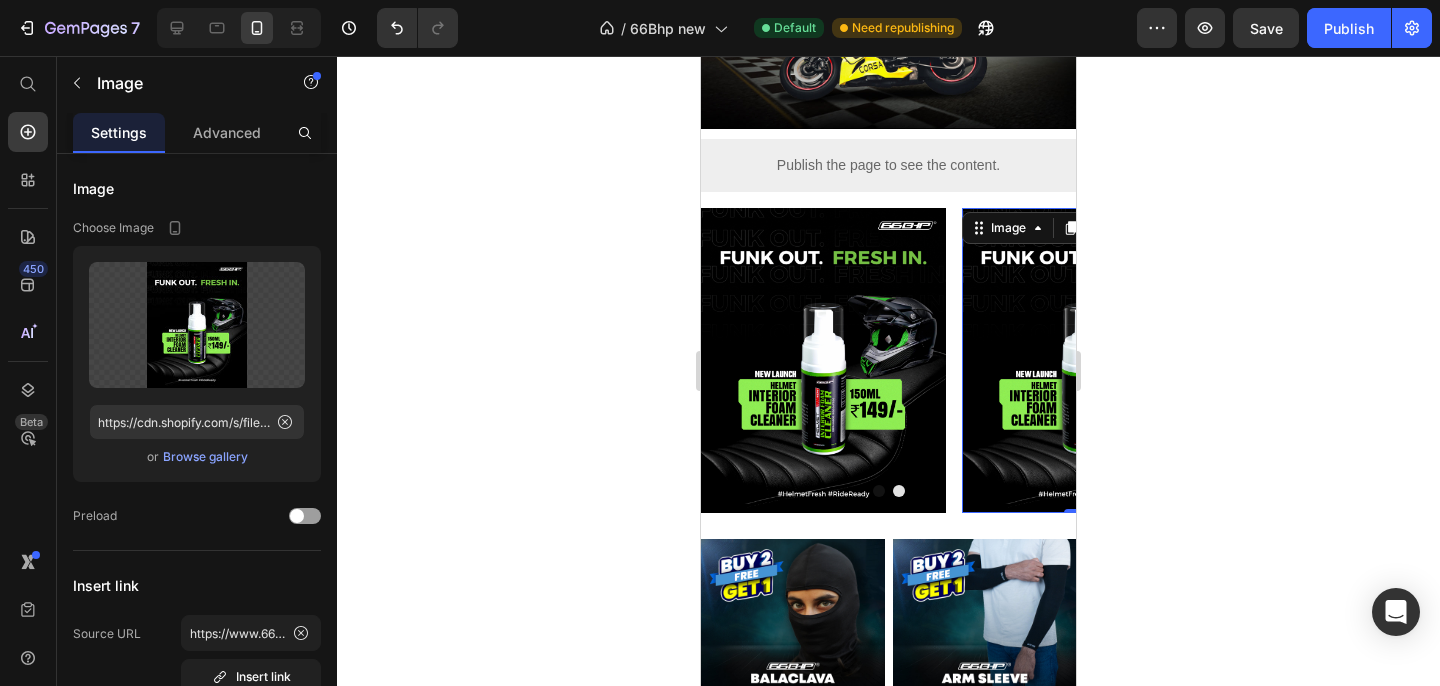 click at bounding box center [1084, 361] 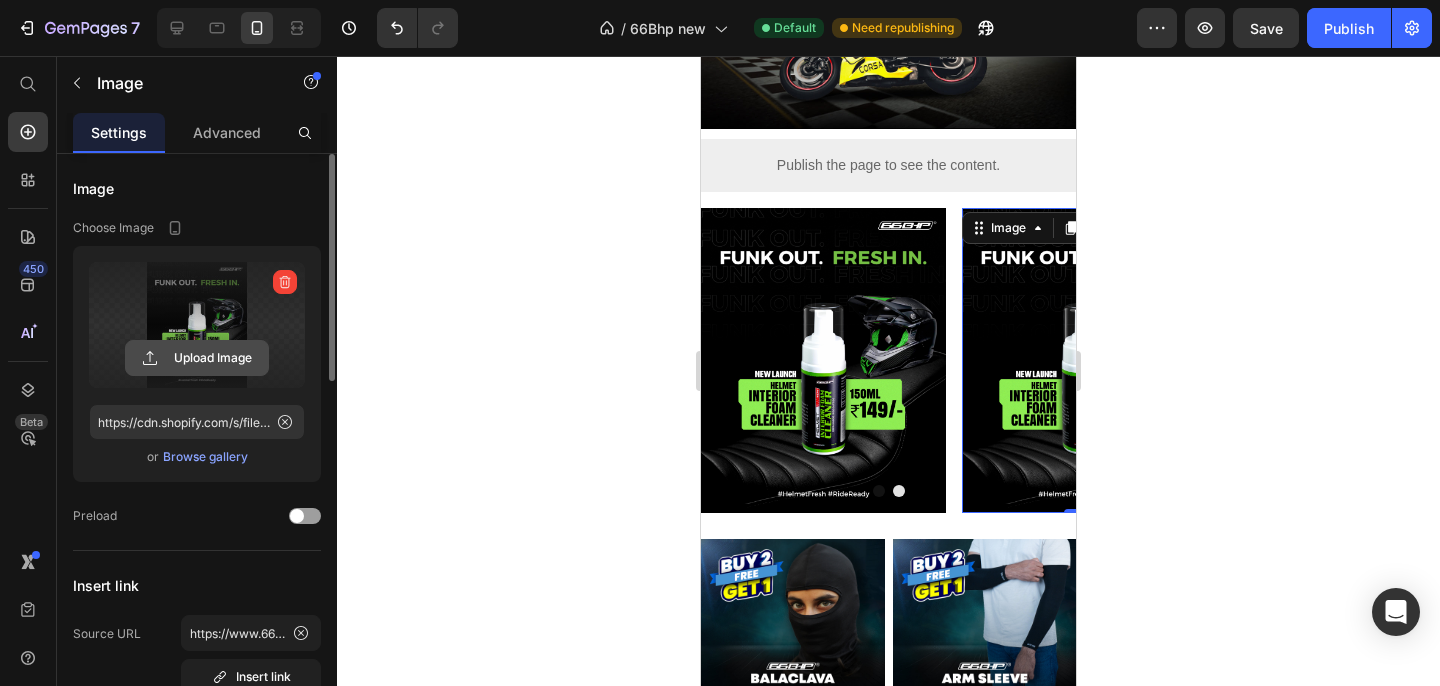 click 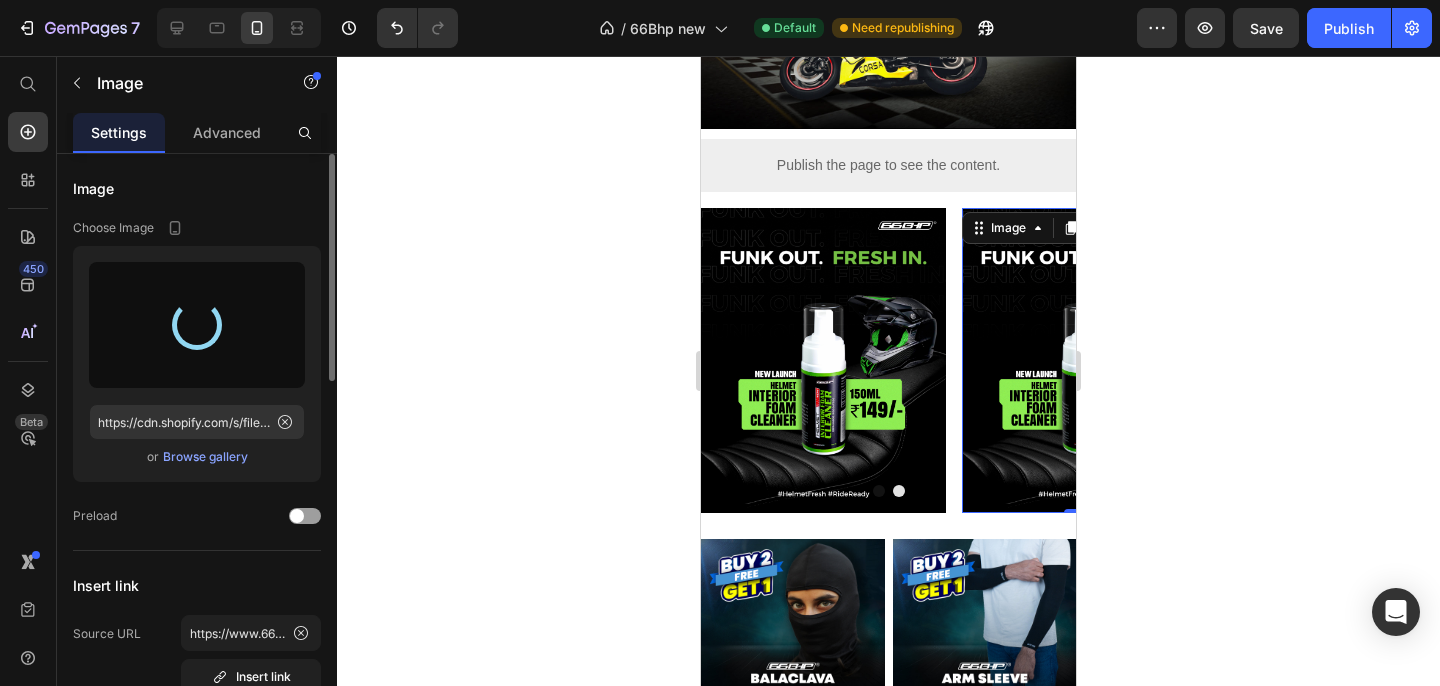type on "https://cdn.shopify.com/s/files/1/0691/4818/0694/files/gempages_541138868699661402-29aef1db-8d77-4c38-a738-9c9b42fb7411.jpg" 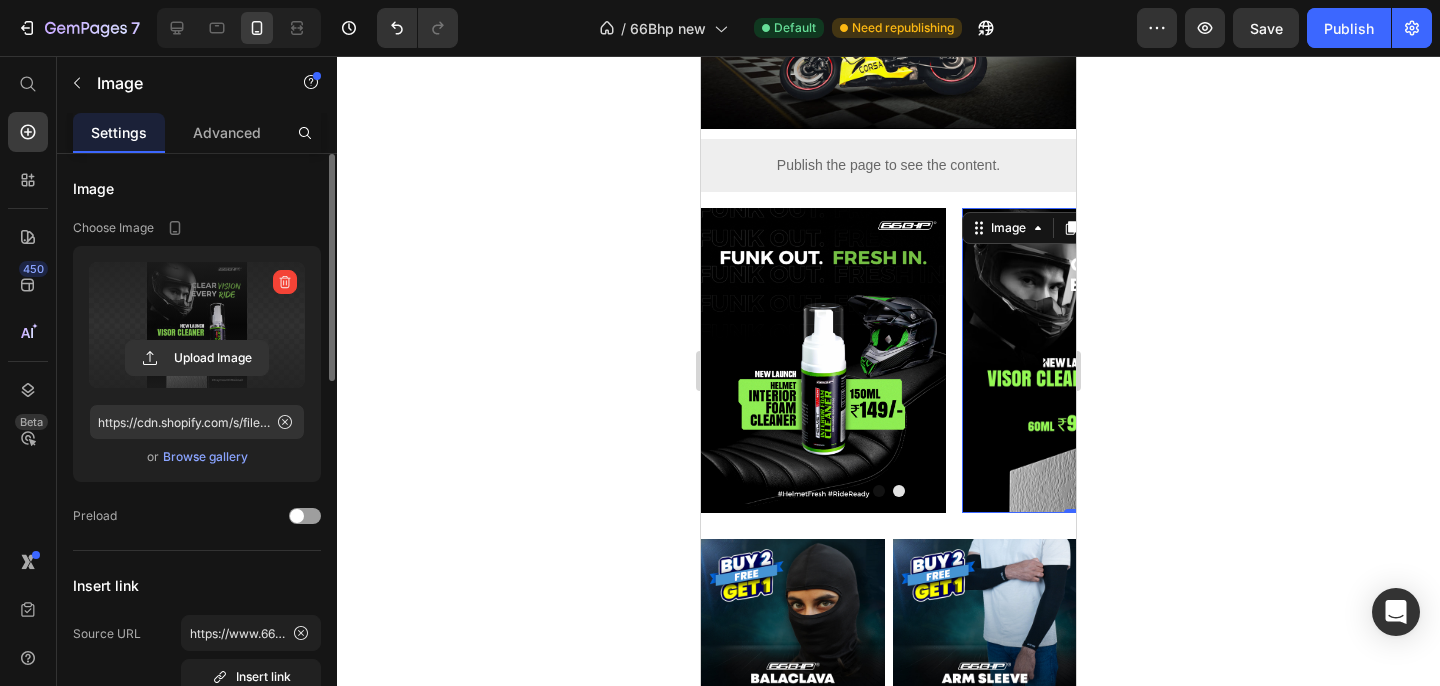 click at bounding box center (1084, 361) 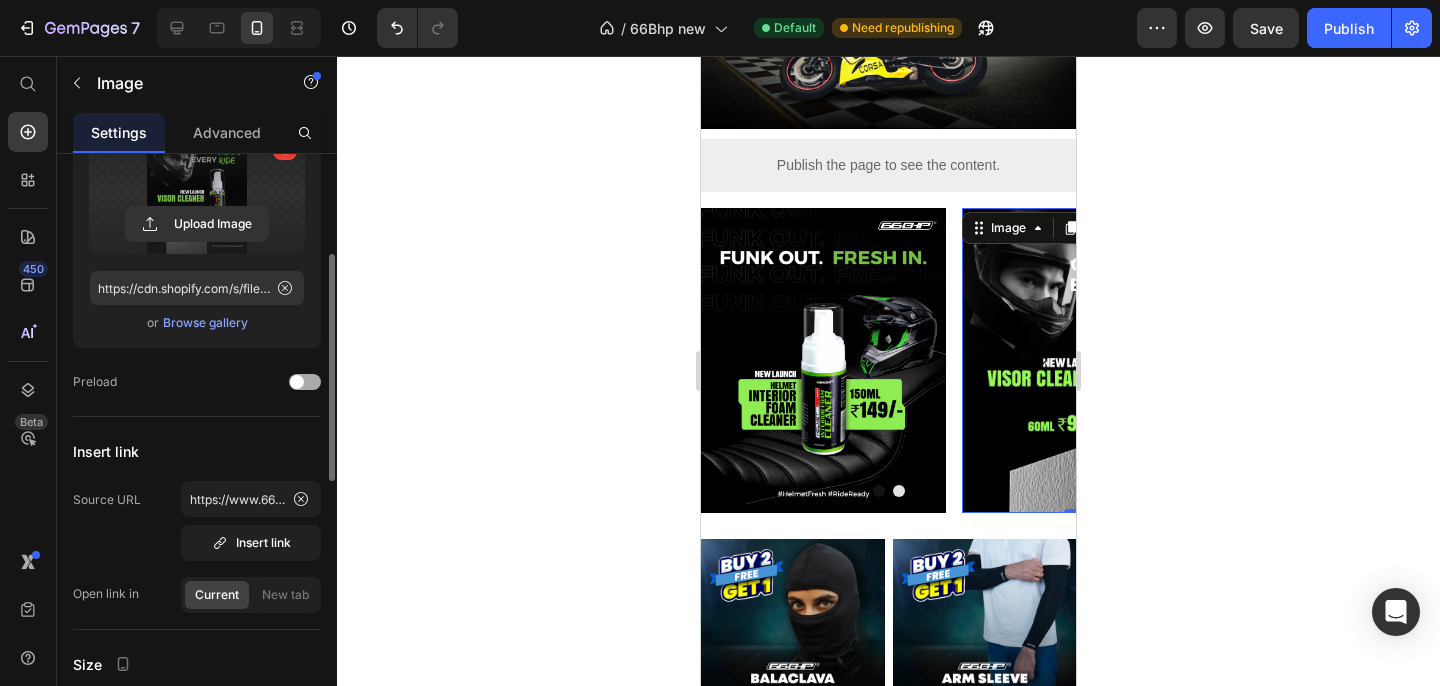 scroll, scrollTop: 176, scrollLeft: 0, axis: vertical 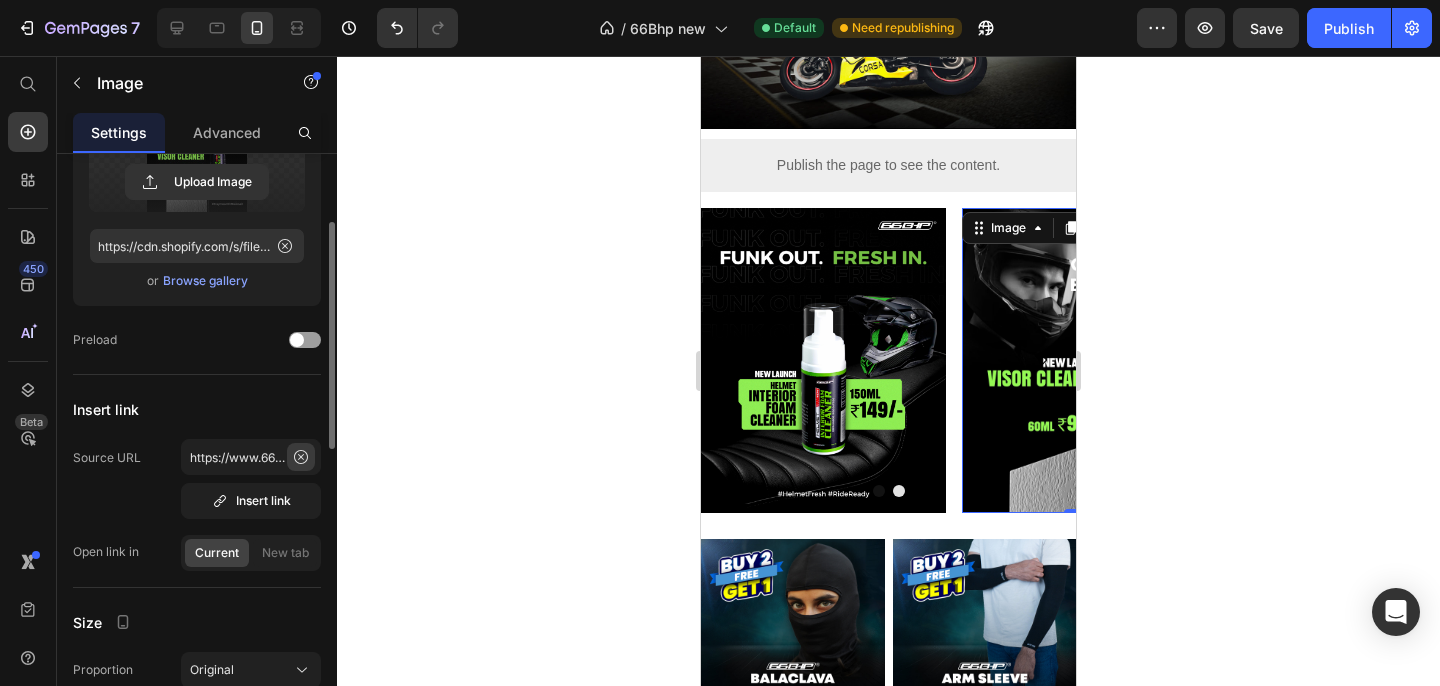 click 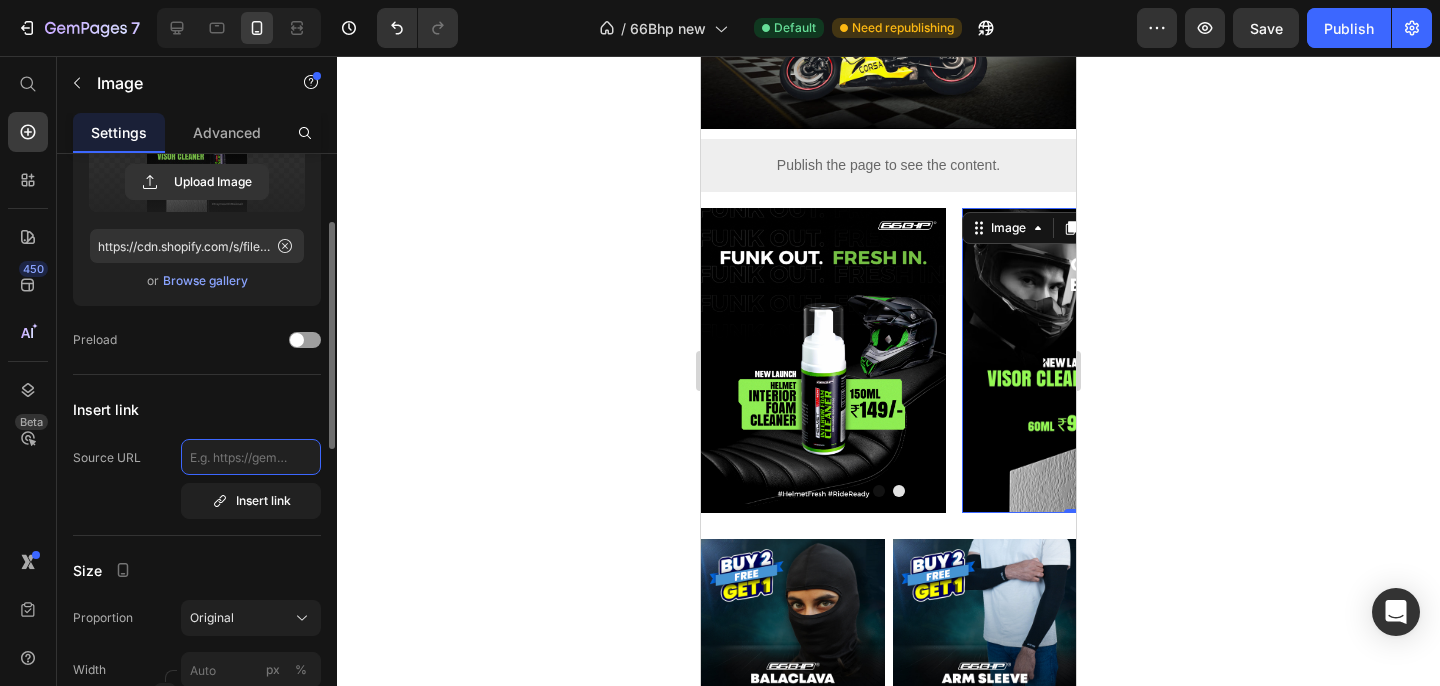 scroll, scrollTop: 0, scrollLeft: 0, axis: both 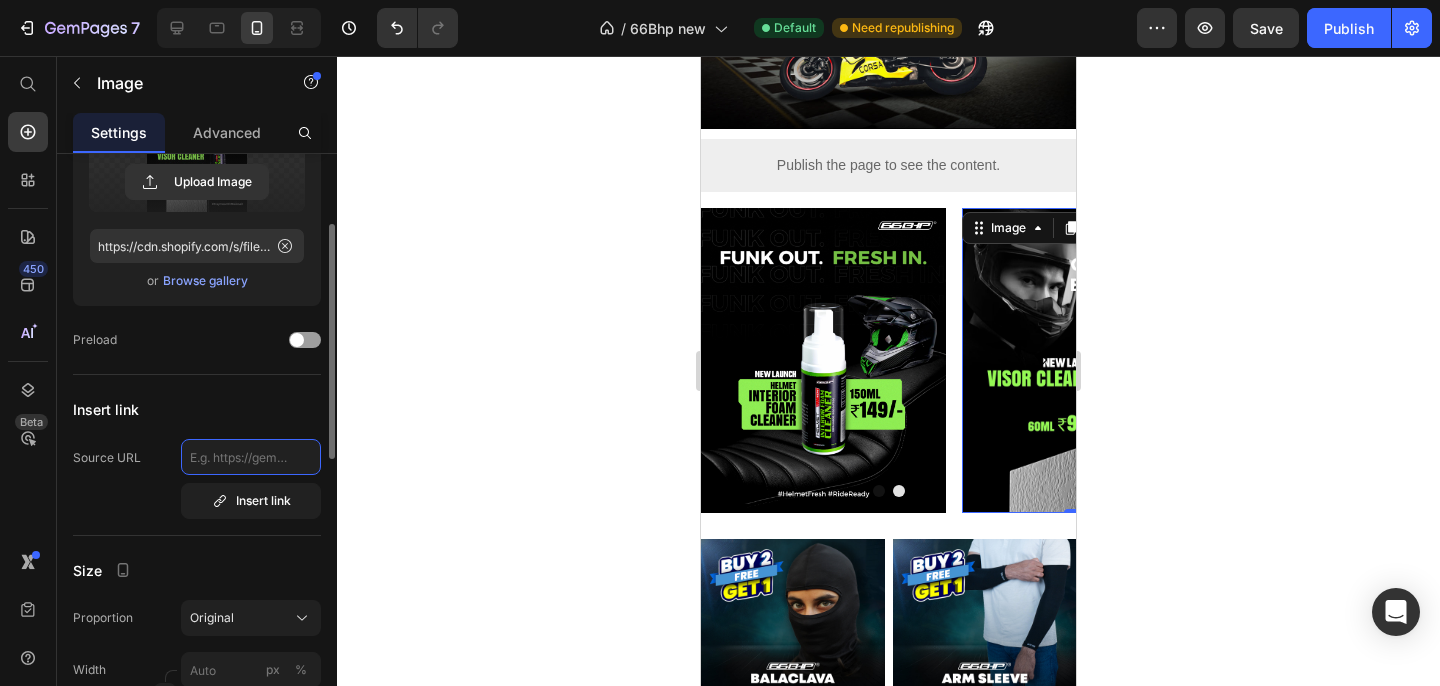 paste on "https://www.66bhp.com/products/66bhp-visor-cleaner-spray-60ml-crystal-clear-vision-for-every-ride?_pos=1&_sid=12935292d&_ss=r" 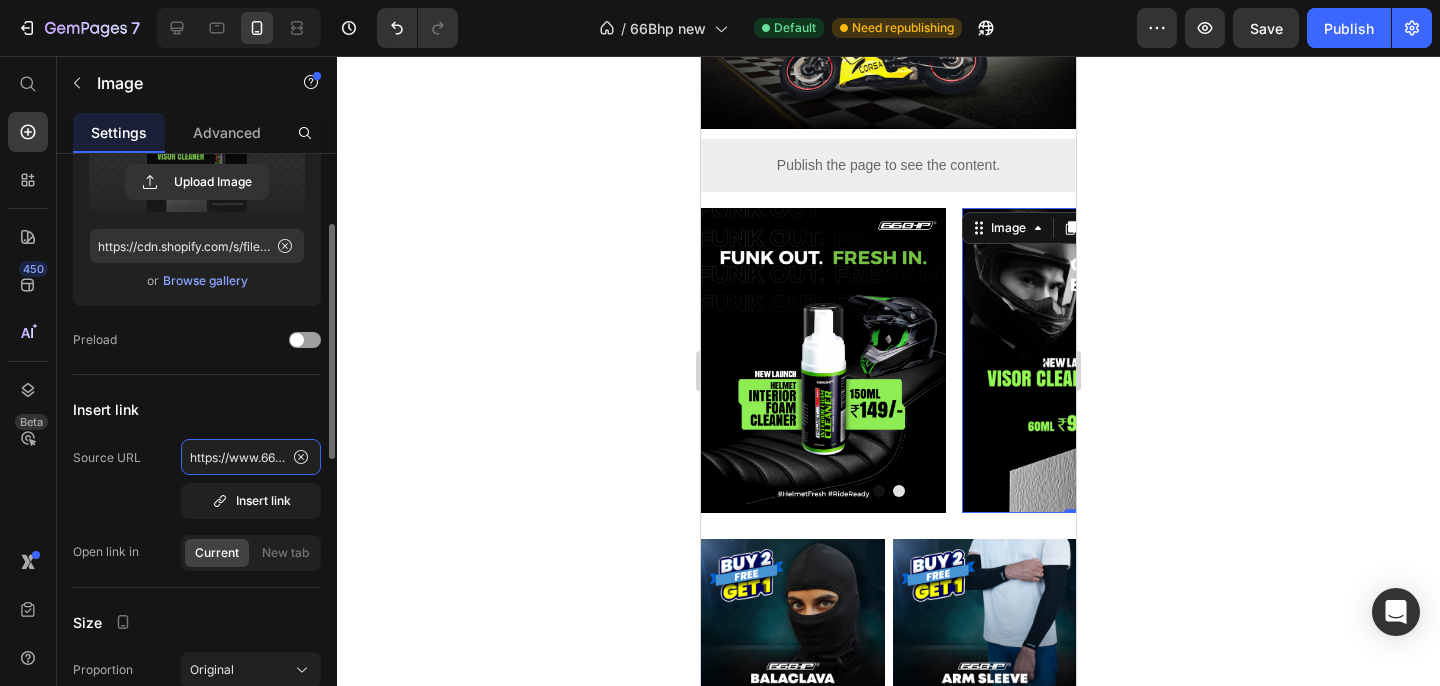 scroll, scrollTop: 0, scrollLeft: 671, axis: horizontal 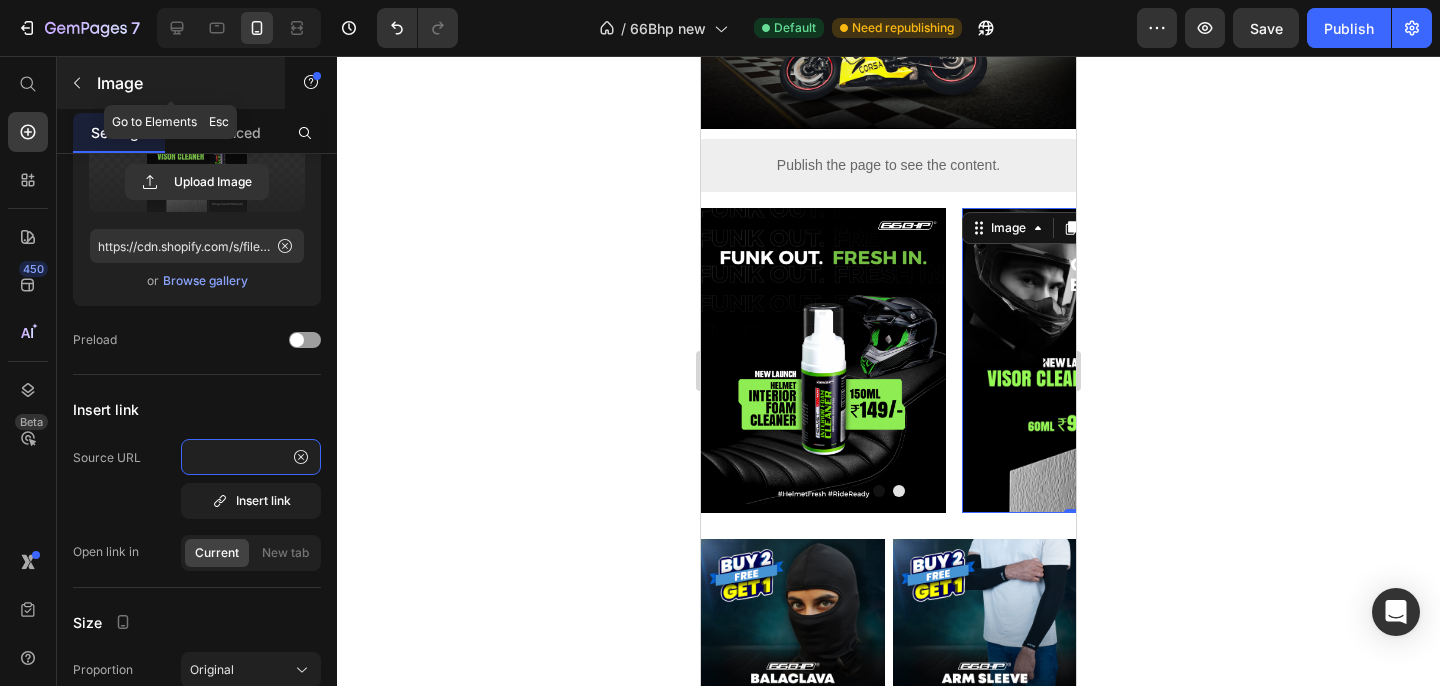 type on "https://www.66bhp.com/products/66bhp-visor-cleaner-spray-60ml-crystal-clear-vision-for-every-ride?_pos=1&_sid=12935292d&_ss=r" 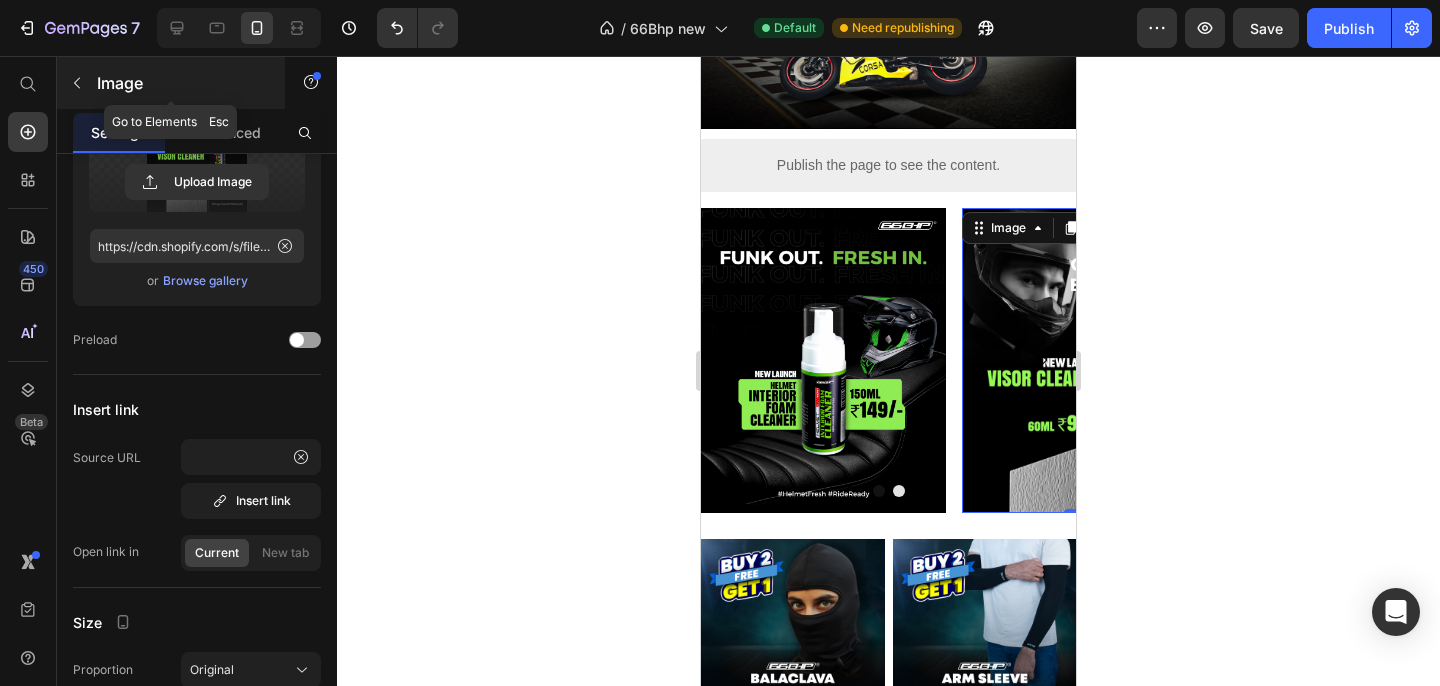scroll, scrollTop: 0, scrollLeft: 0, axis: both 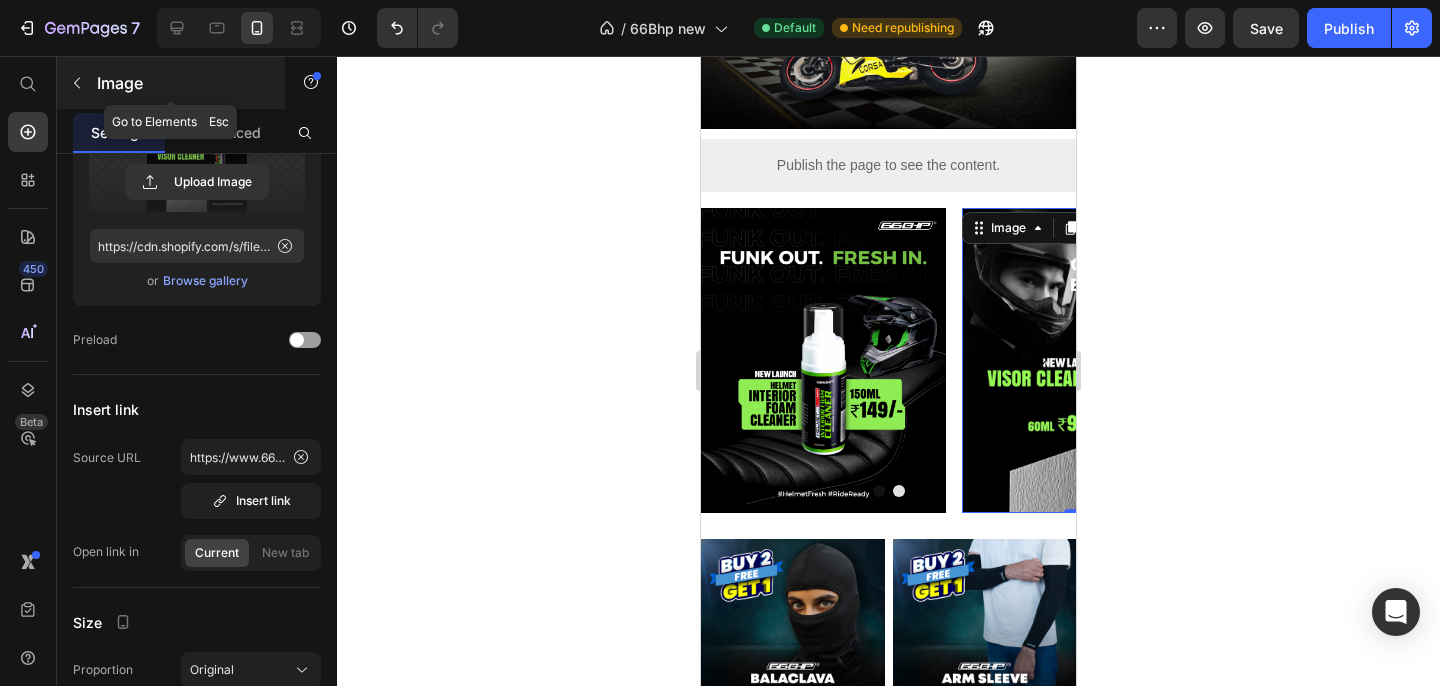 click 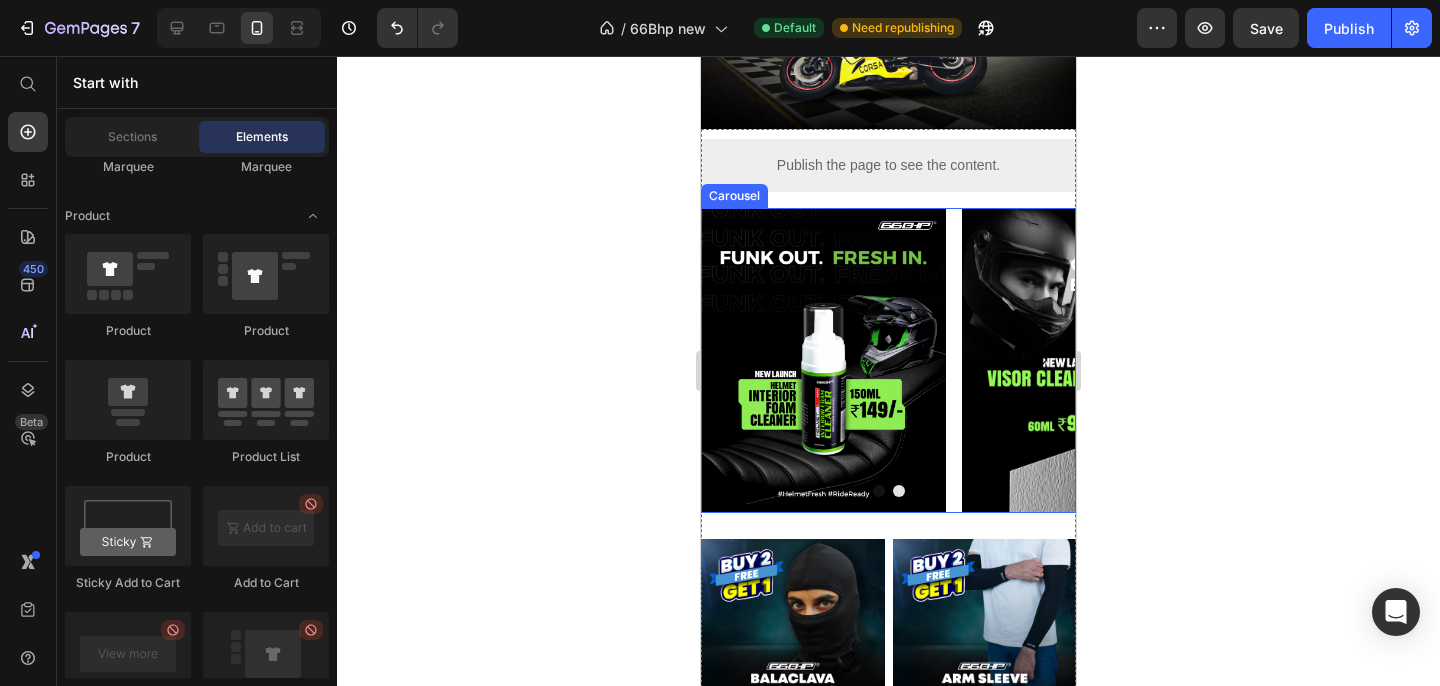 click on "Image Image" at bounding box center (888, 361) 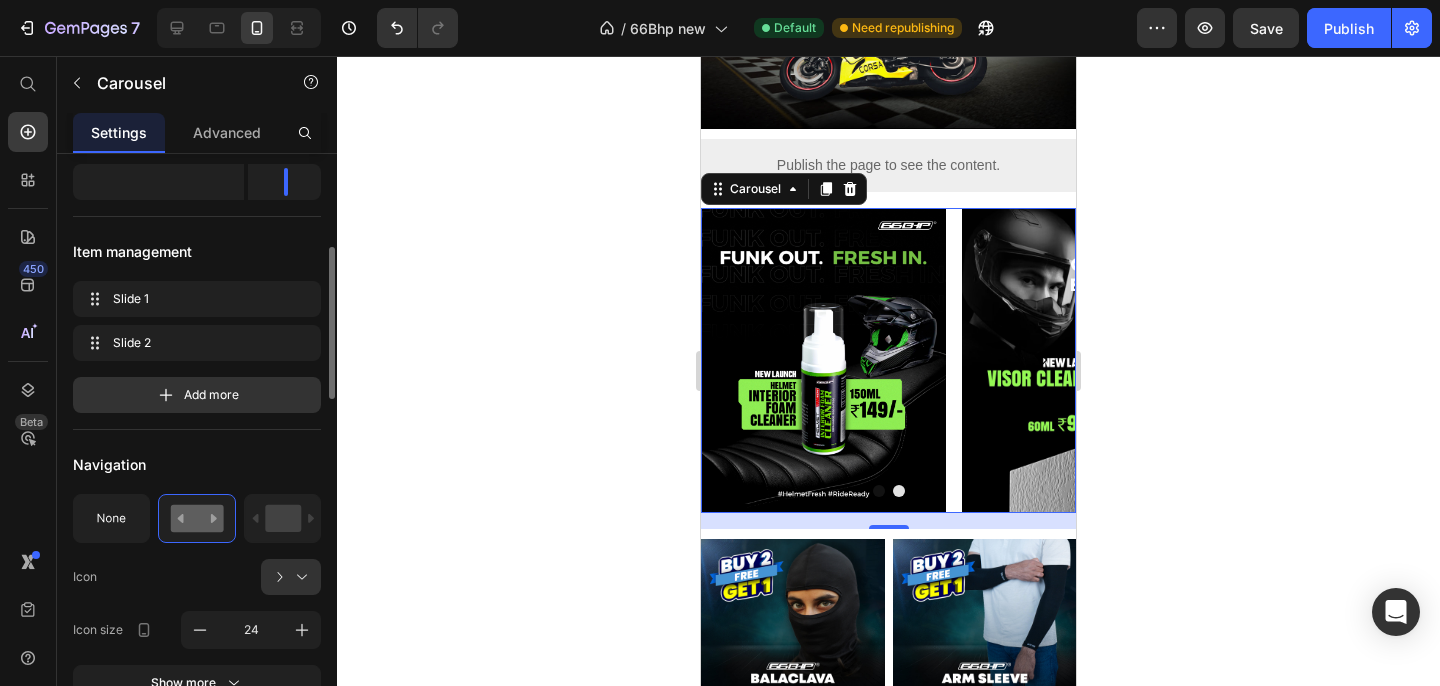 scroll, scrollTop: 357, scrollLeft: 0, axis: vertical 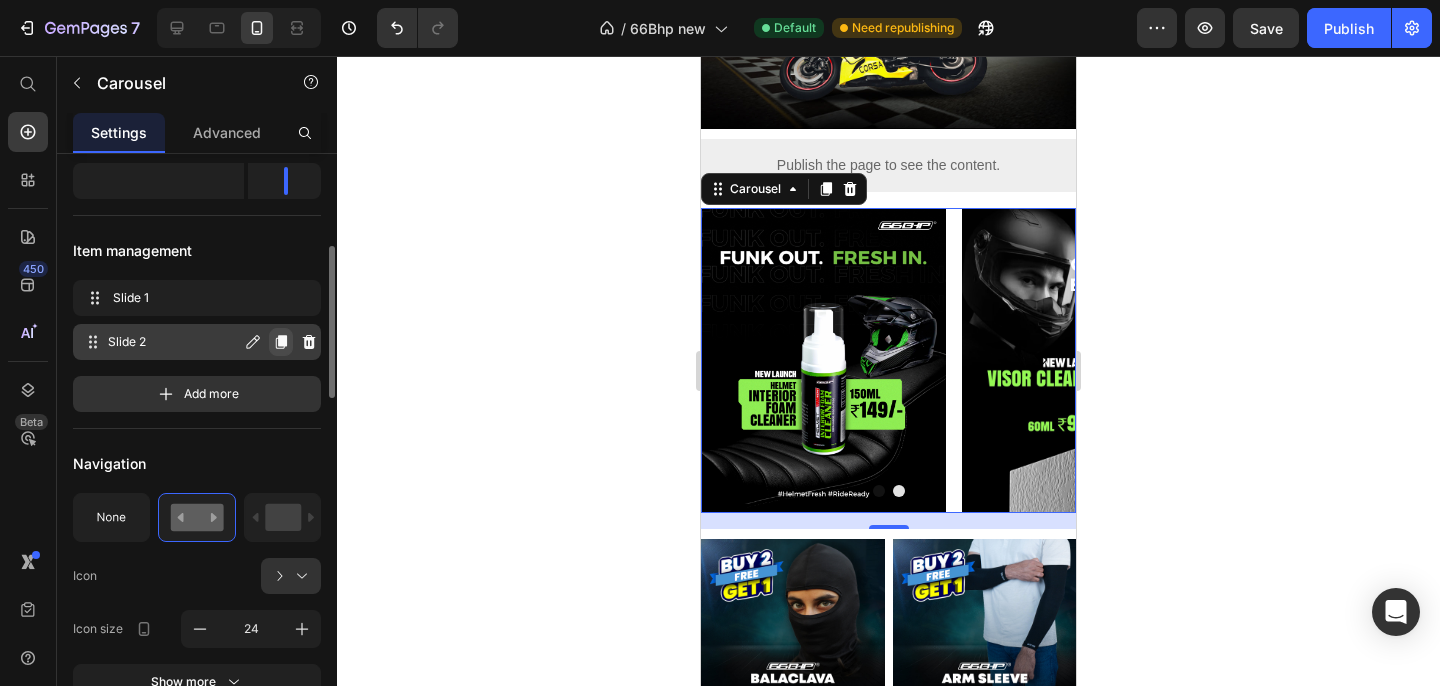 click 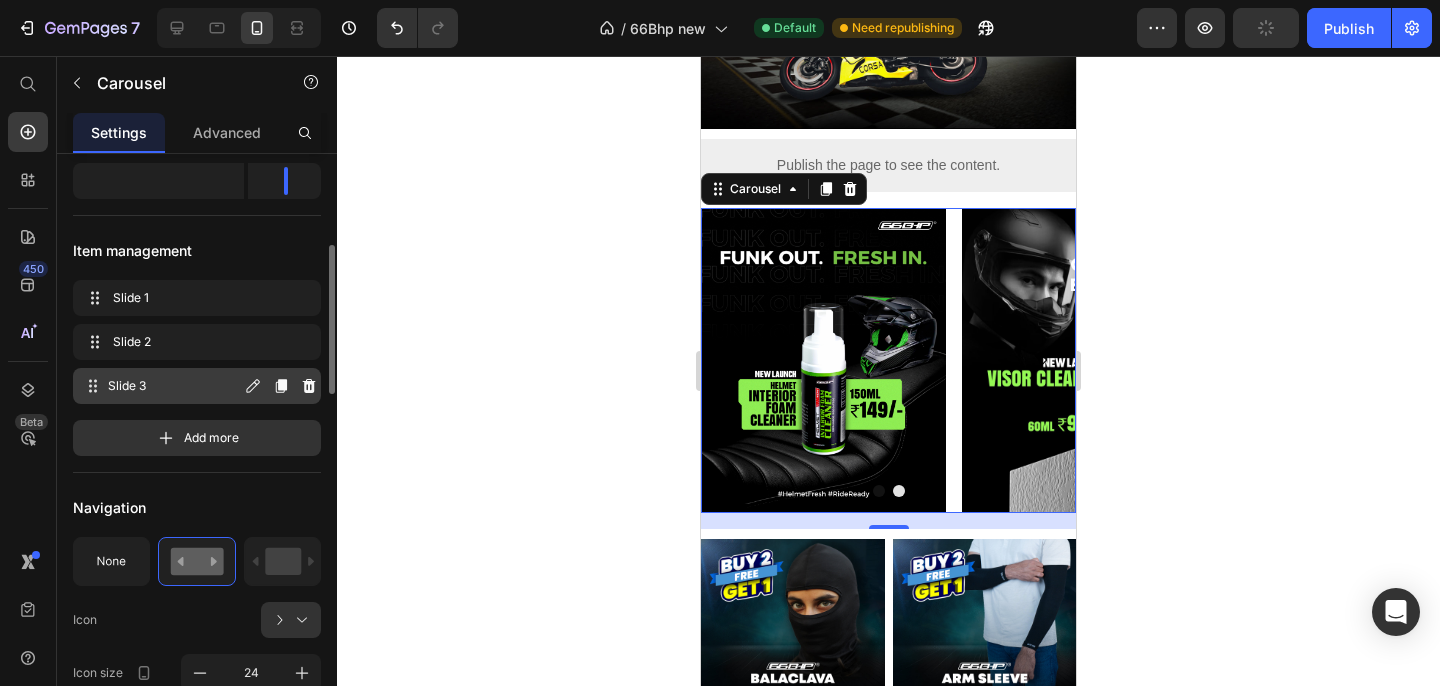 click on "Slide 3" at bounding box center (174, 386) 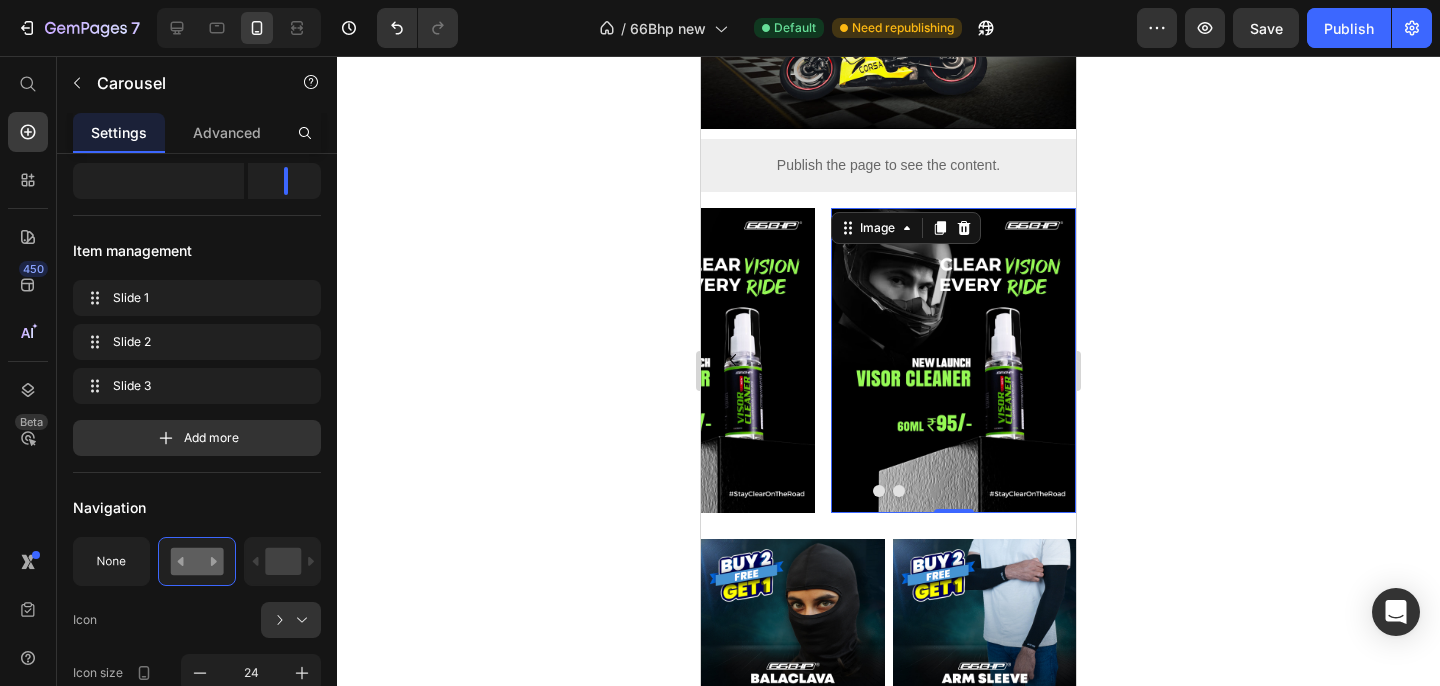 click at bounding box center (953, 361) 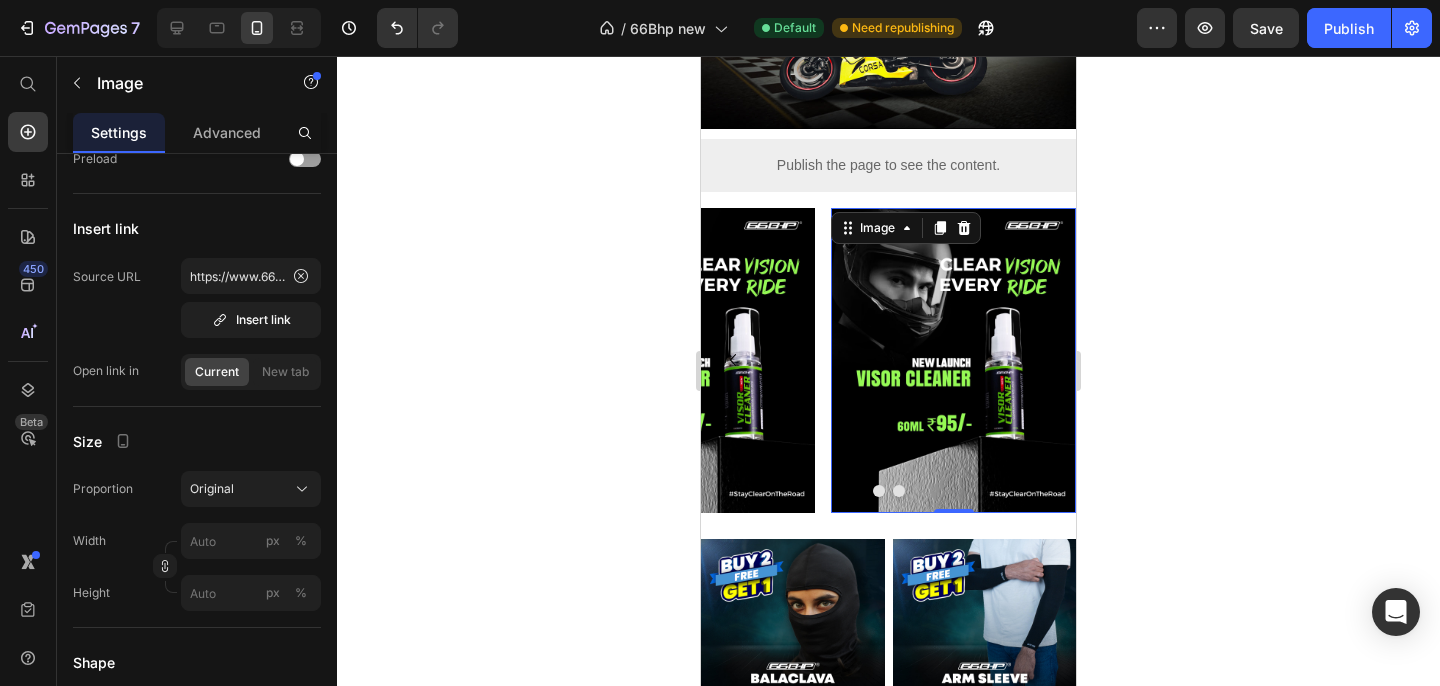 scroll, scrollTop: 0, scrollLeft: 0, axis: both 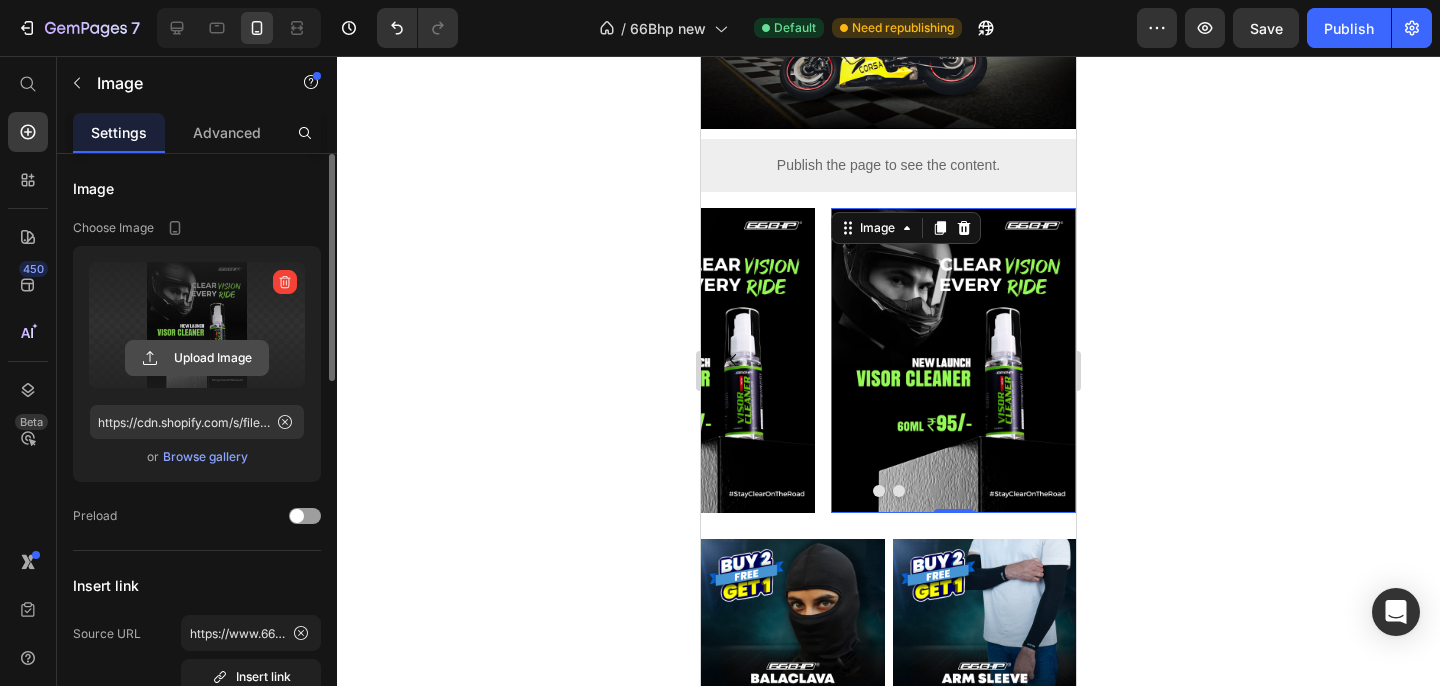 click 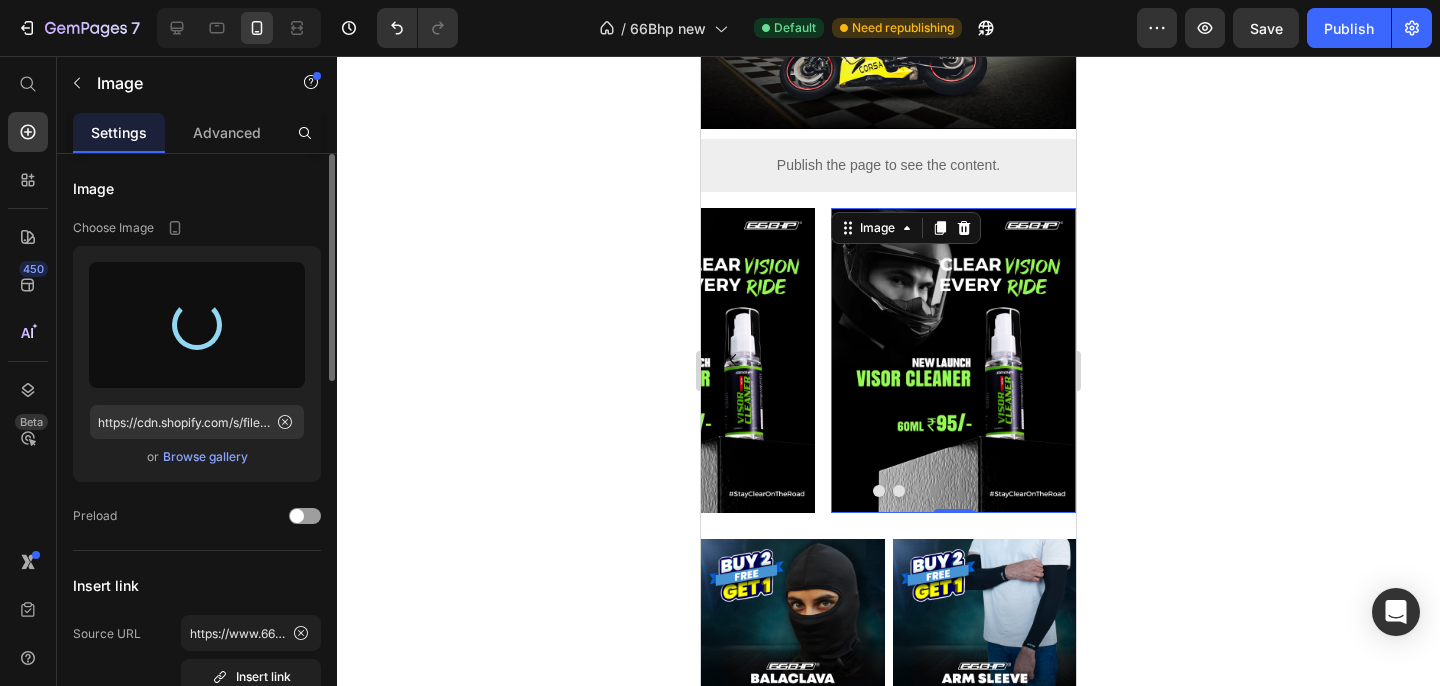 type on "https://cdn.shopify.com/s/files/1/0691/4818/0694/files/gempages_541138868699661402-88d474e2-56b8-483a-855b-c9c73abf440f.jpg" 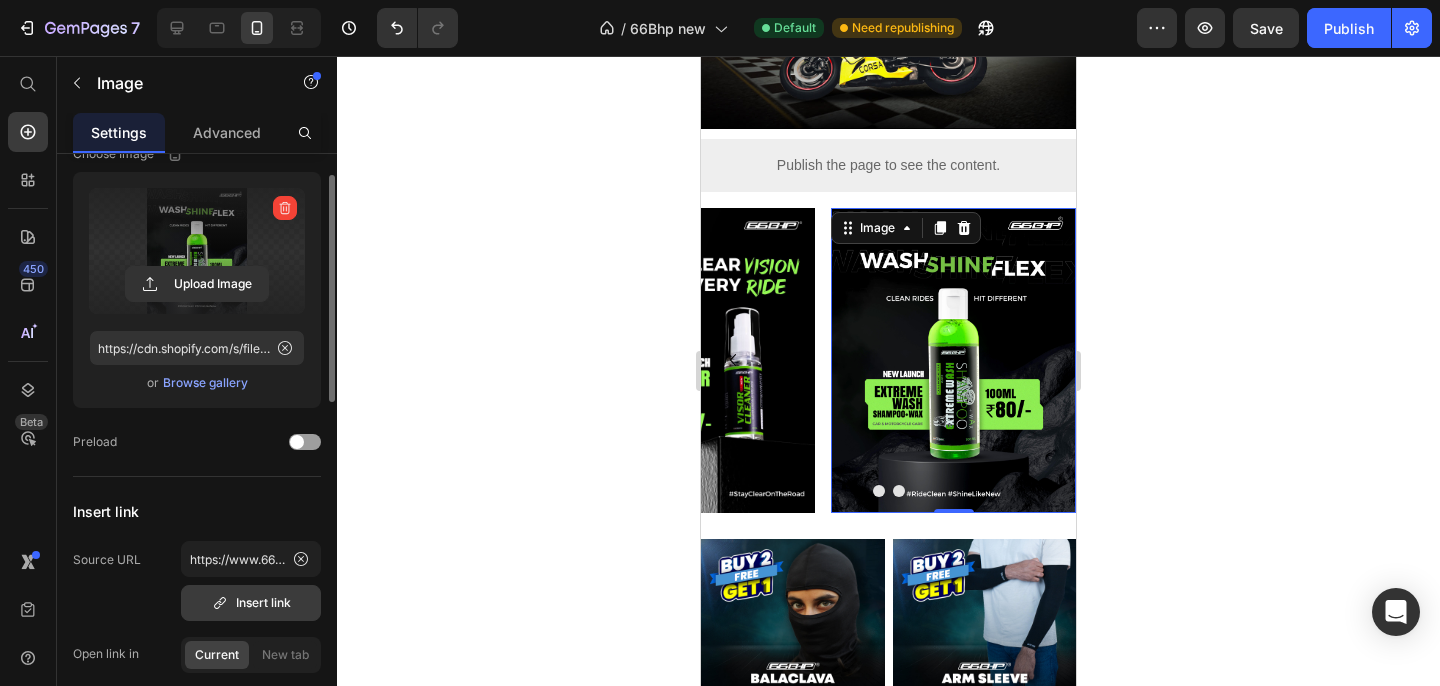 scroll, scrollTop: 88, scrollLeft: 0, axis: vertical 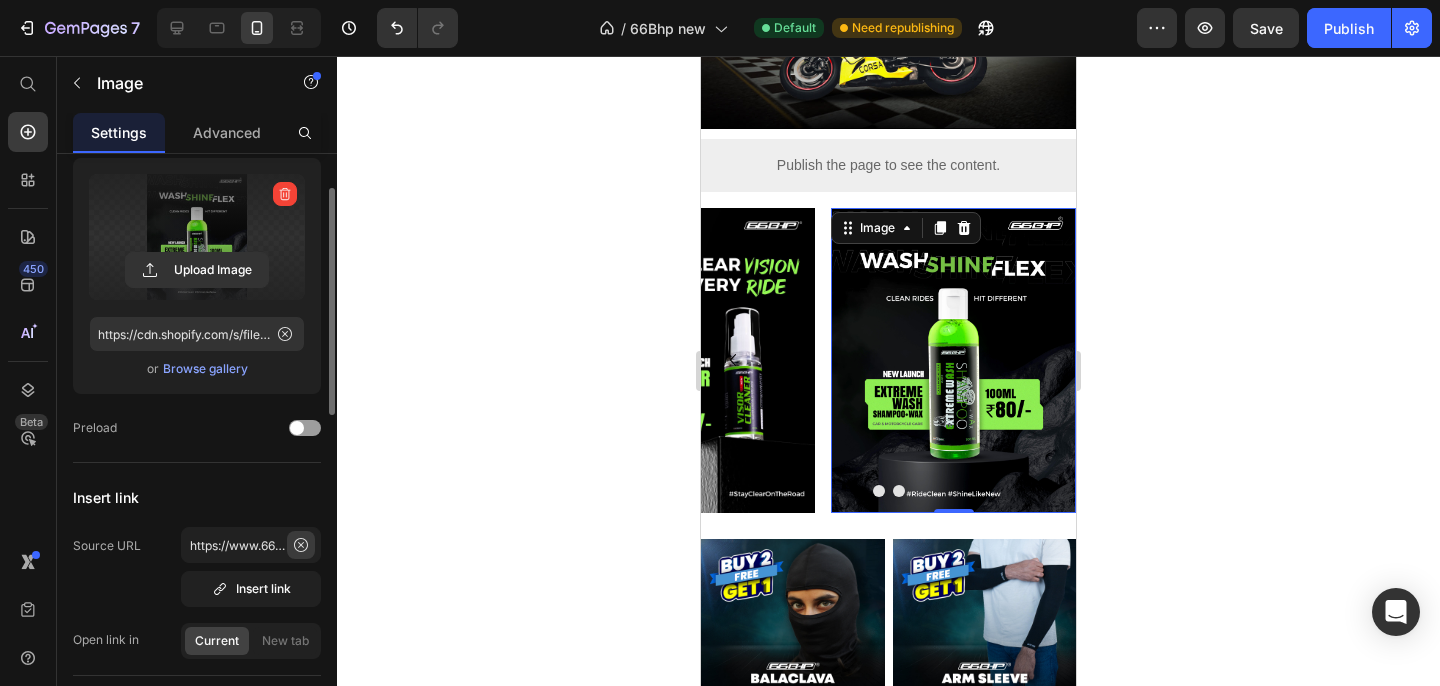 click 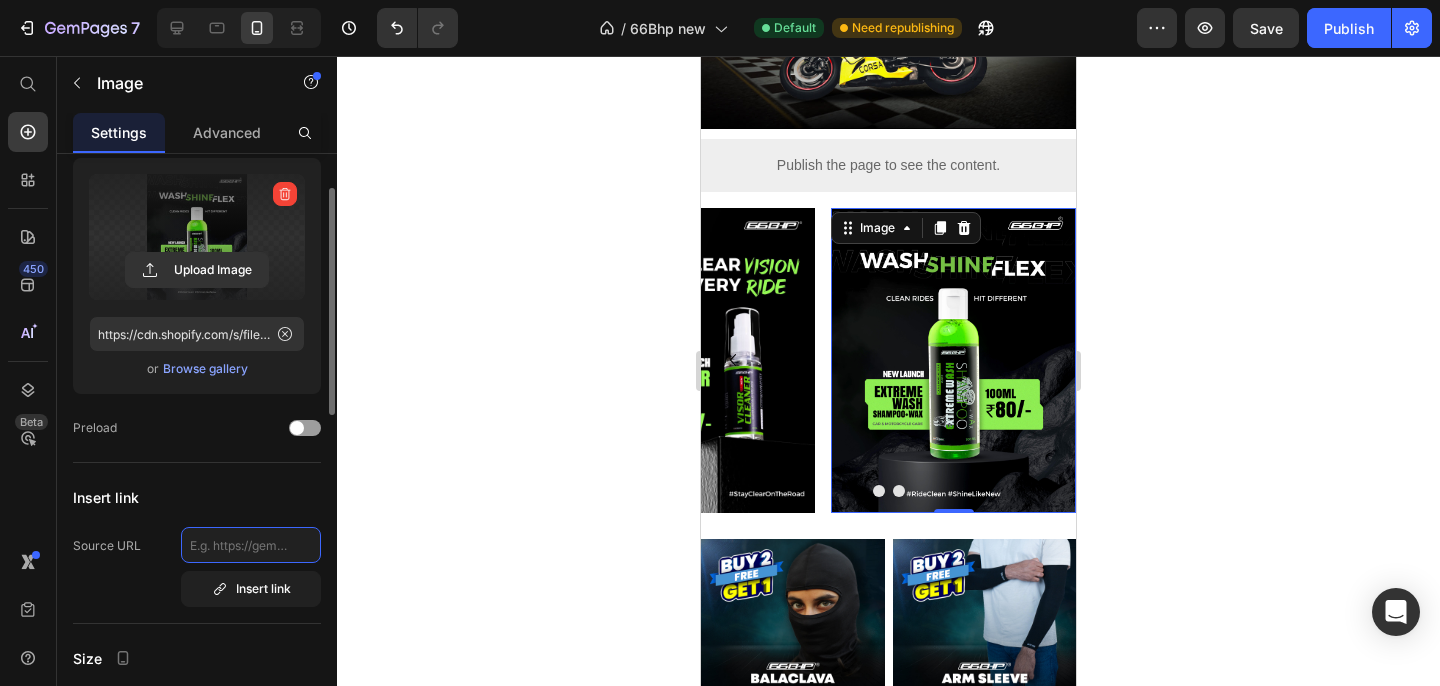scroll, scrollTop: 0, scrollLeft: 0, axis: both 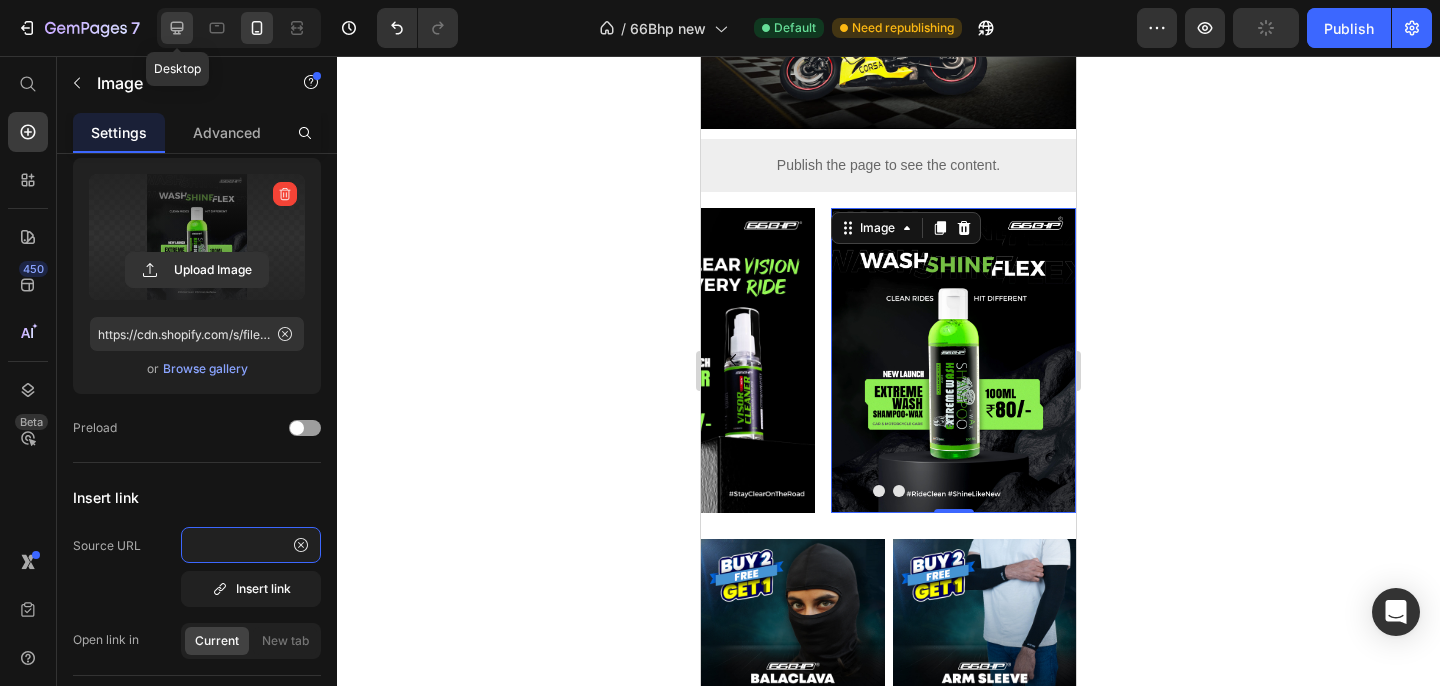 type on "https://www.66bhp.com/products/66bhp-car-bike-shampoo-wax-high-foam-wash?_pos=1&_sid=8bc52a05d&_ss=r" 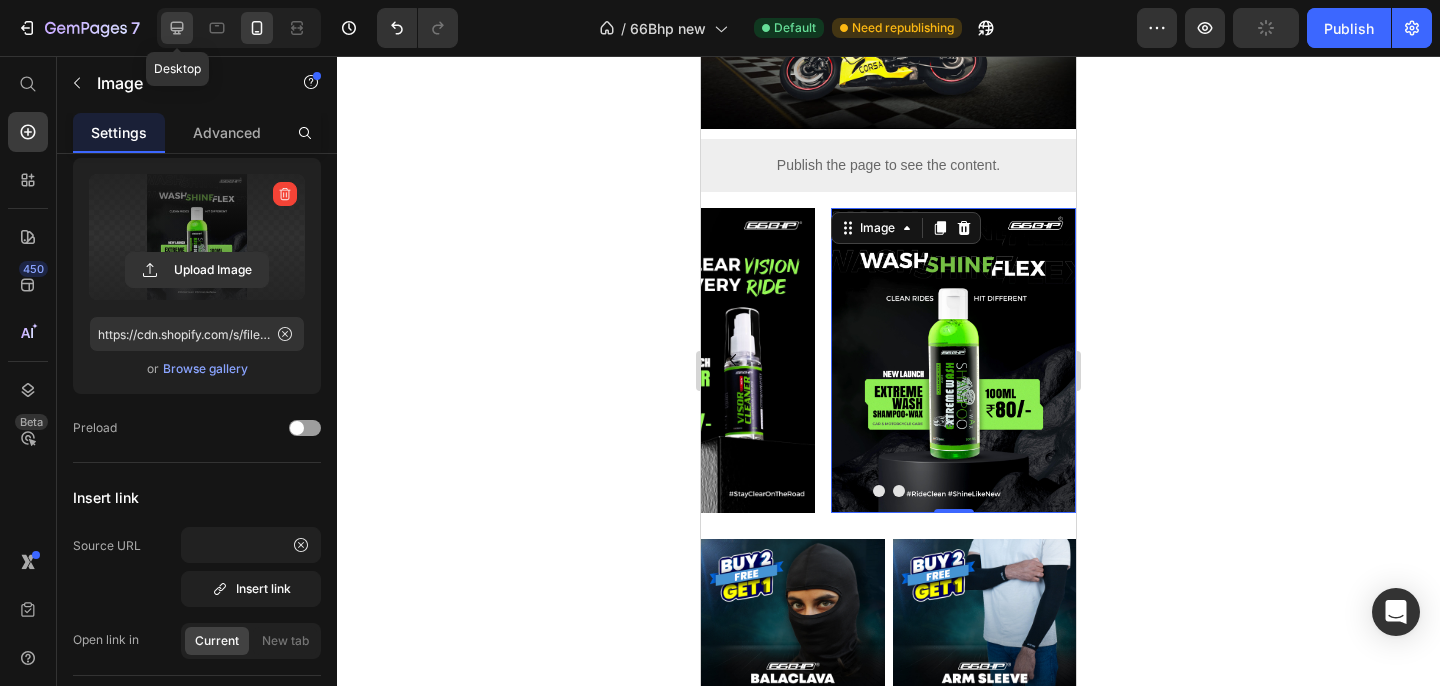 click 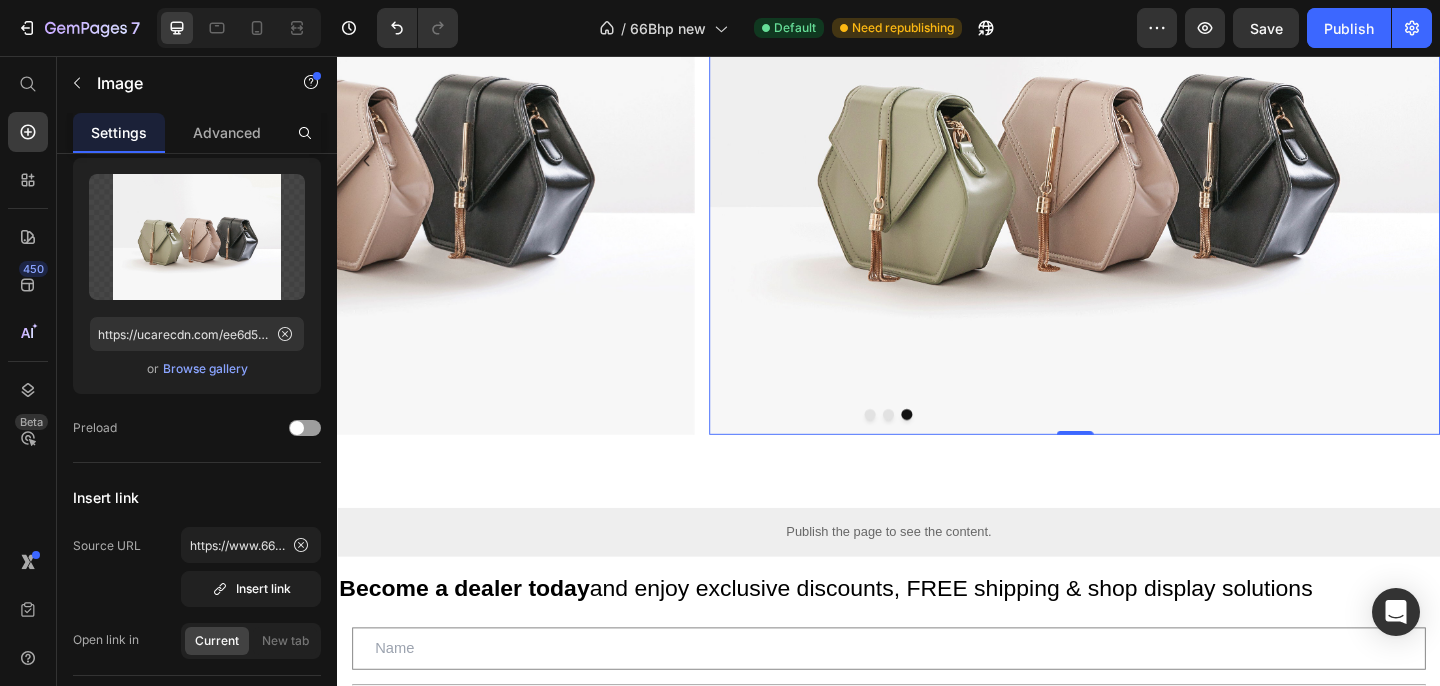 scroll, scrollTop: 1630, scrollLeft: 0, axis: vertical 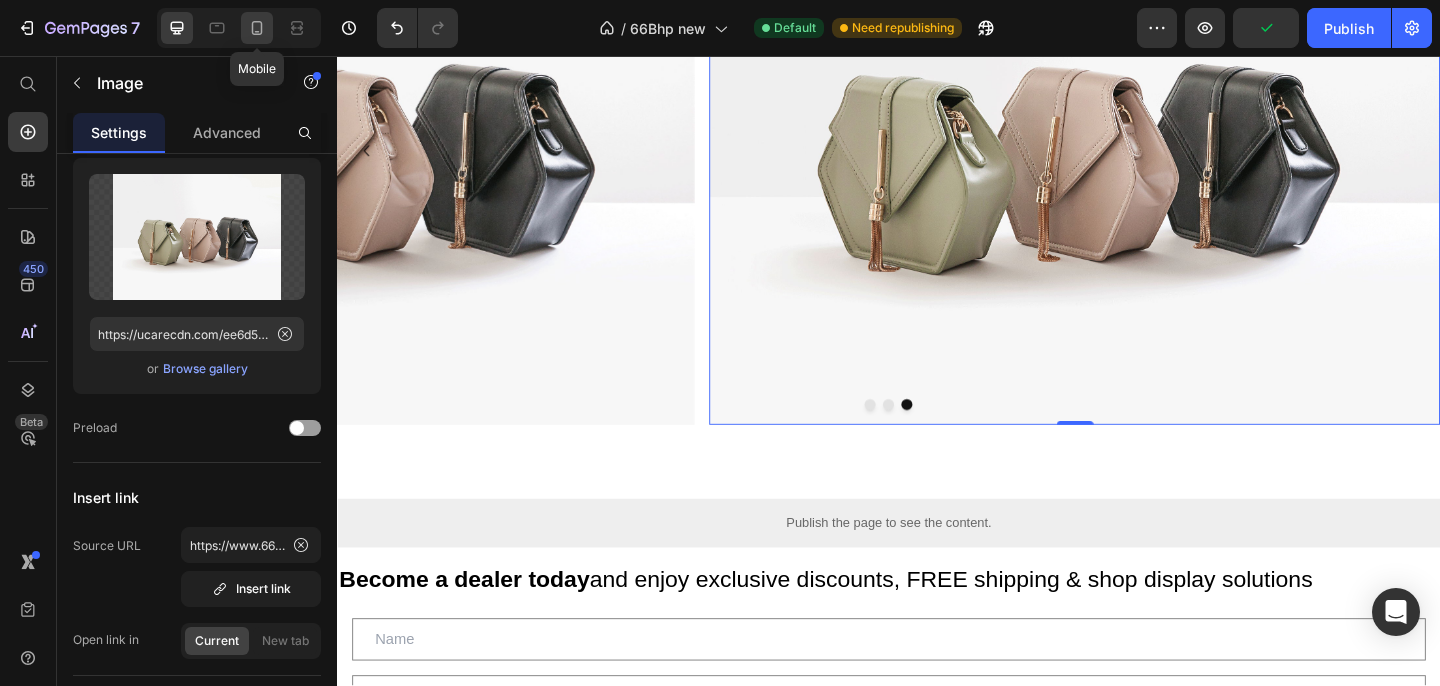 click 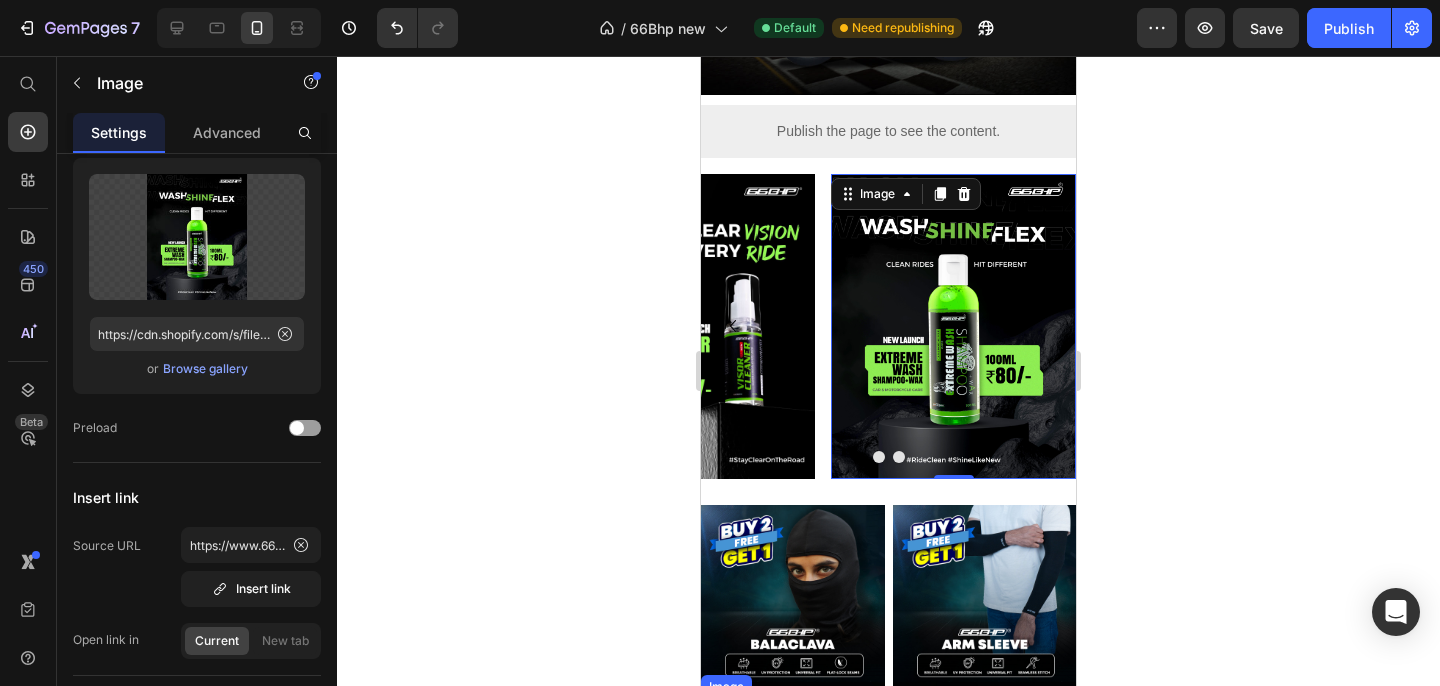 scroll, scrollTop: 189, scrollLeft: 0, axis: vertical 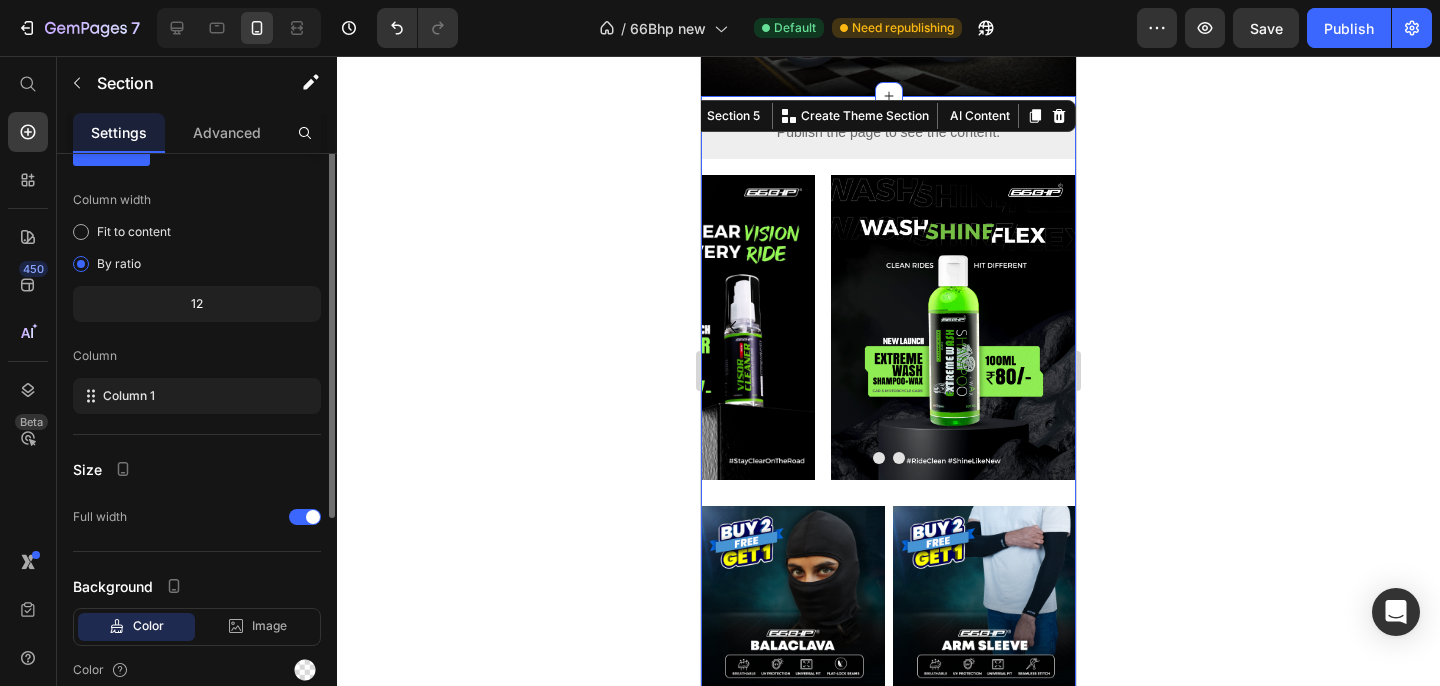 click on "Custom Code Row
Image Image Image
Carousel Image Image Row Image Image Row Image Image Row Image Image Row" at bounding box center (888, 683) 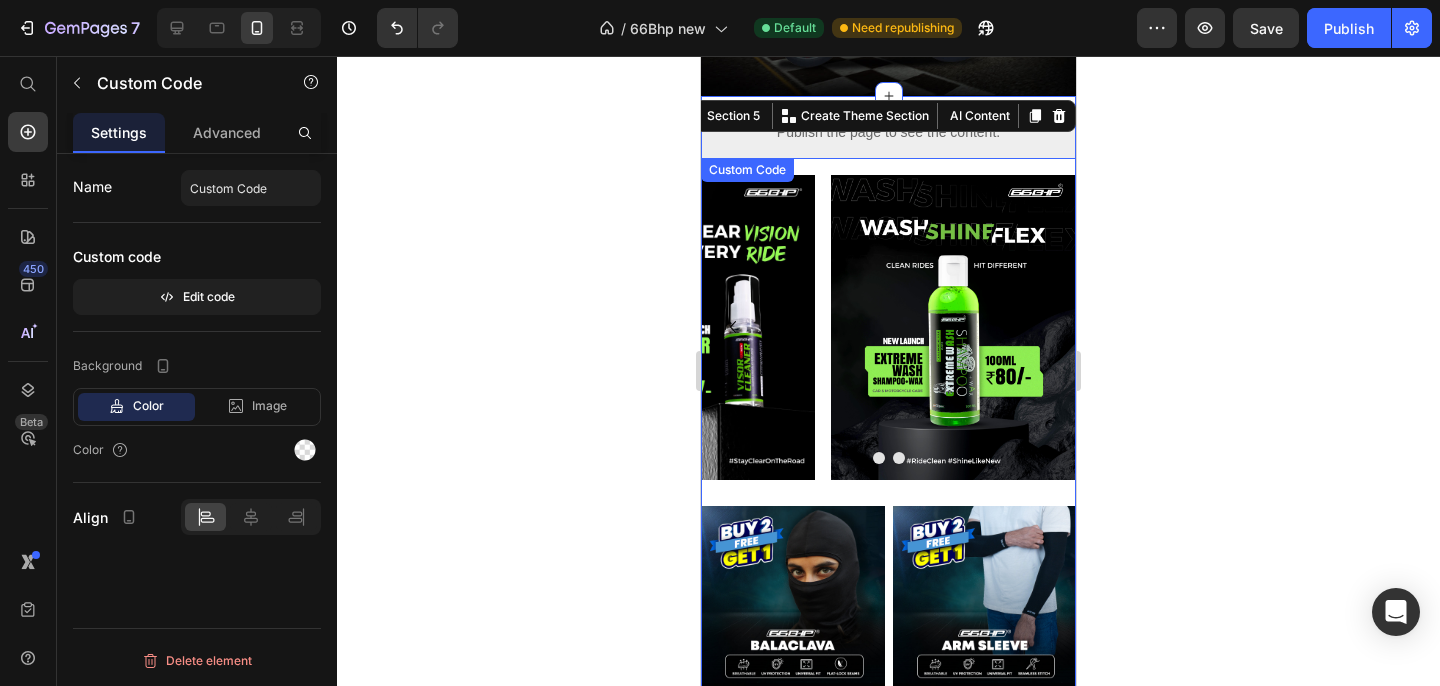 click on "Publish the page to see the content." at bounding box center [888, 132] 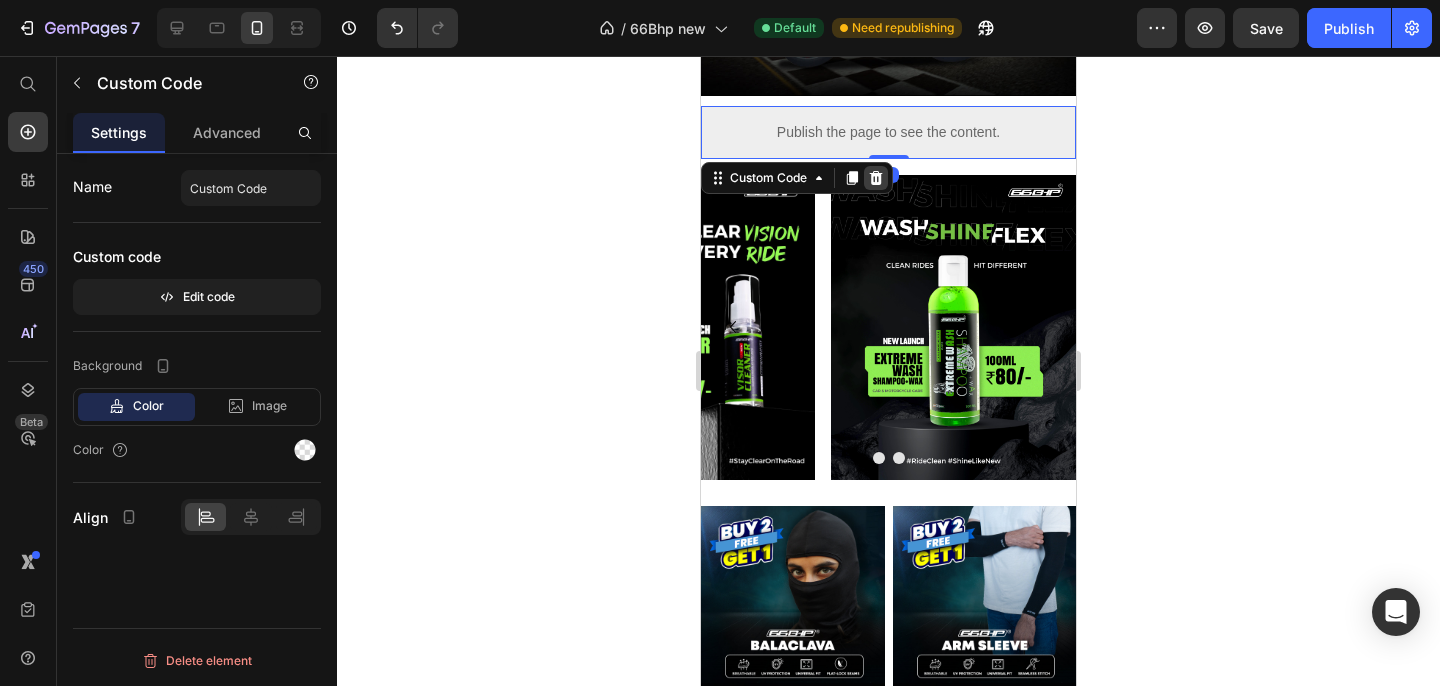 click 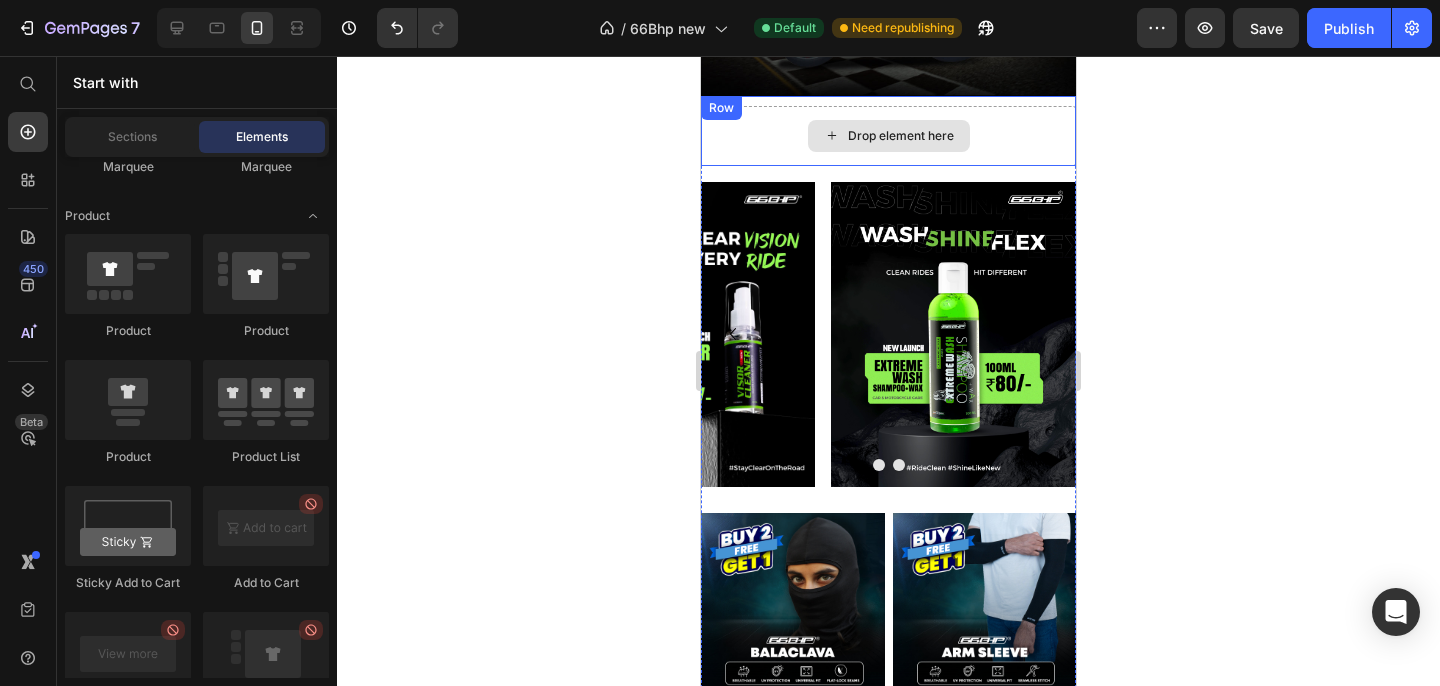 click on "Drop element here" at bounding box center [901, 136] 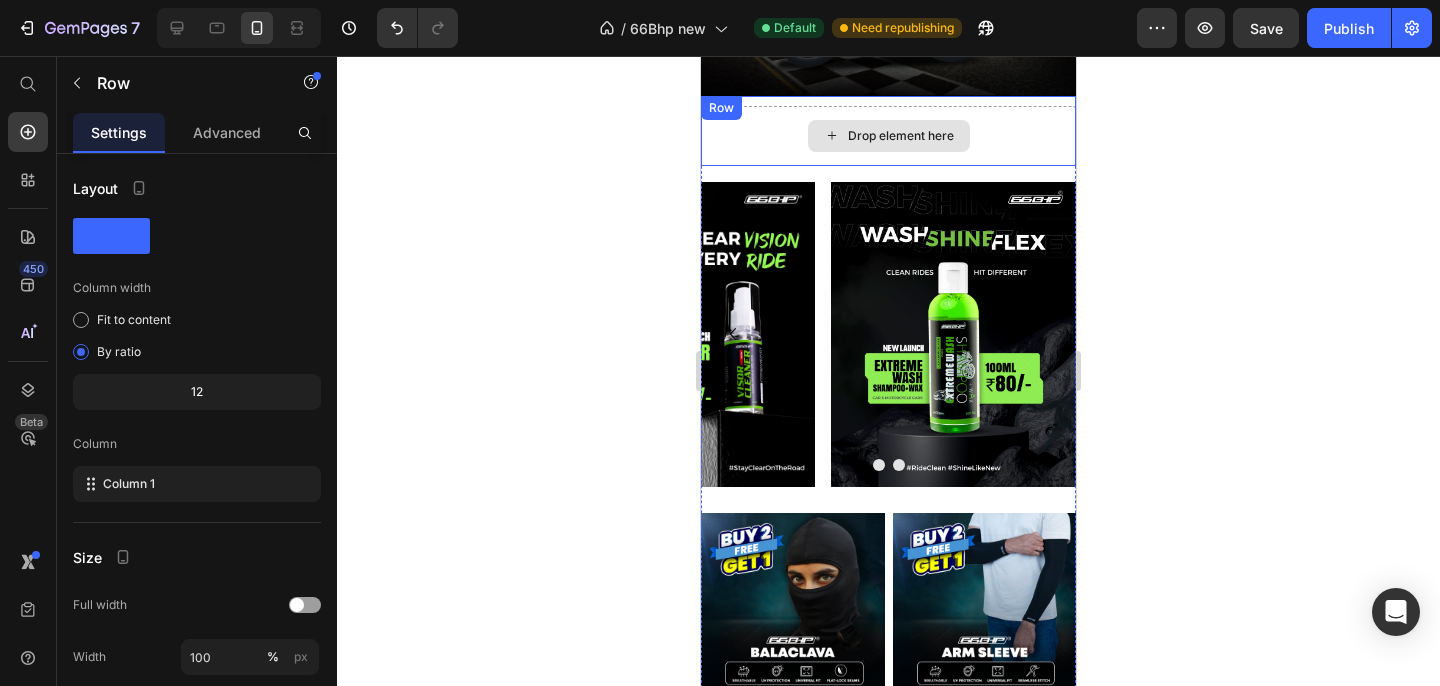 click on "Drop element here" at bounding box center [888, 136] 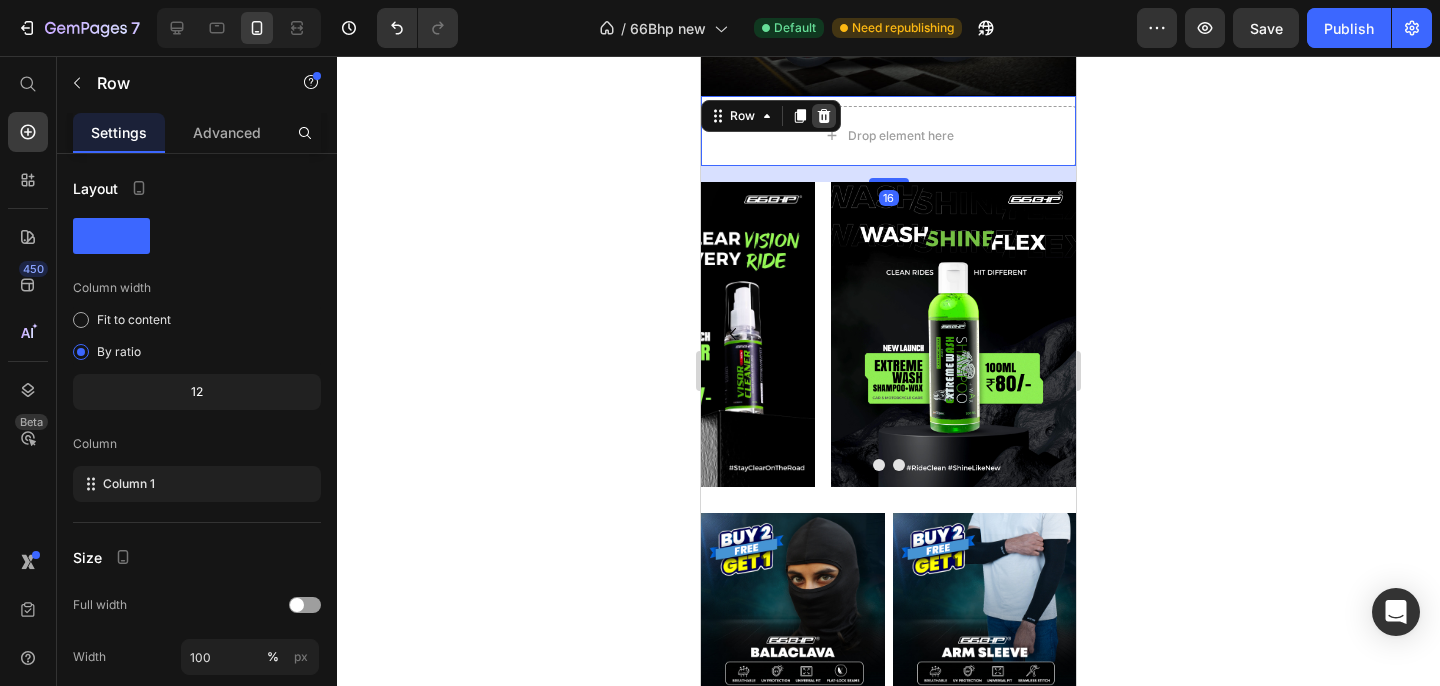 click 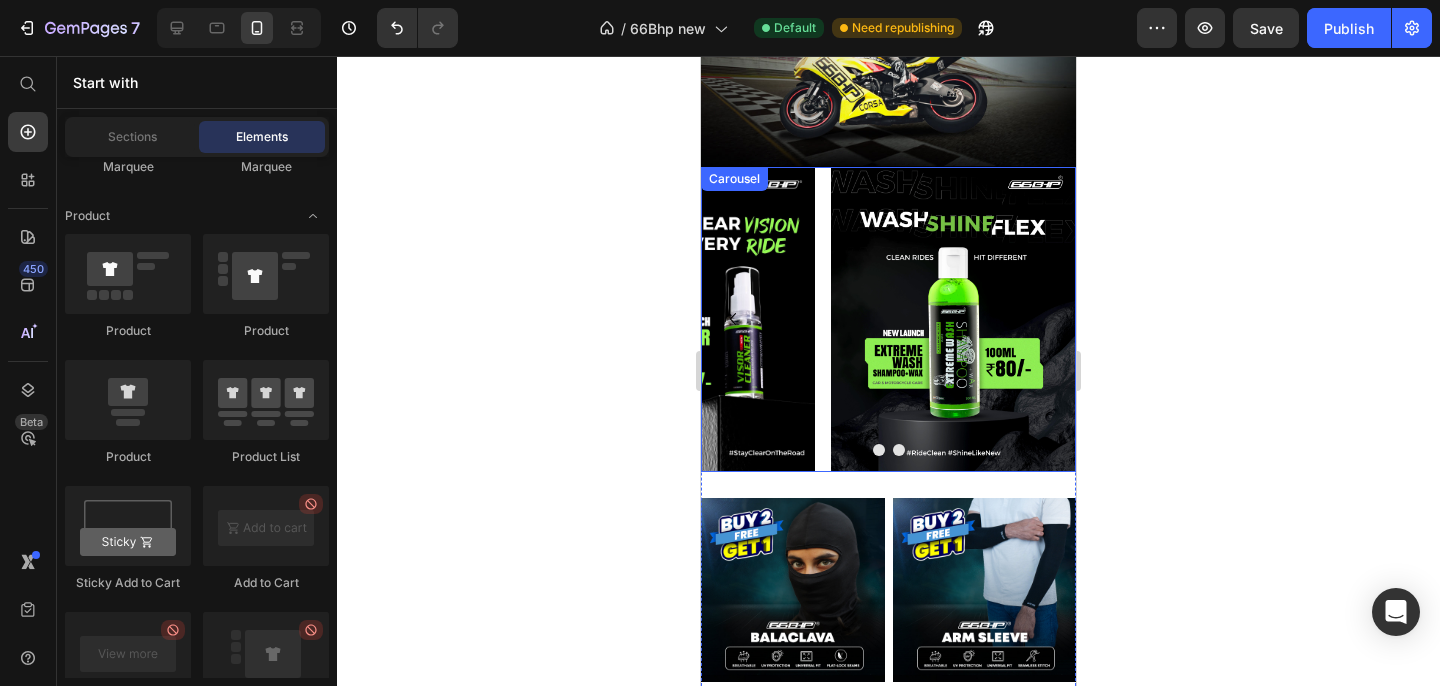 scroll, scrollTop: 0, scrollLeft: 0, axis: both 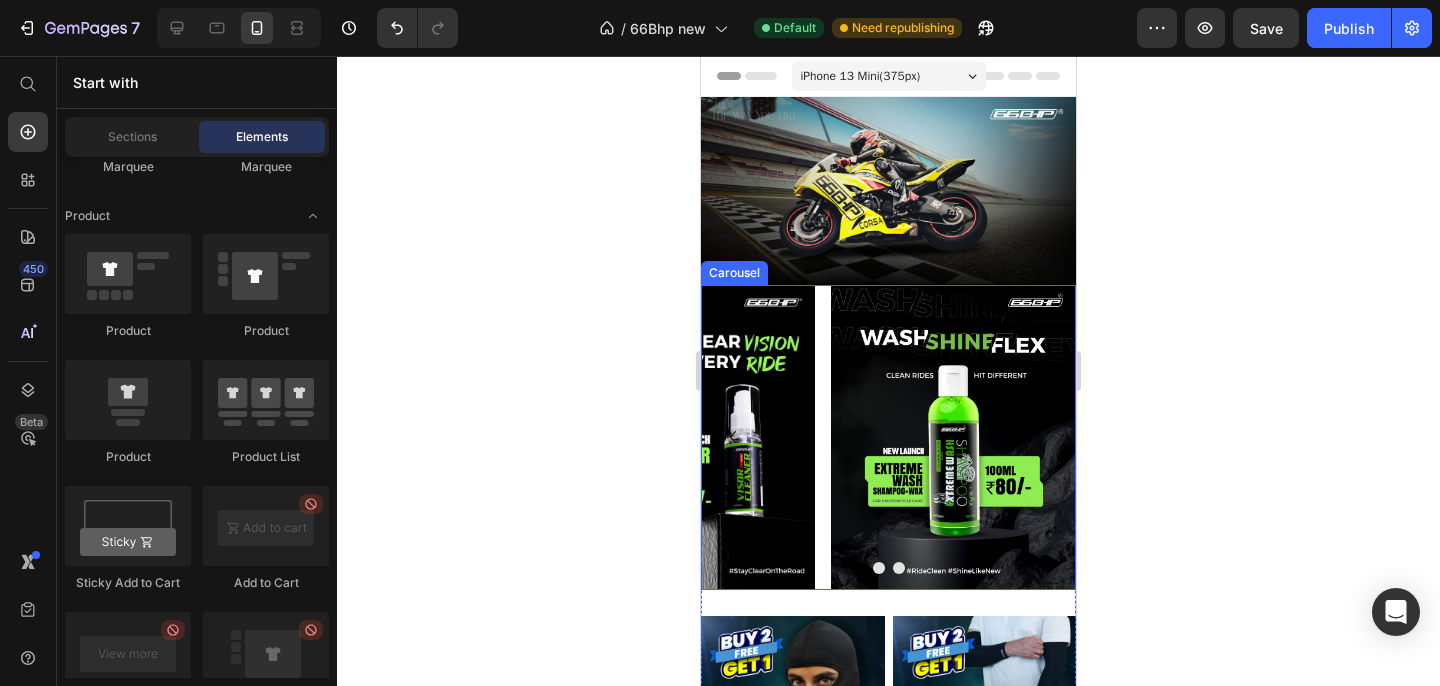 click on "Image Image Image" at bounding box center [888, 438] 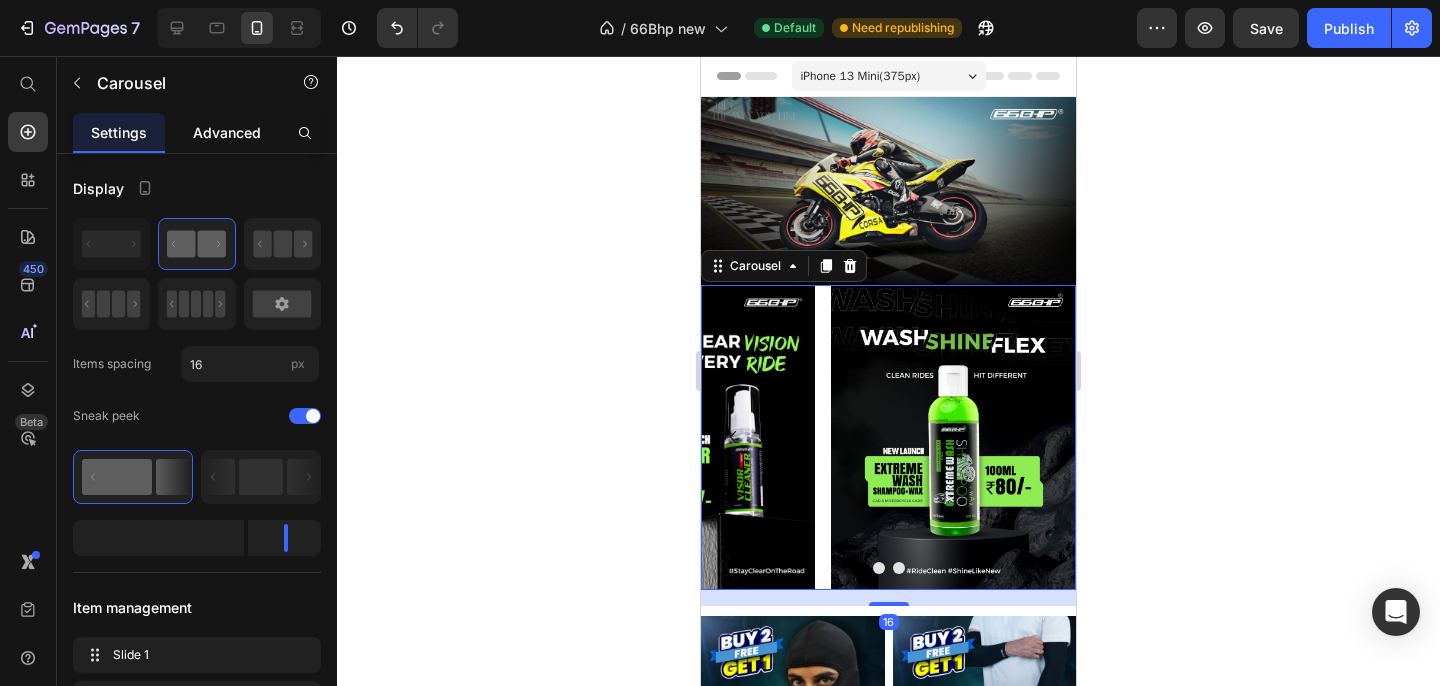 click on "Advanced" at bounding box center [227, 132] 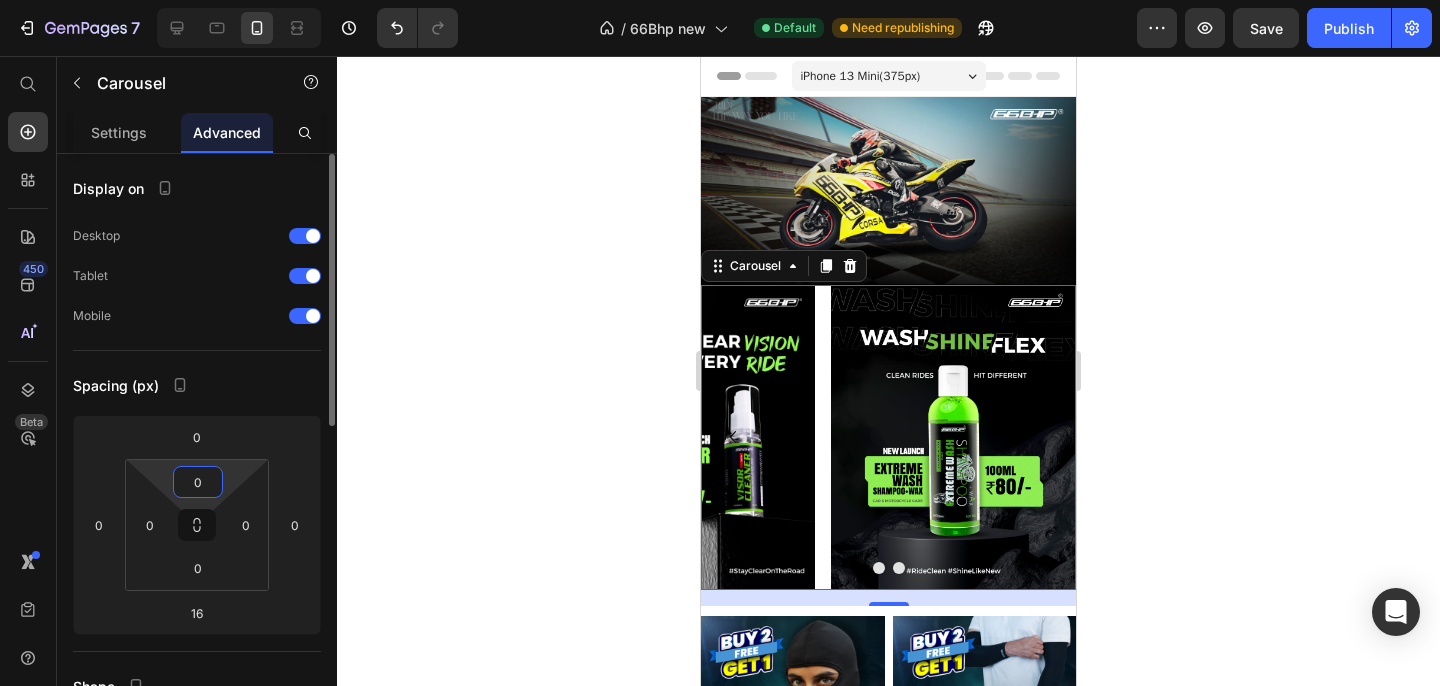 click on "0" at bounding box center (198, 482) 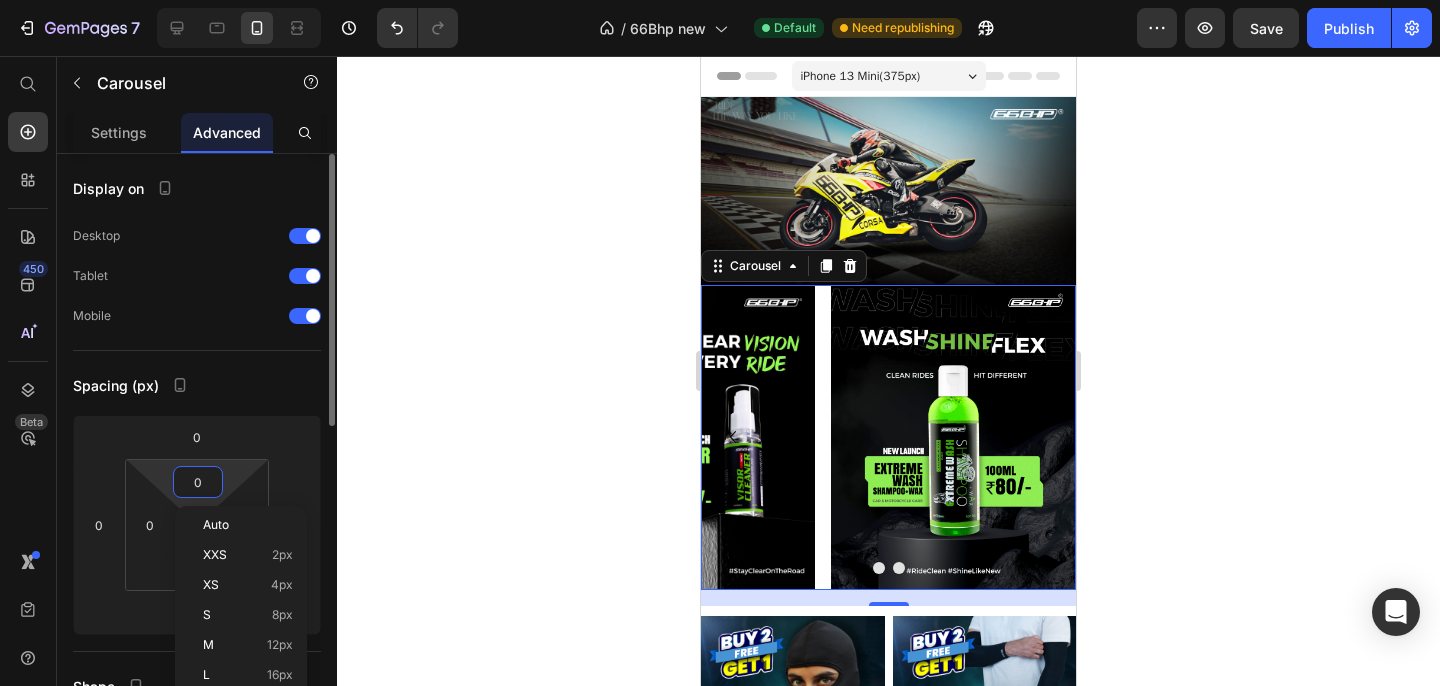 type on "10" 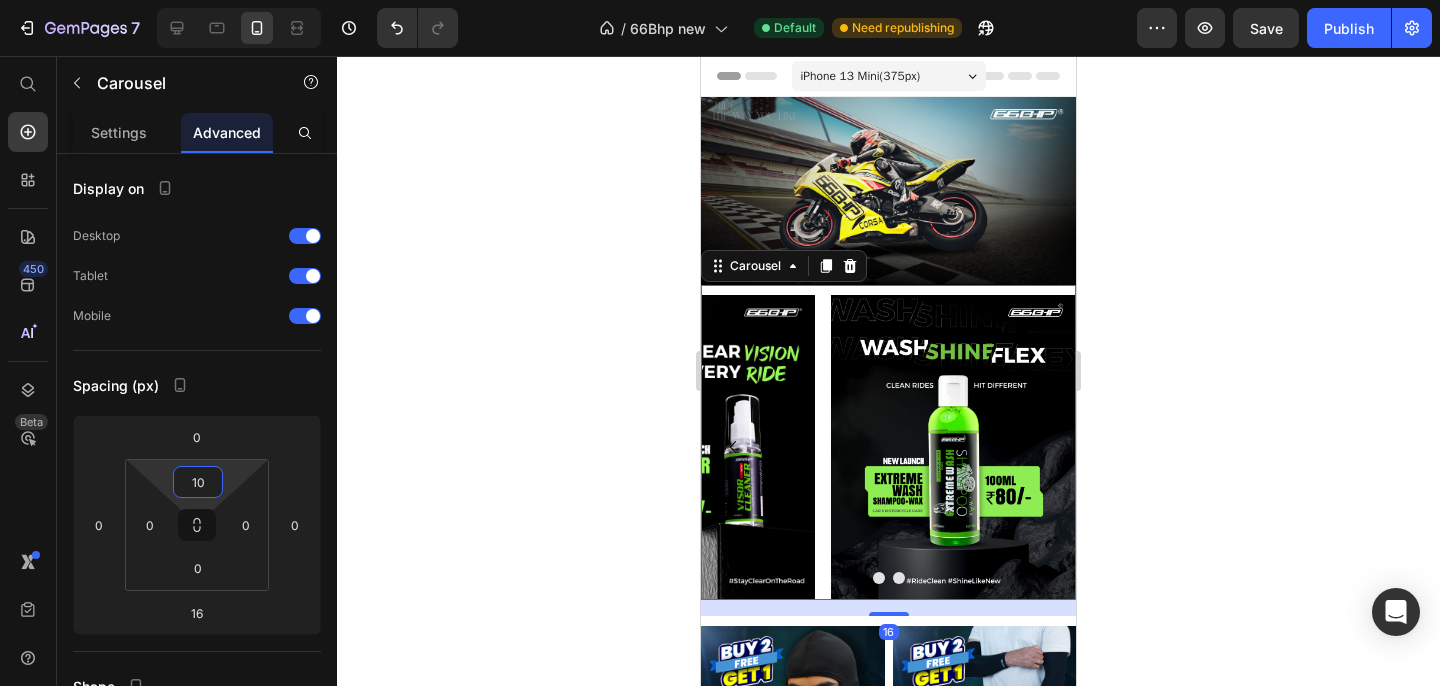 click 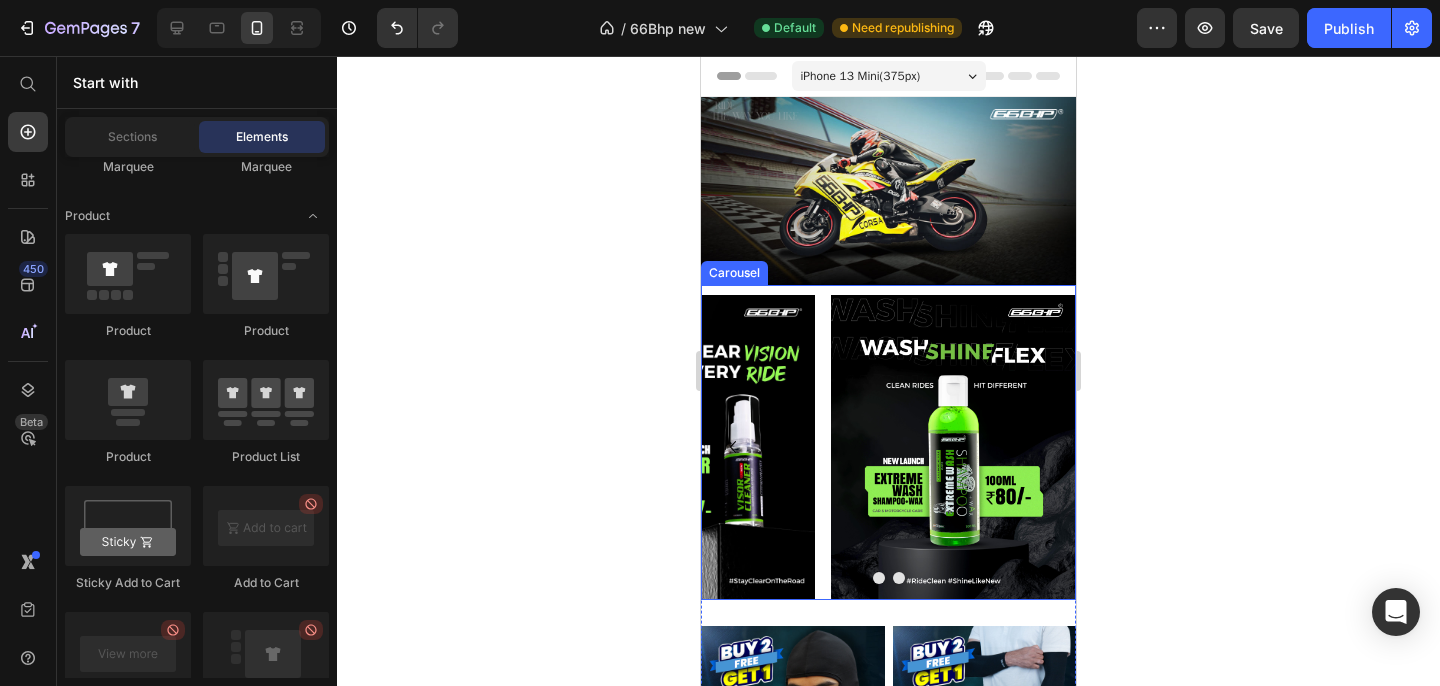 click on "Image Image Image" at bounding box center [888, 448] 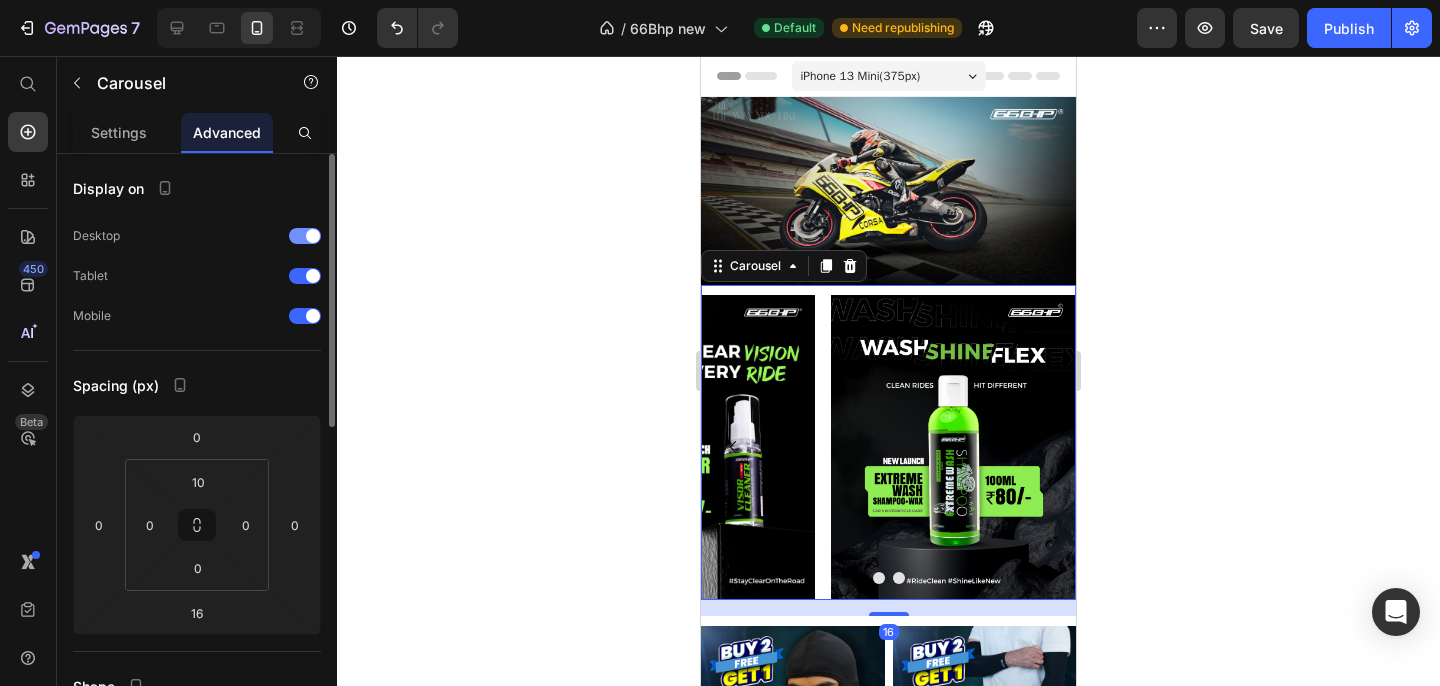 click at bounding box center (305, 236) 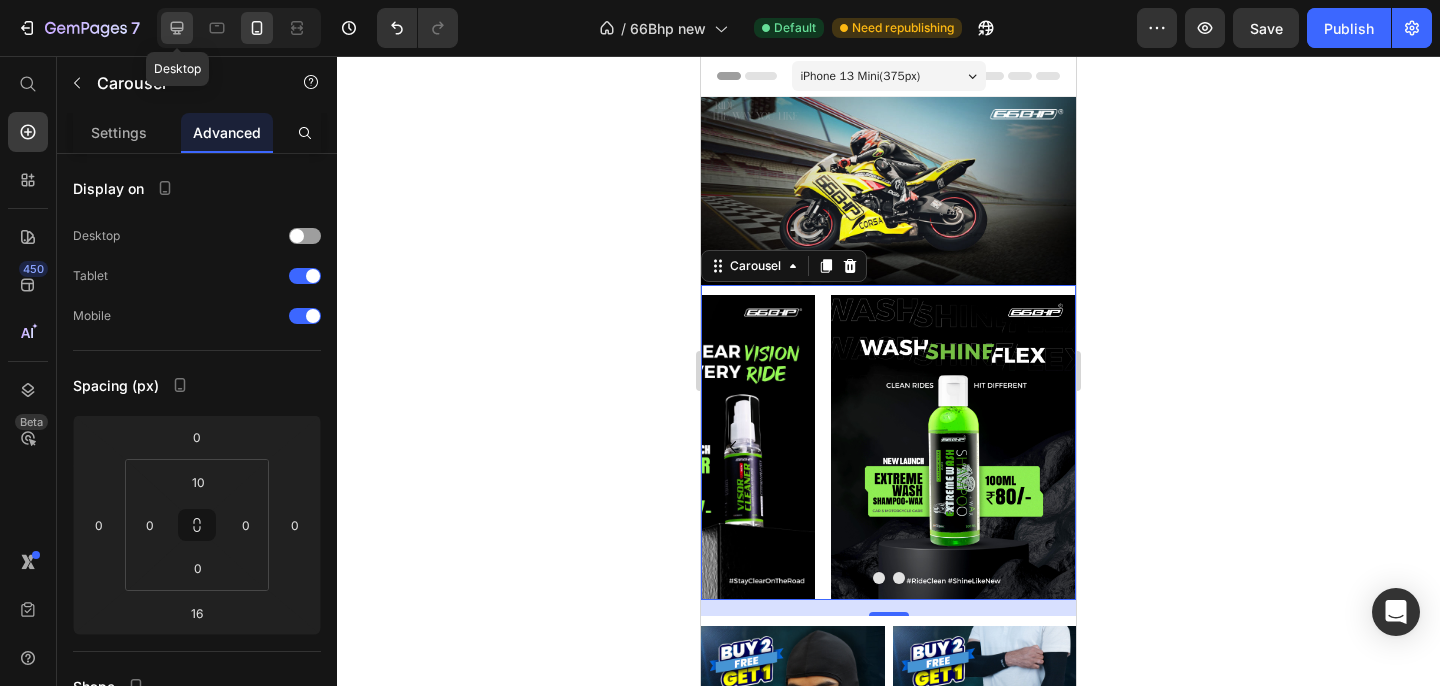 click 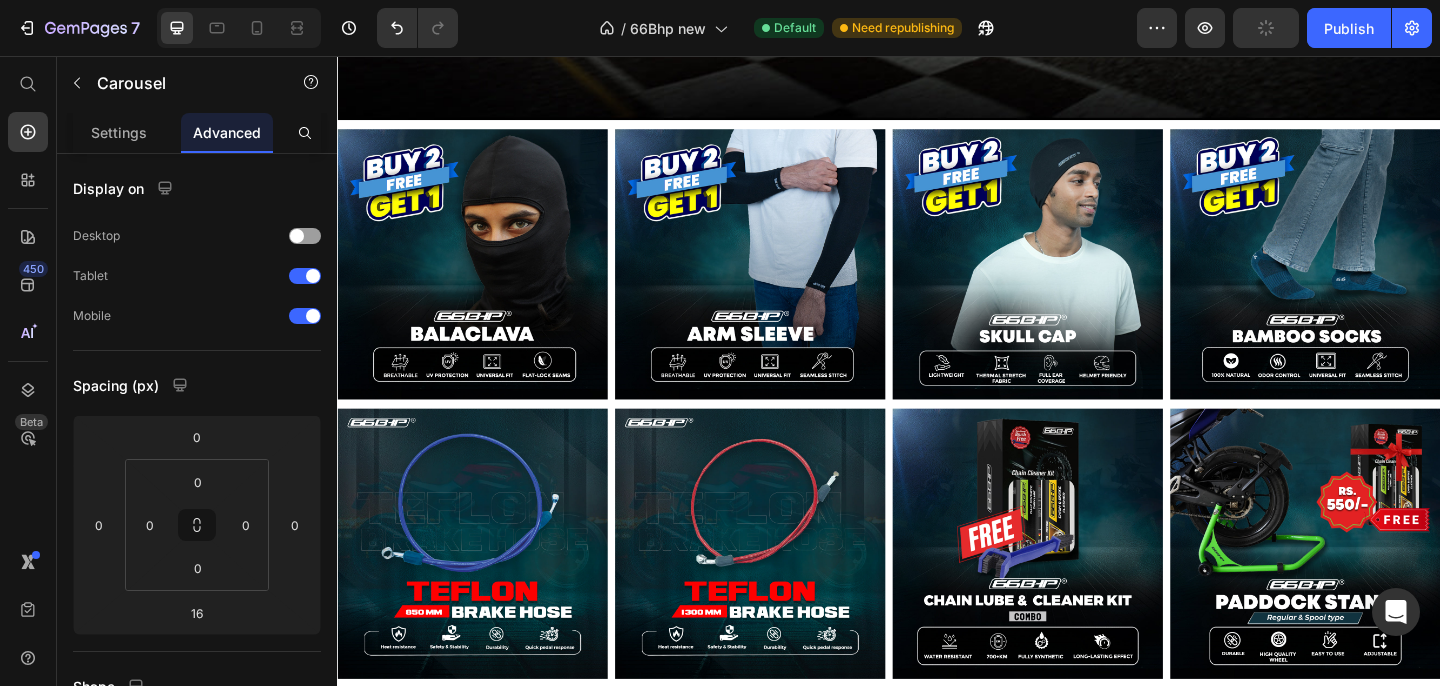 scroll, scrollTop: 0, scrollLeft: 0, axis: both 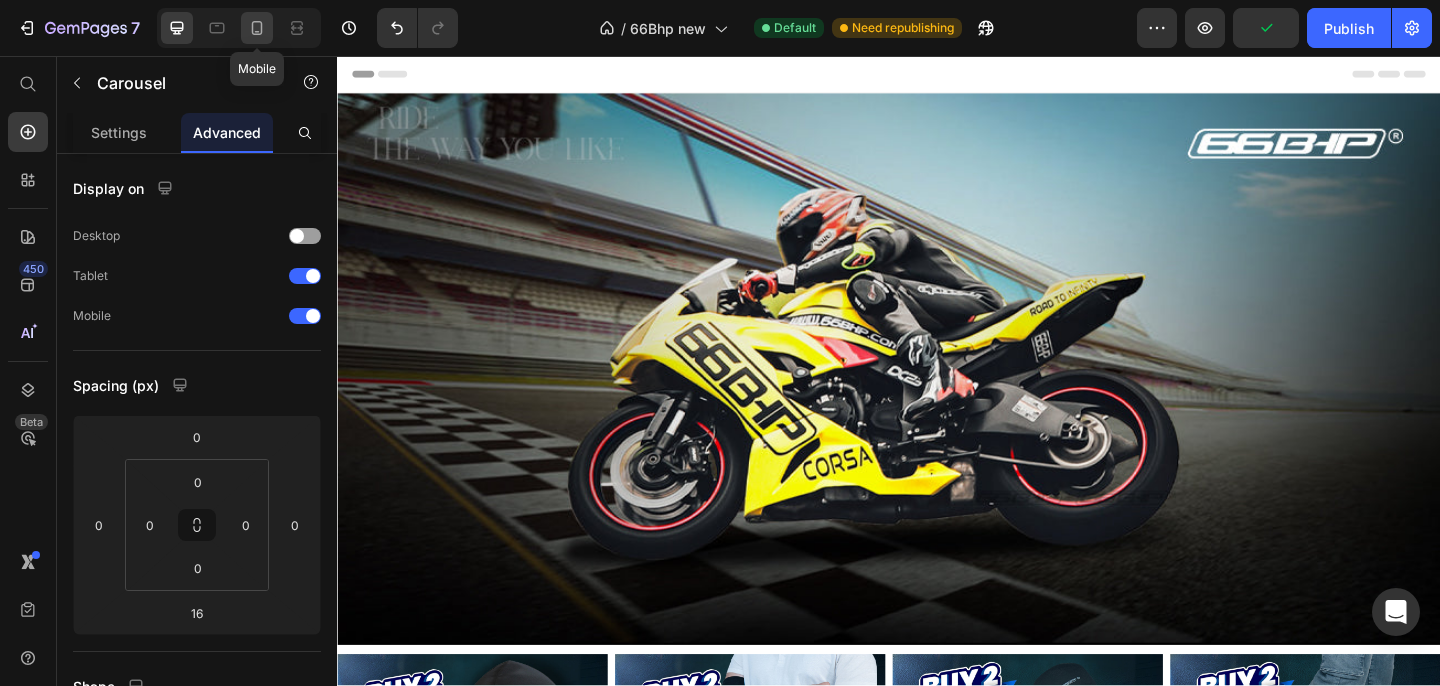 click 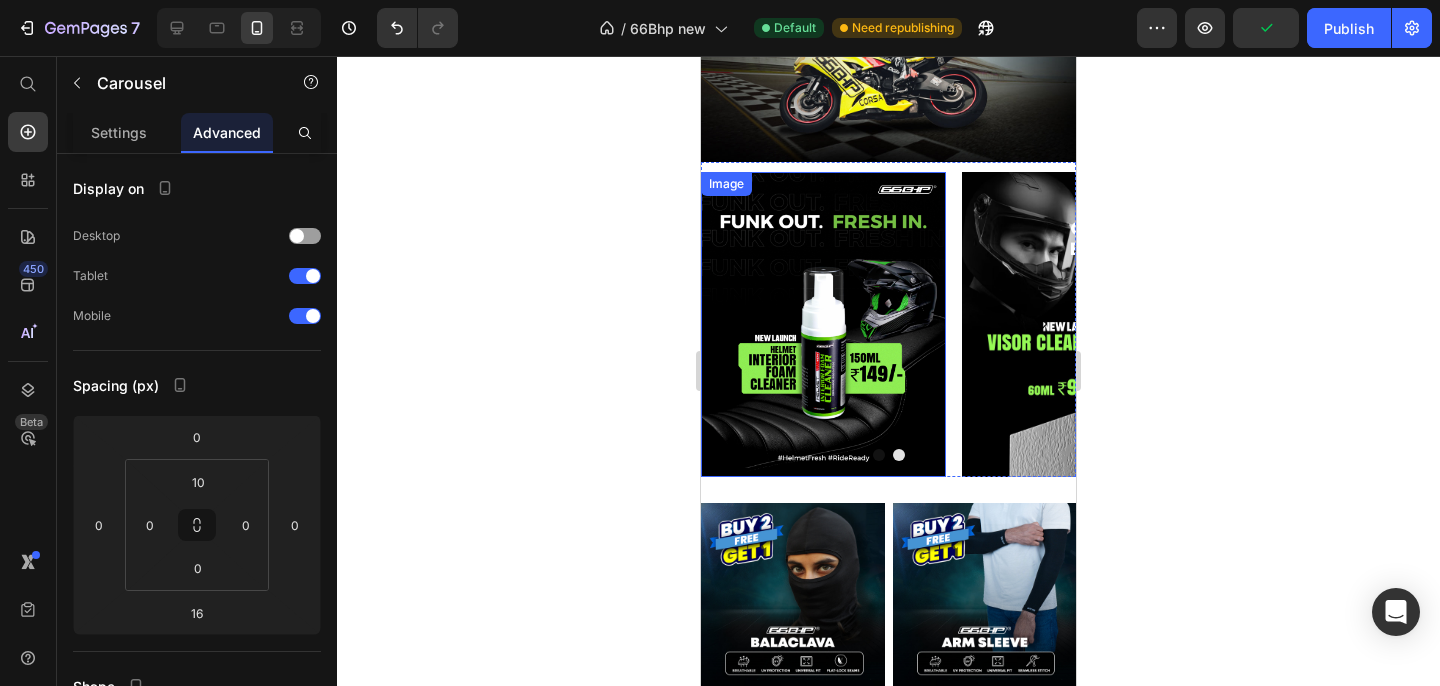 scroll, scrollTop: 158, scrollLeft: 0, axis: vertical 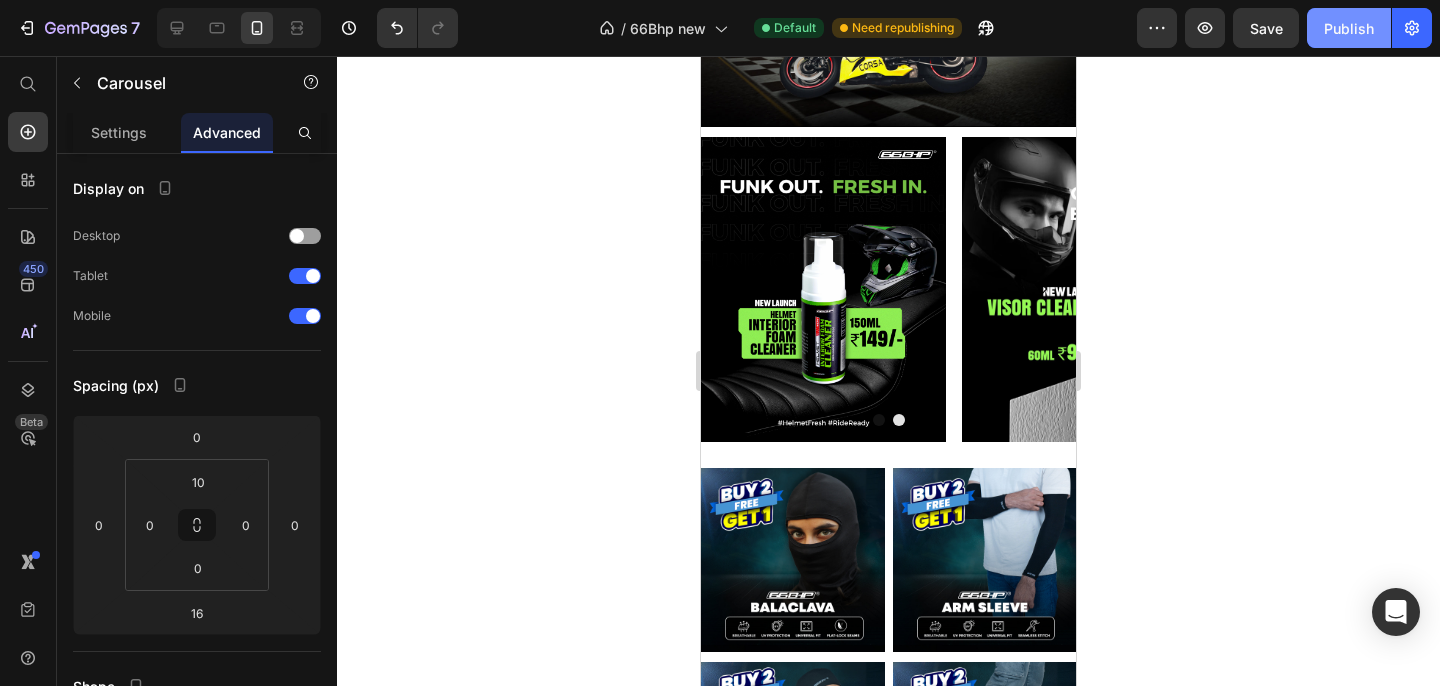click on "Publish" at bounding box center (1349, 28) 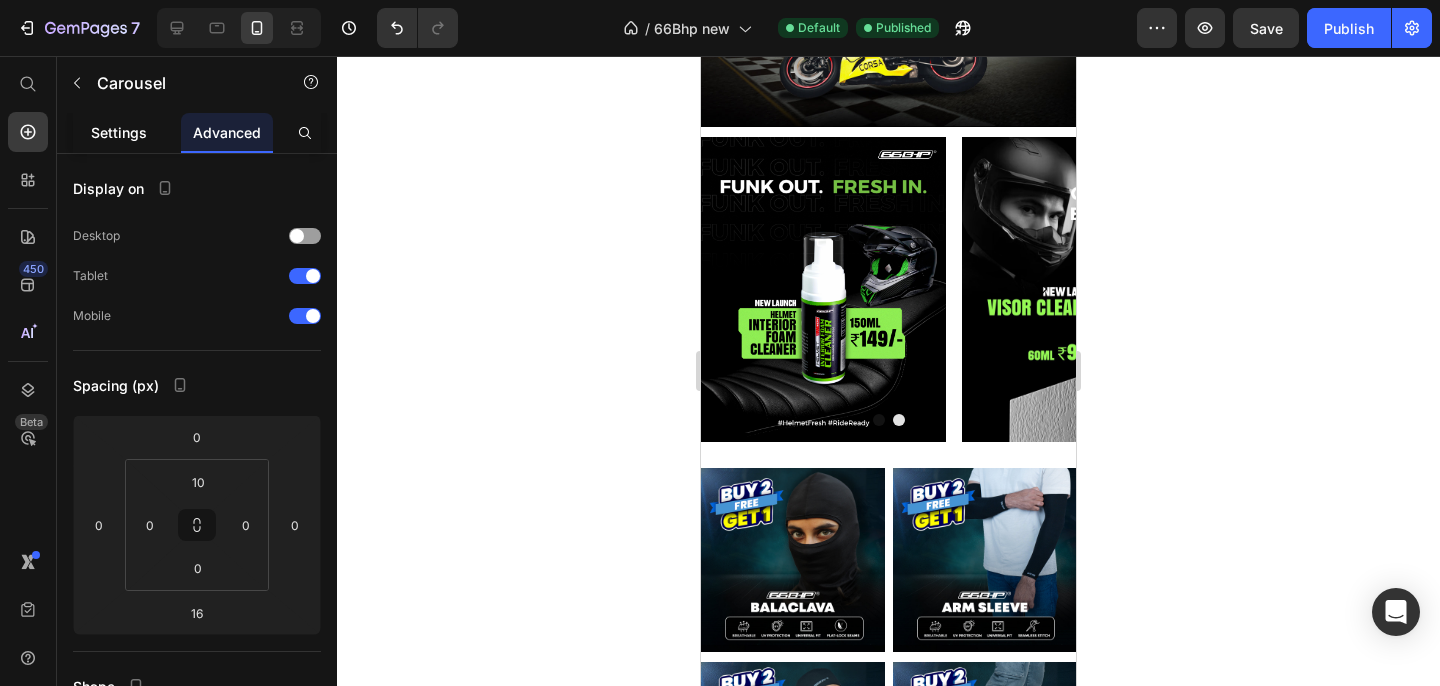 click on "Settings" at bounding box center (119, 132) 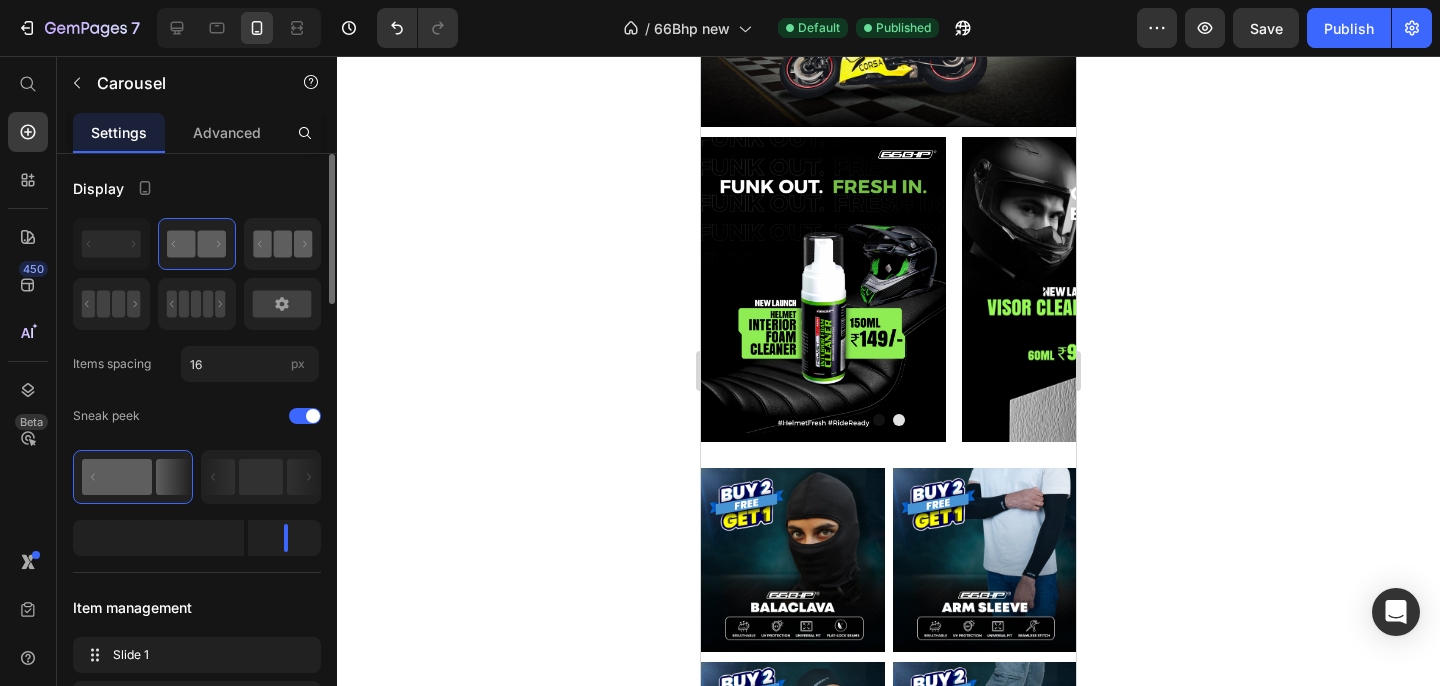 click 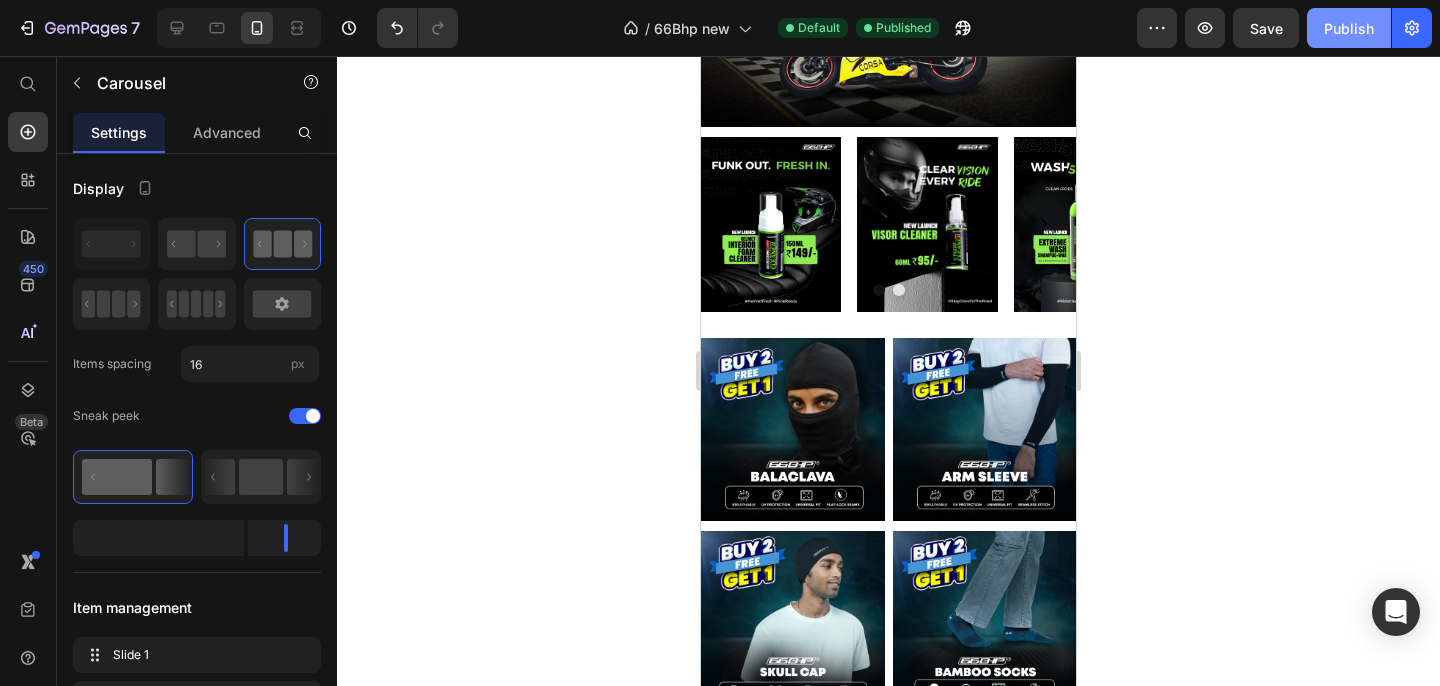 click on "Publish" 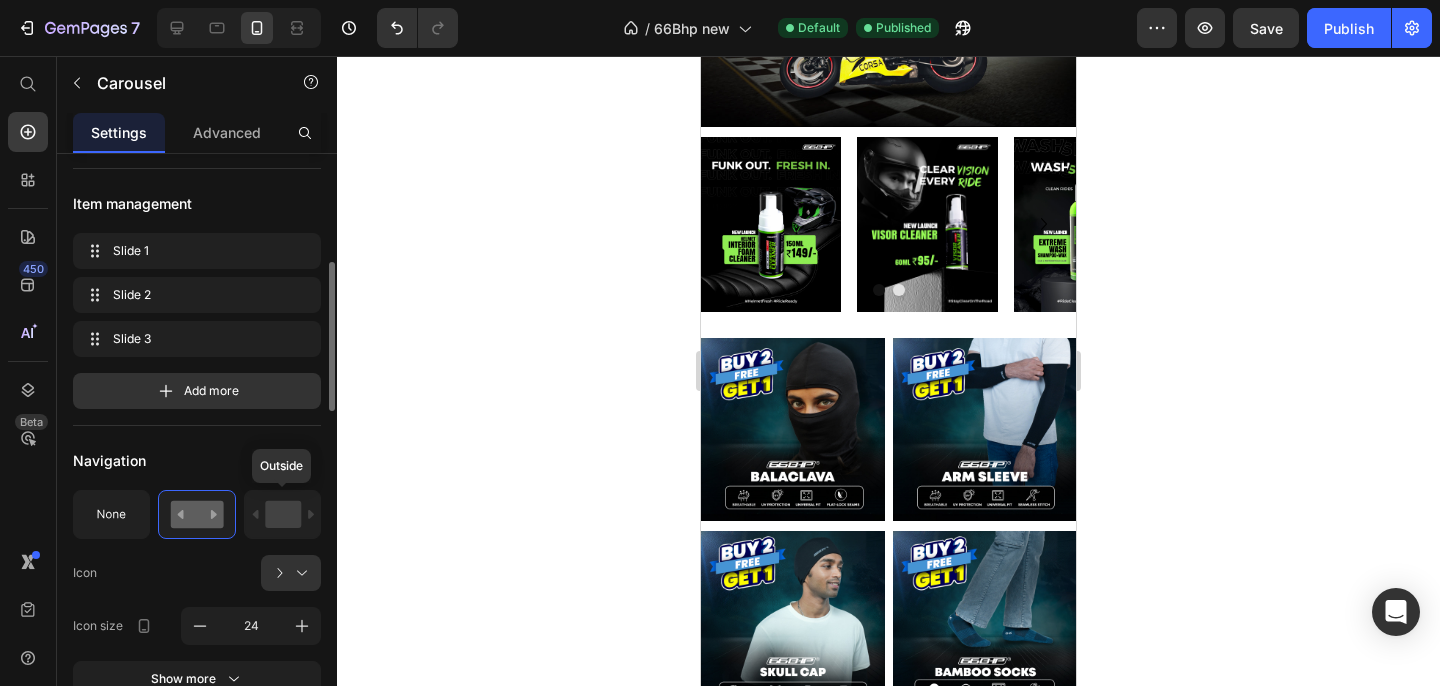 scroll, scrollTop: 409, scrollLeft: 0, axis: vertical 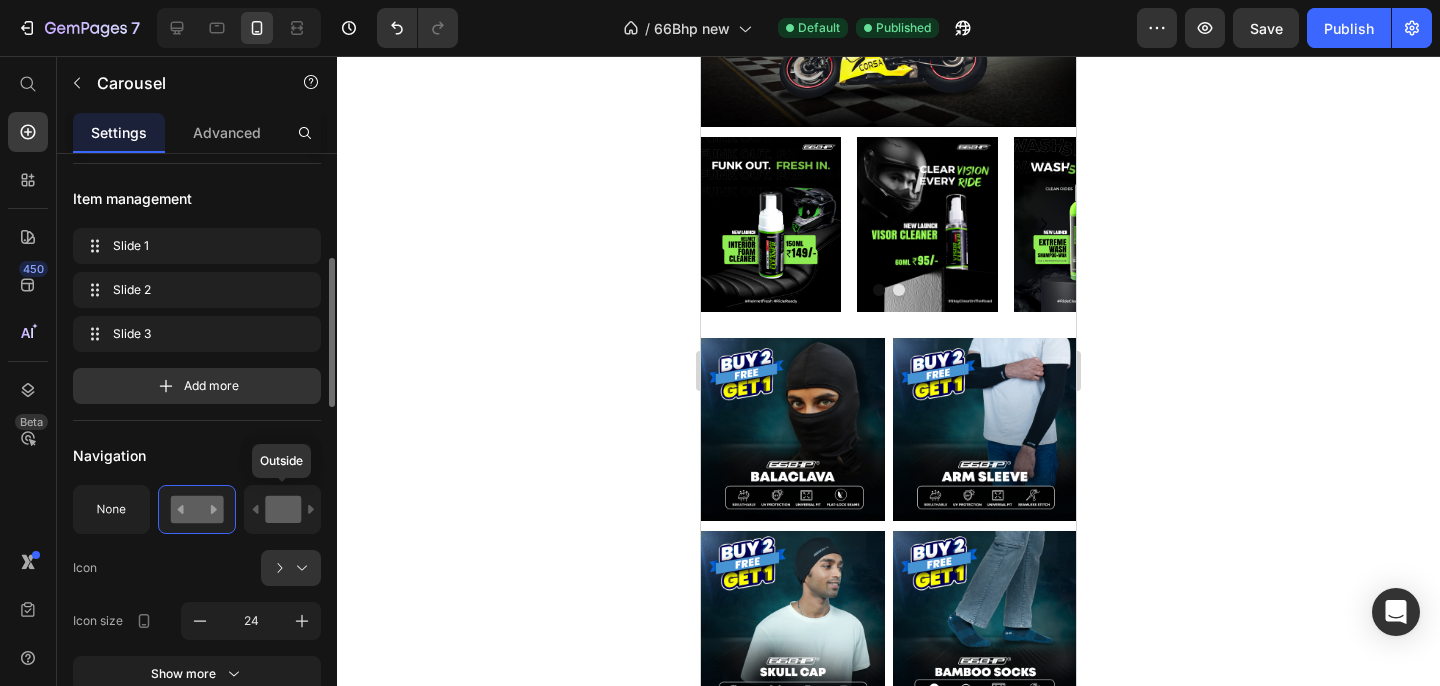 click 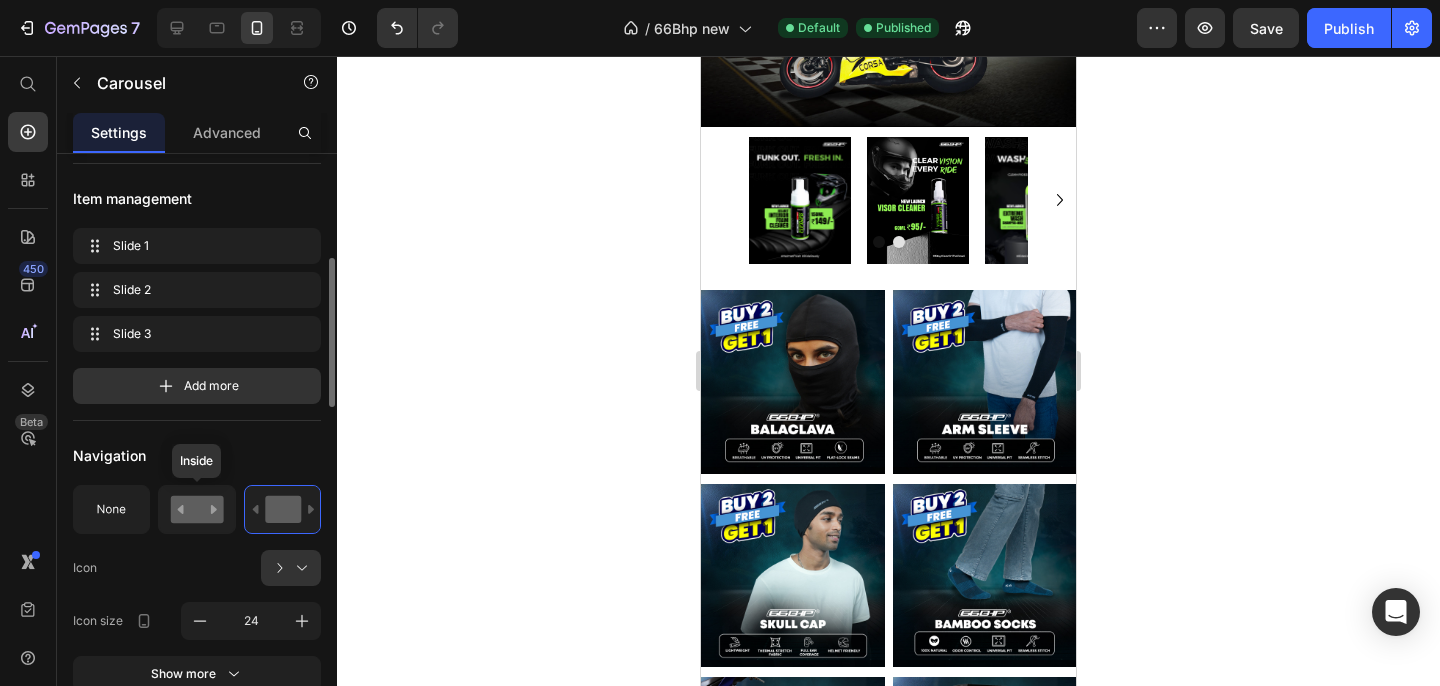 click 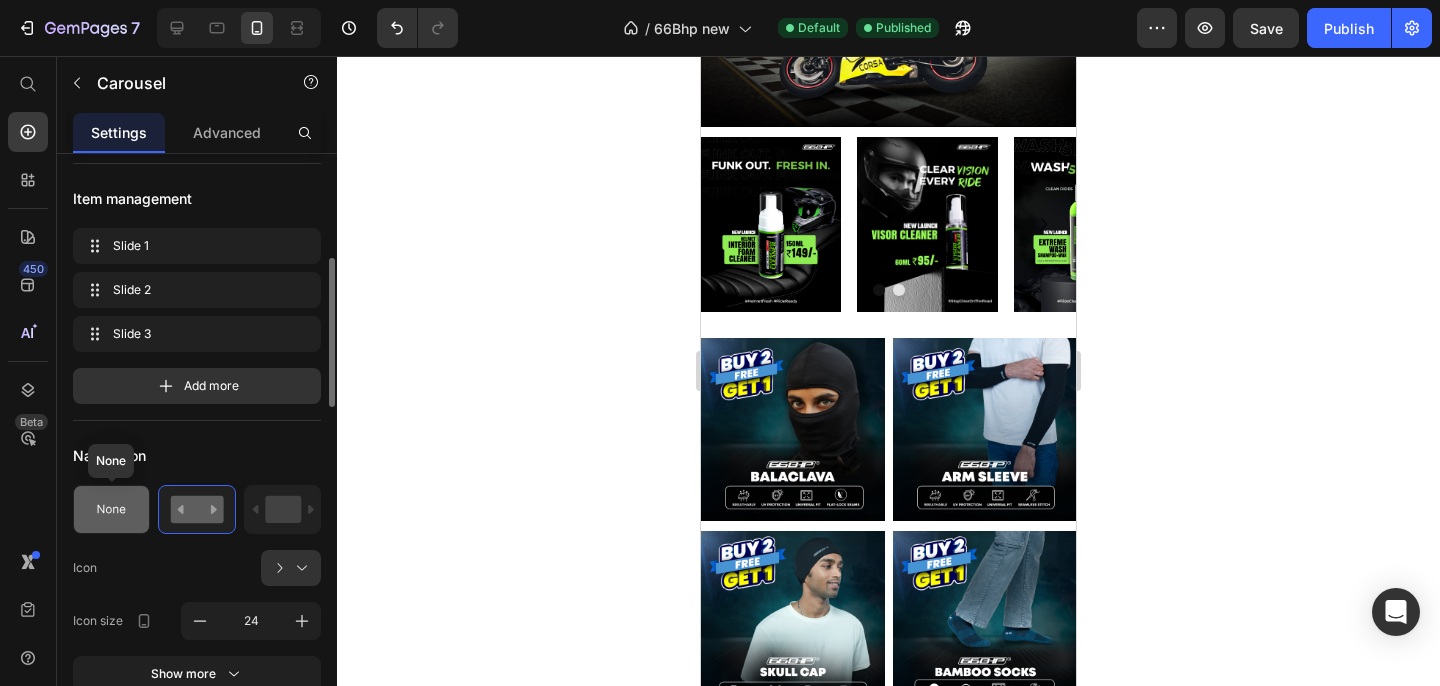 click 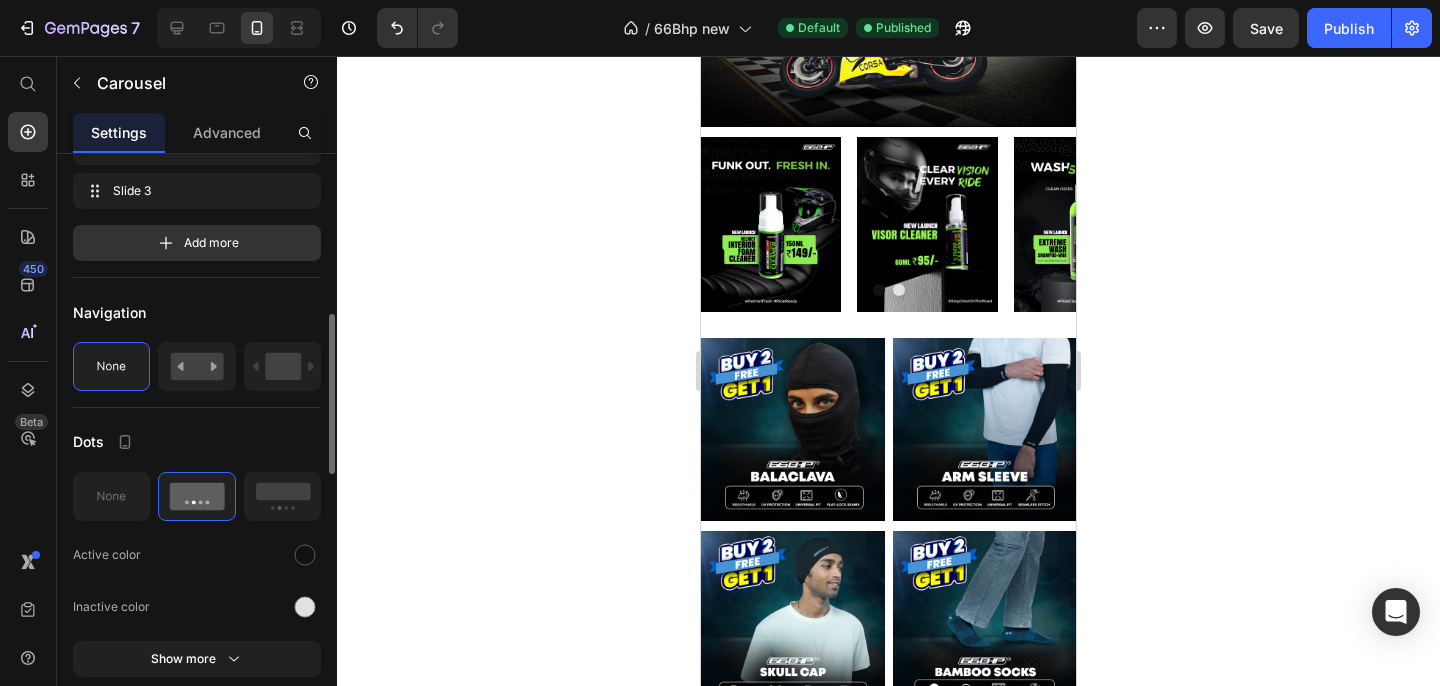 scroll, scrollTop: 559, scrollLeft: 0, axis: vertical 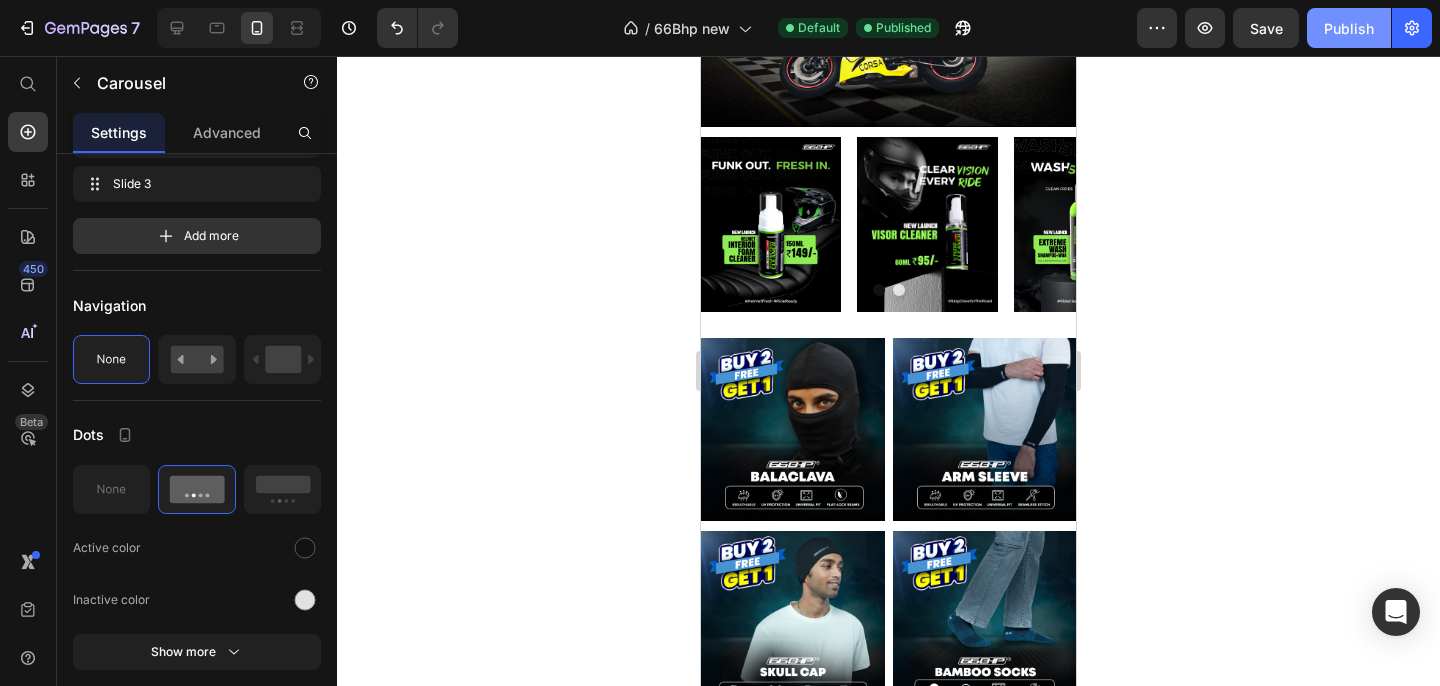 click on "Publish" at bounding box center [1349, 28] 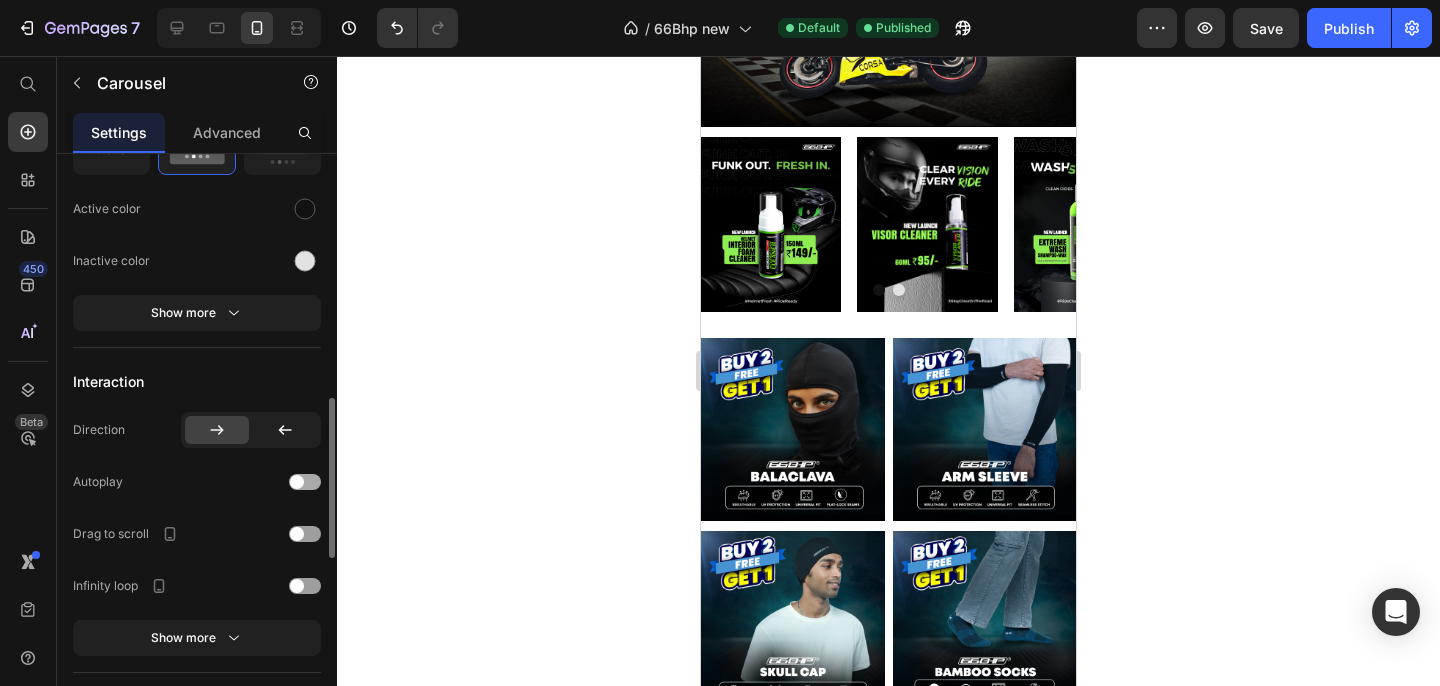 scroll, scrollTop: 899, scrollLeft: 0, axis: vertical 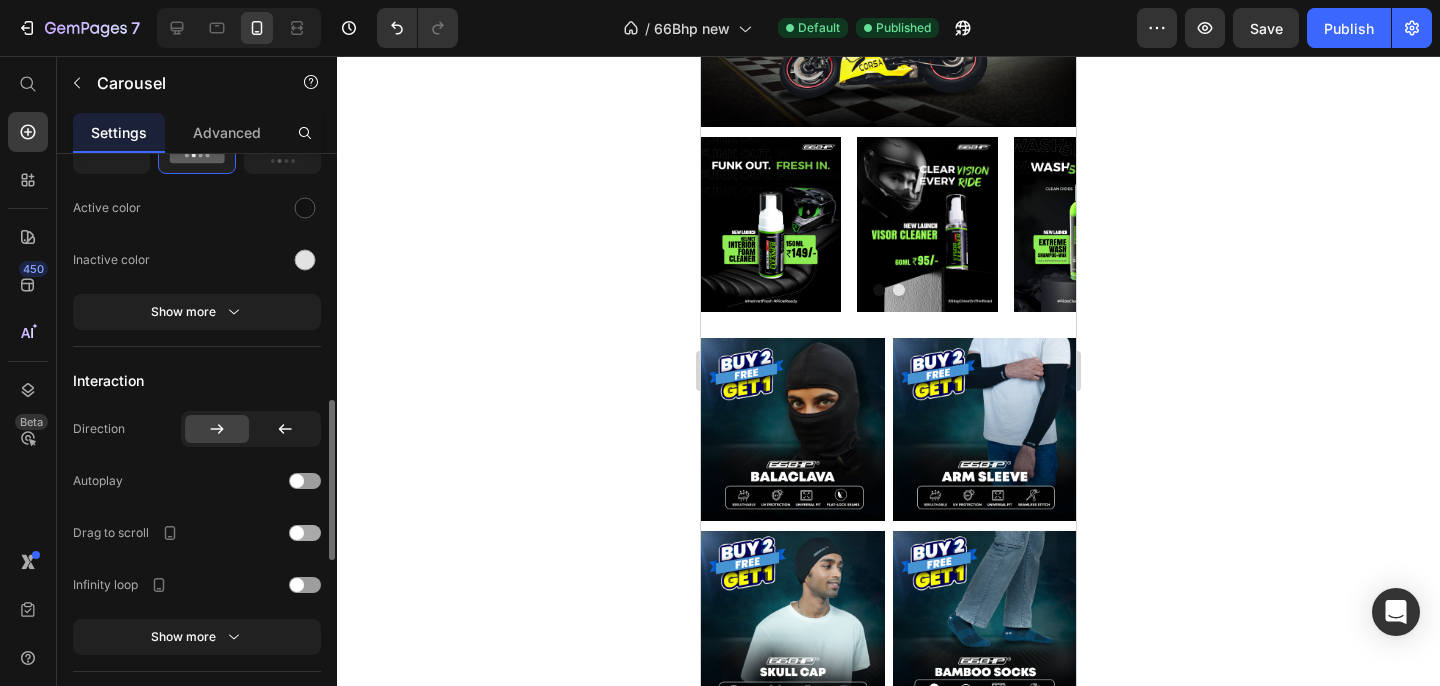 click at bounding box center [297, 533] 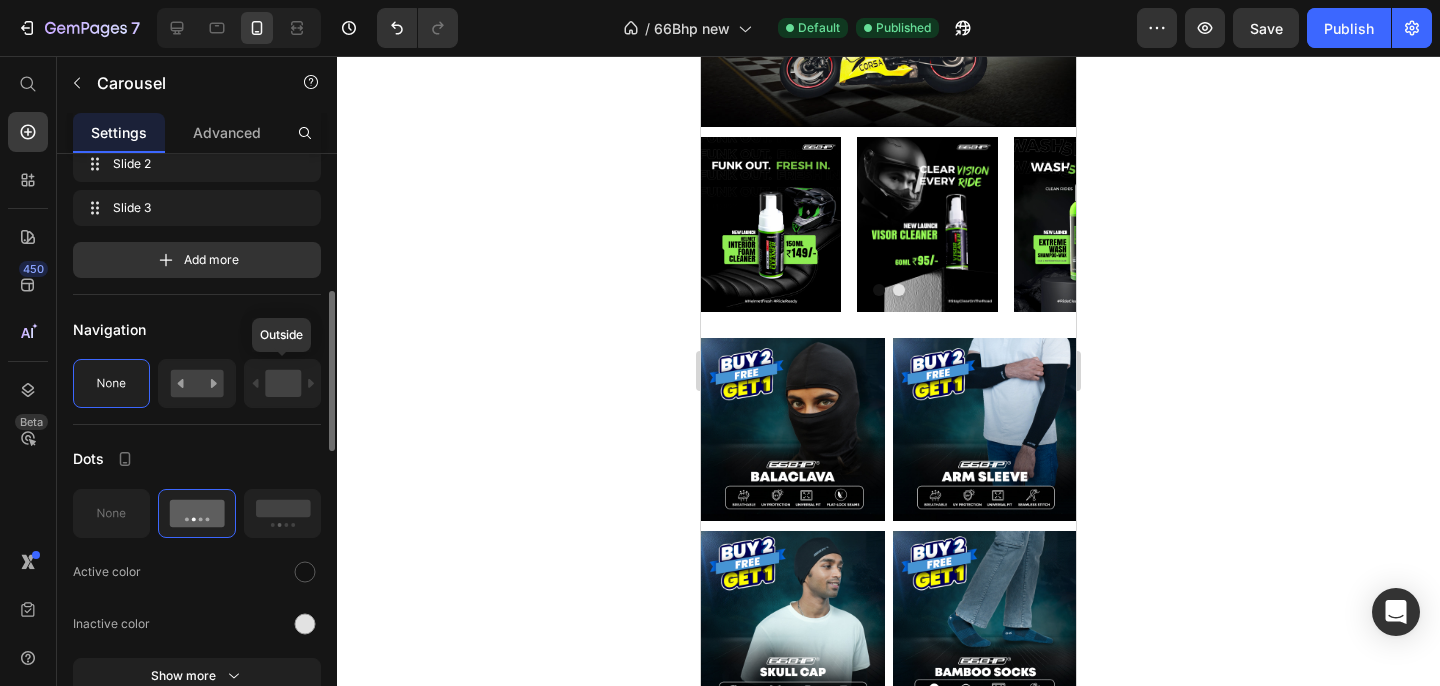 scroll, scrollTop: 527, scrollLeft: 0, axis: vertical 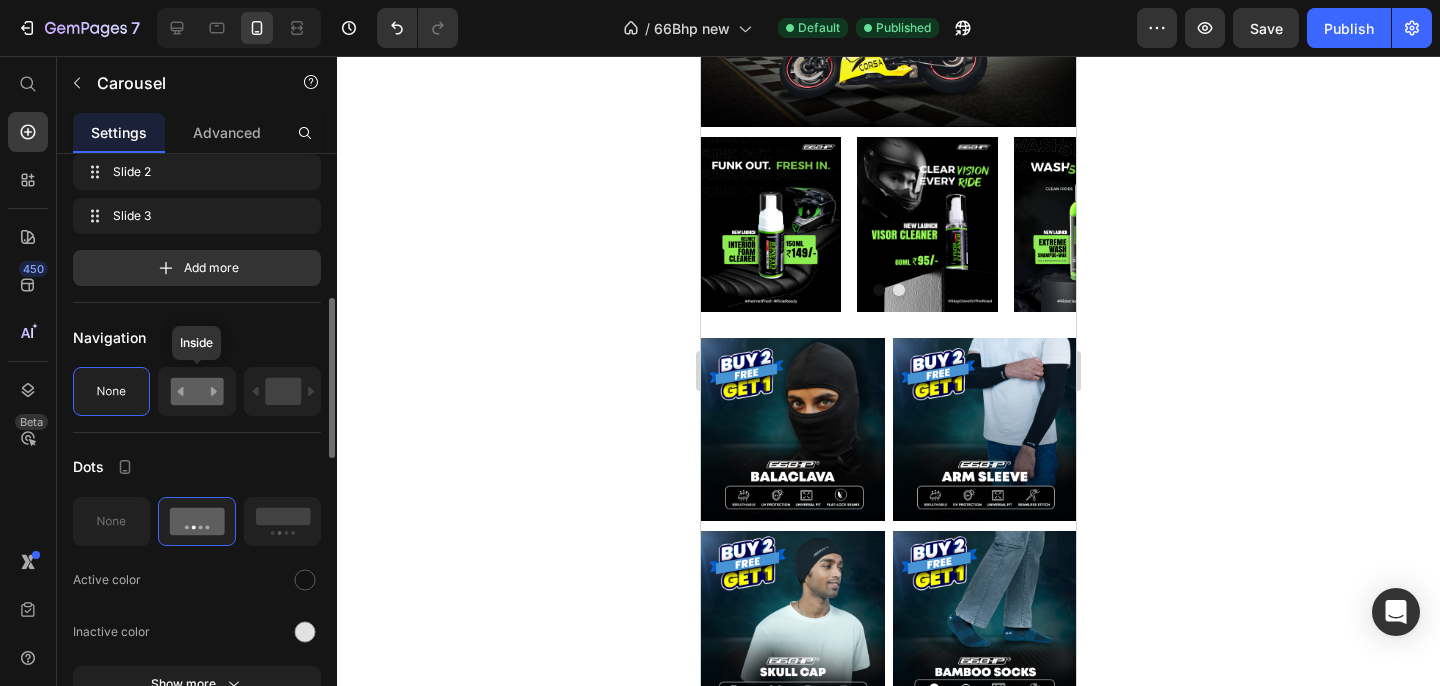 click 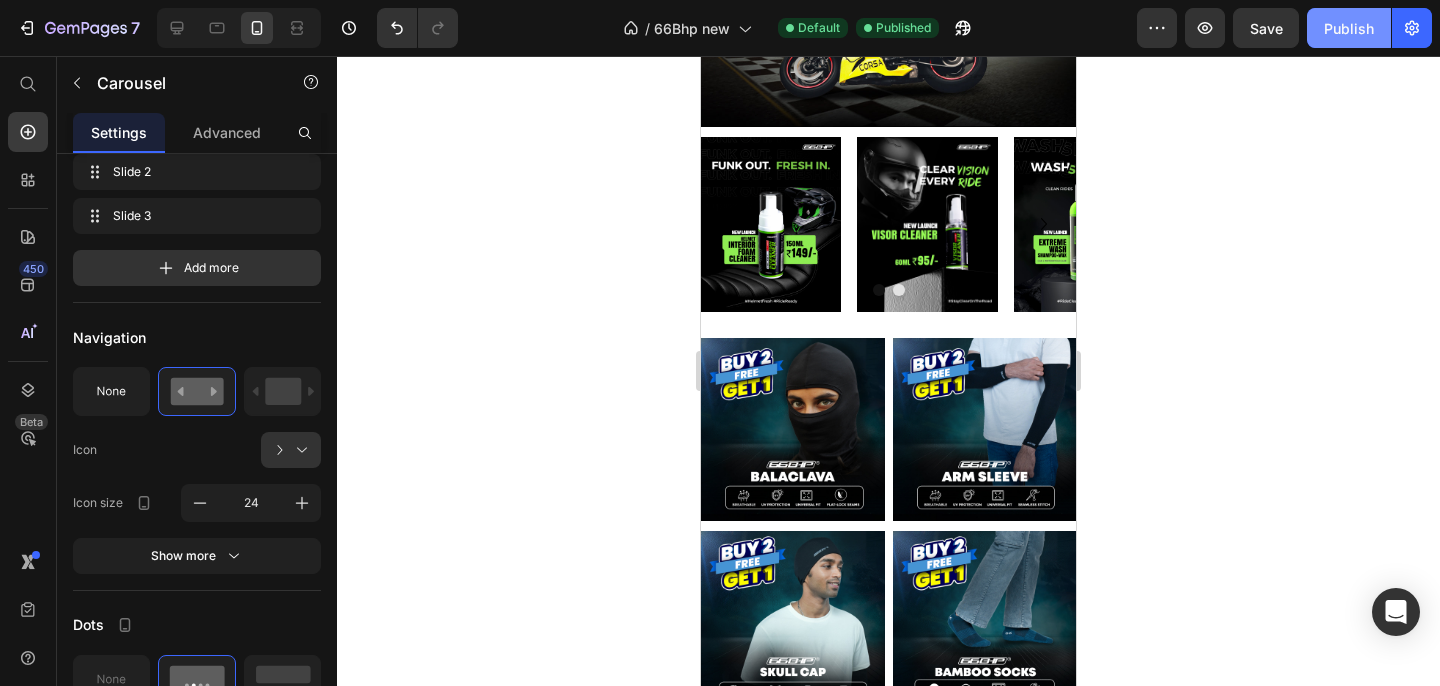 click on "Publish" at bounding box center (1349, 28) 